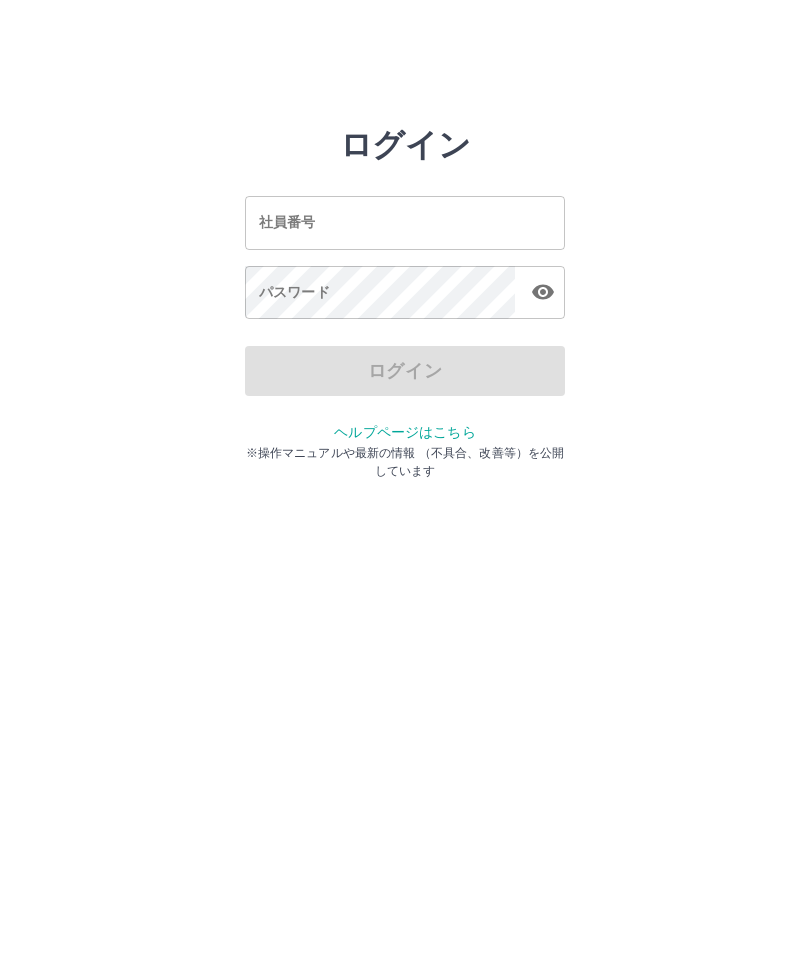 scroll, scrollTop: 0, scrollLeft: 0, axis: both 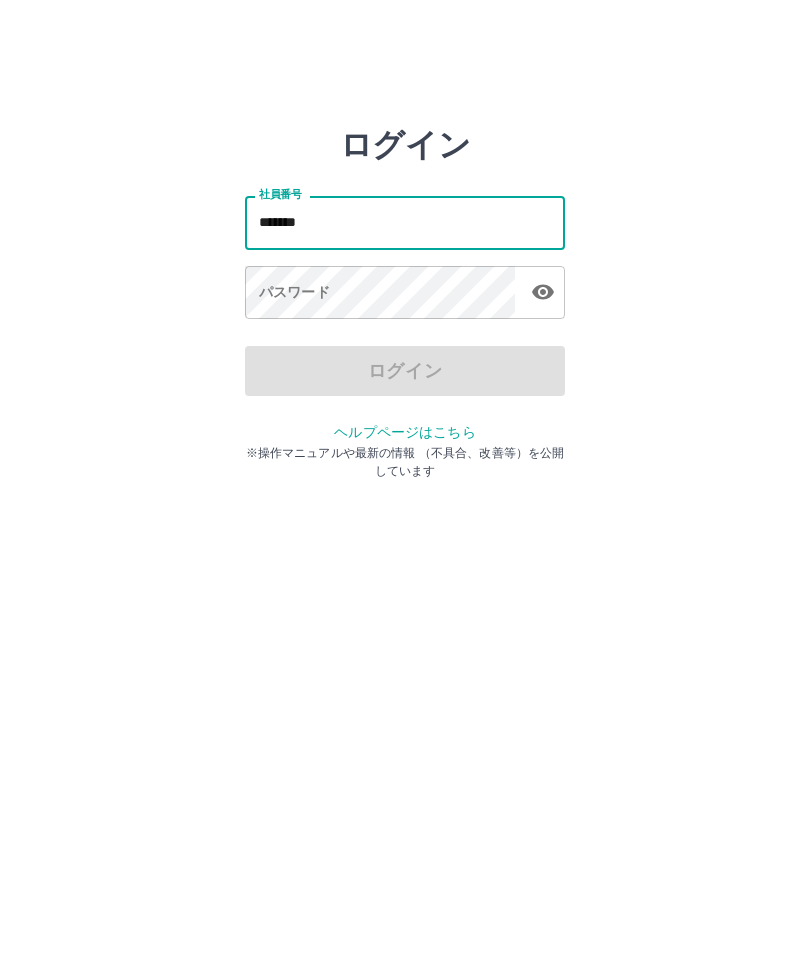 type on "*******" 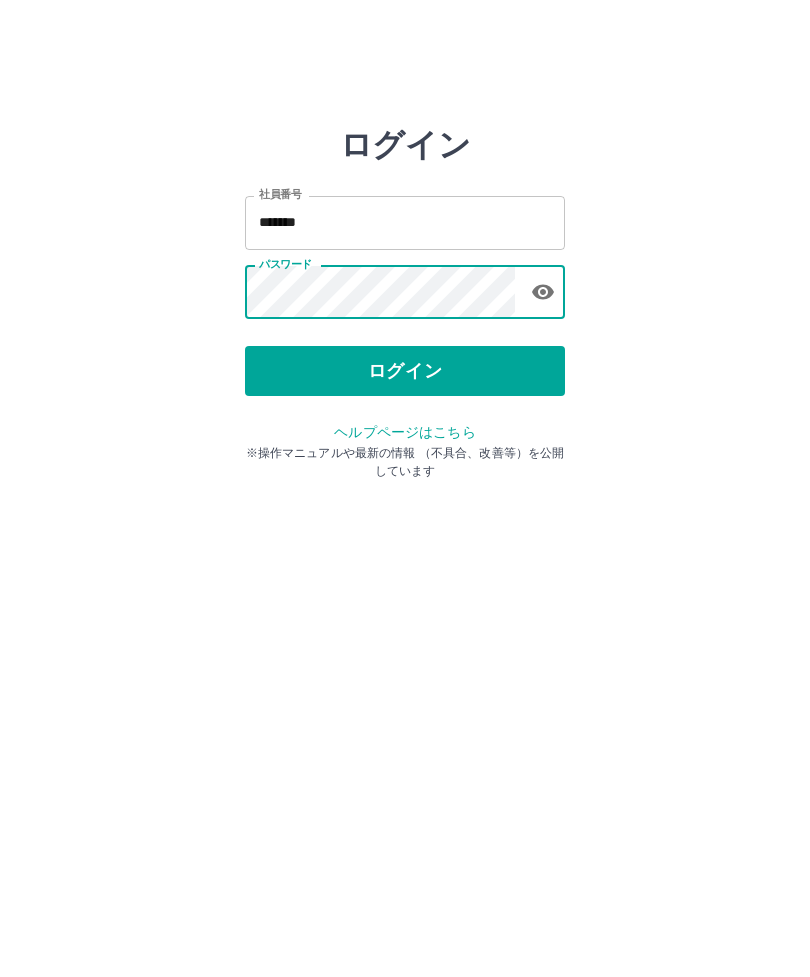 click on "ログイン" at bounding box center [405, 371] 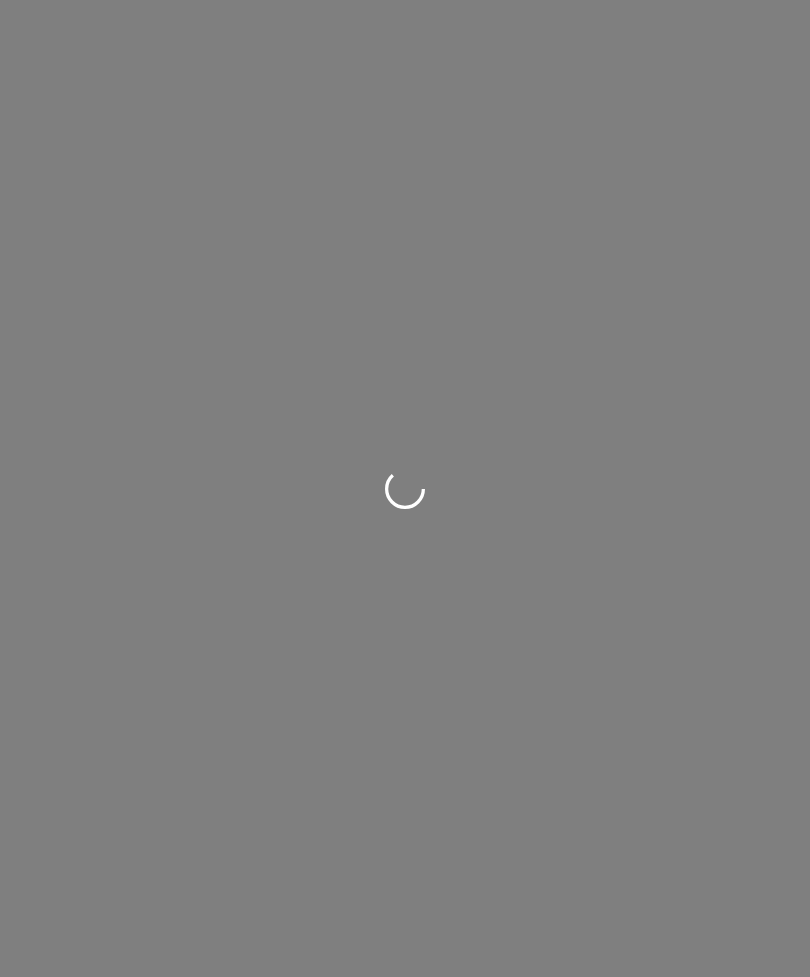 scroll, scrollTop: 0, scrollLeft: 0, axis: both 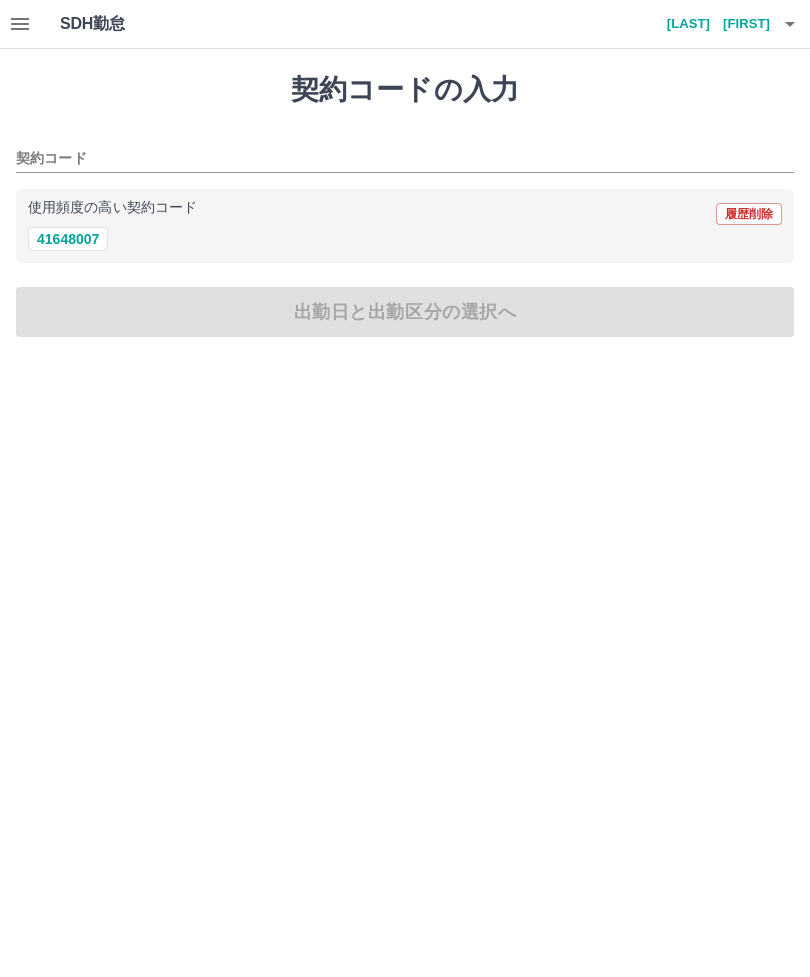 click on "41648007" at bounding box center (68, 239) 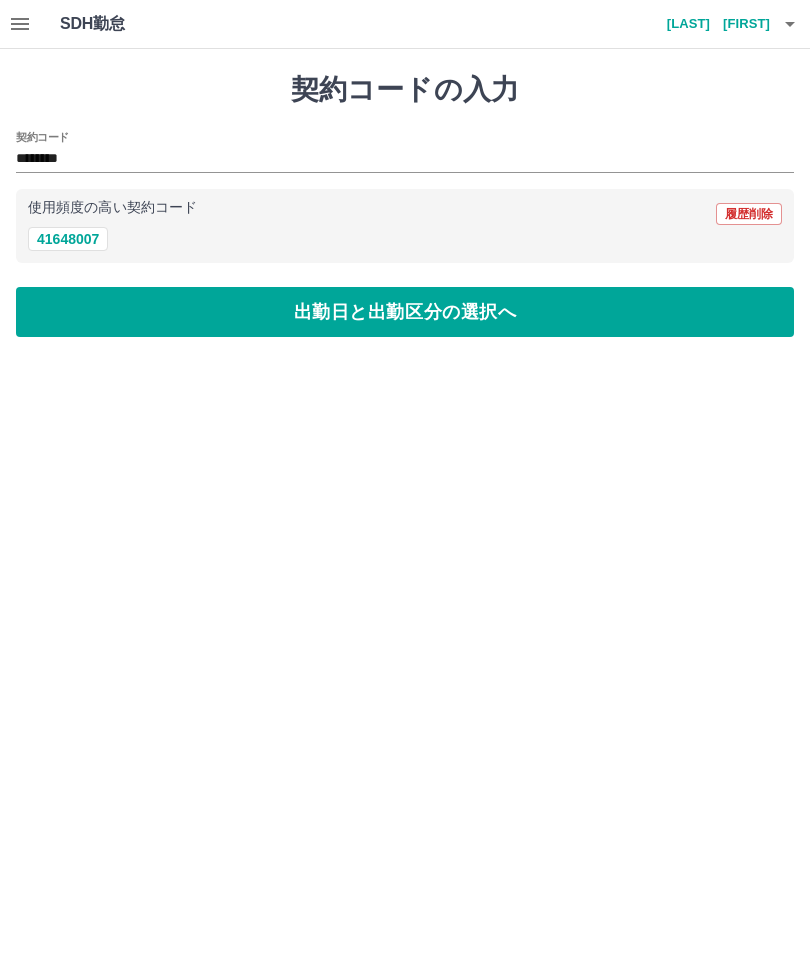 click on "出勤日と出勤区分の選択へ" at bounding box center [405, 312] 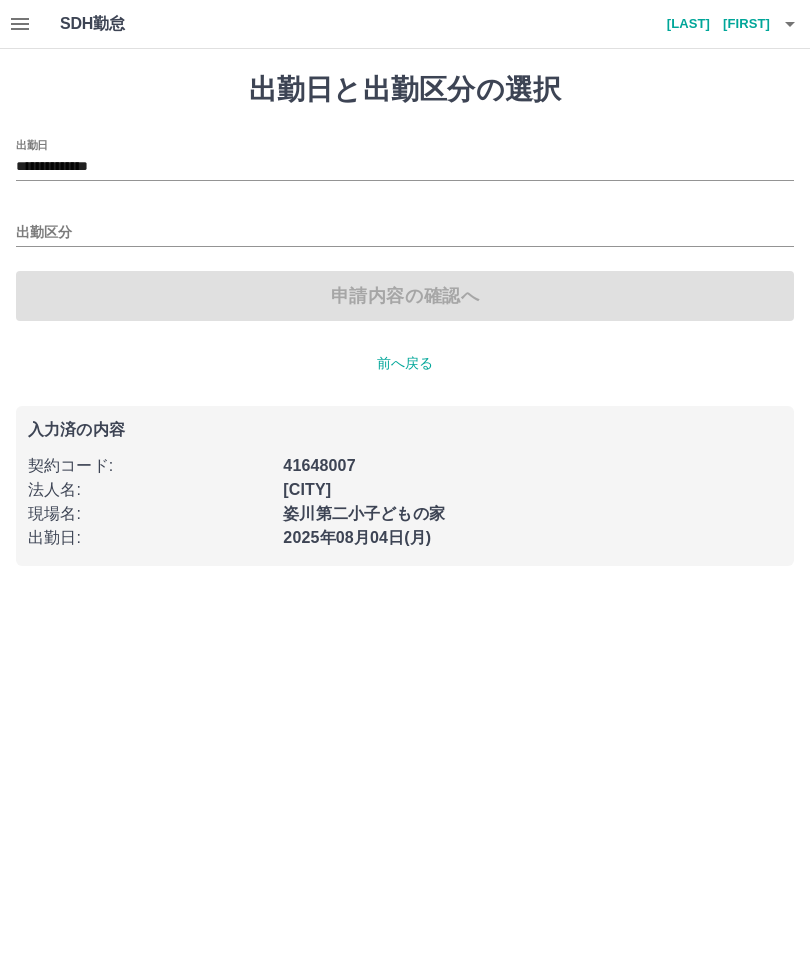 click on "**********" at bounding box center [405, 167] 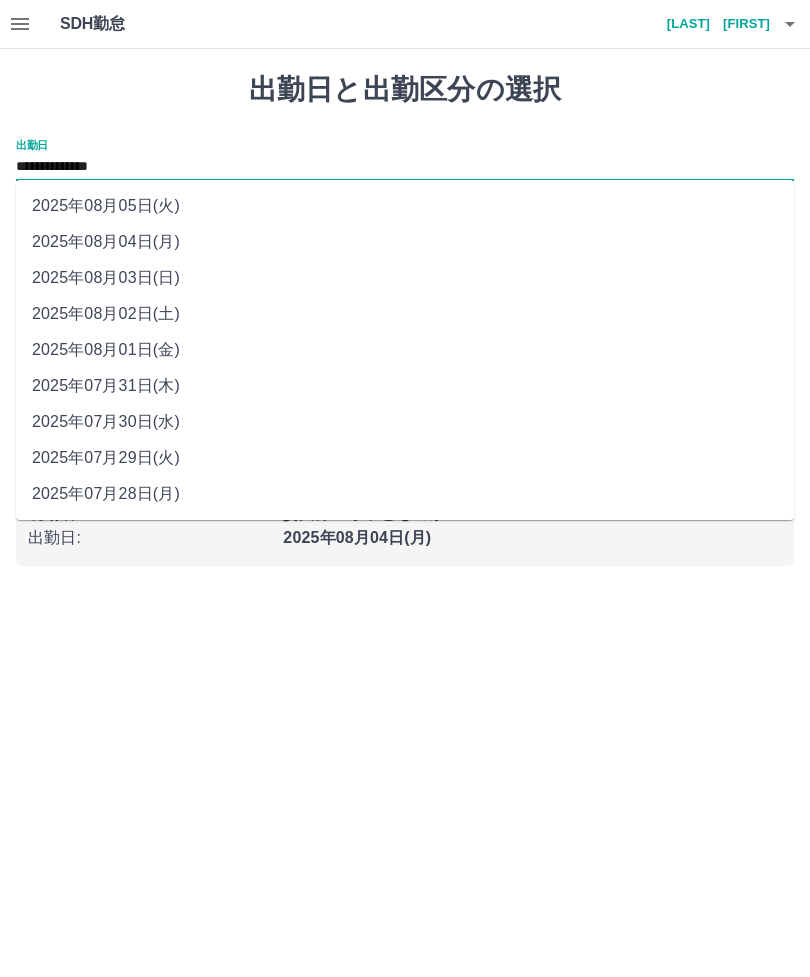 click on "2025年08月01日(金)" at bounding box center (405, 350) 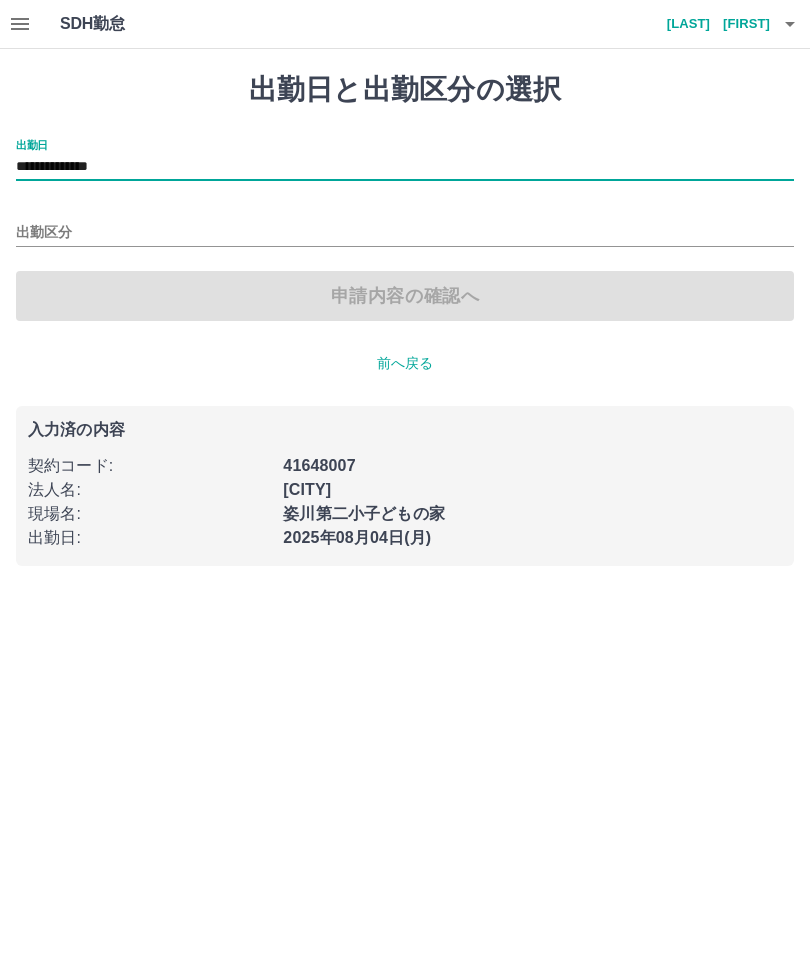 click on "出勤区分" at bounding box center [405, 233] 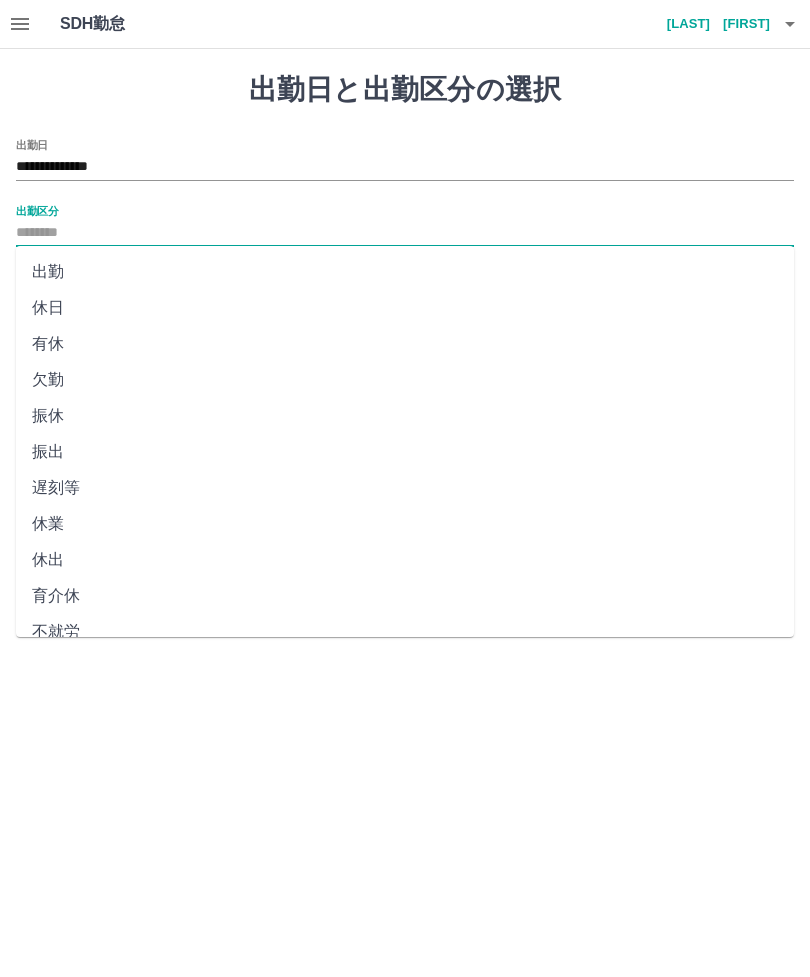 click on "休日" at bounding box center (405, 308) 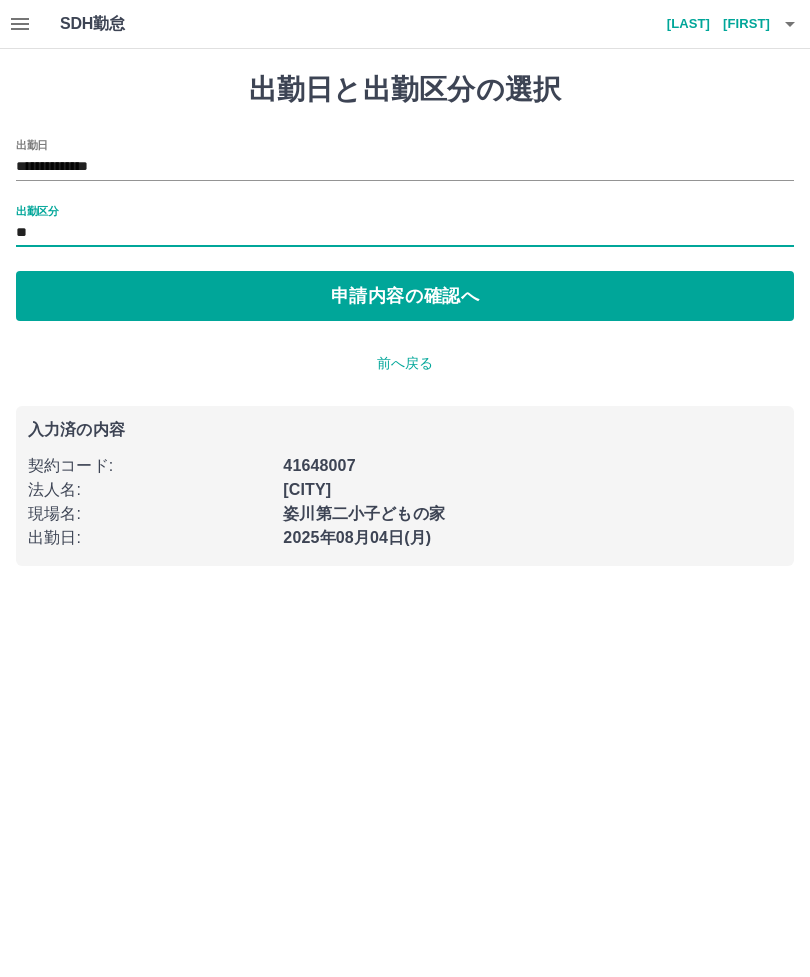 click on "申請内容の確認へ" at bounding box center [405, 296] 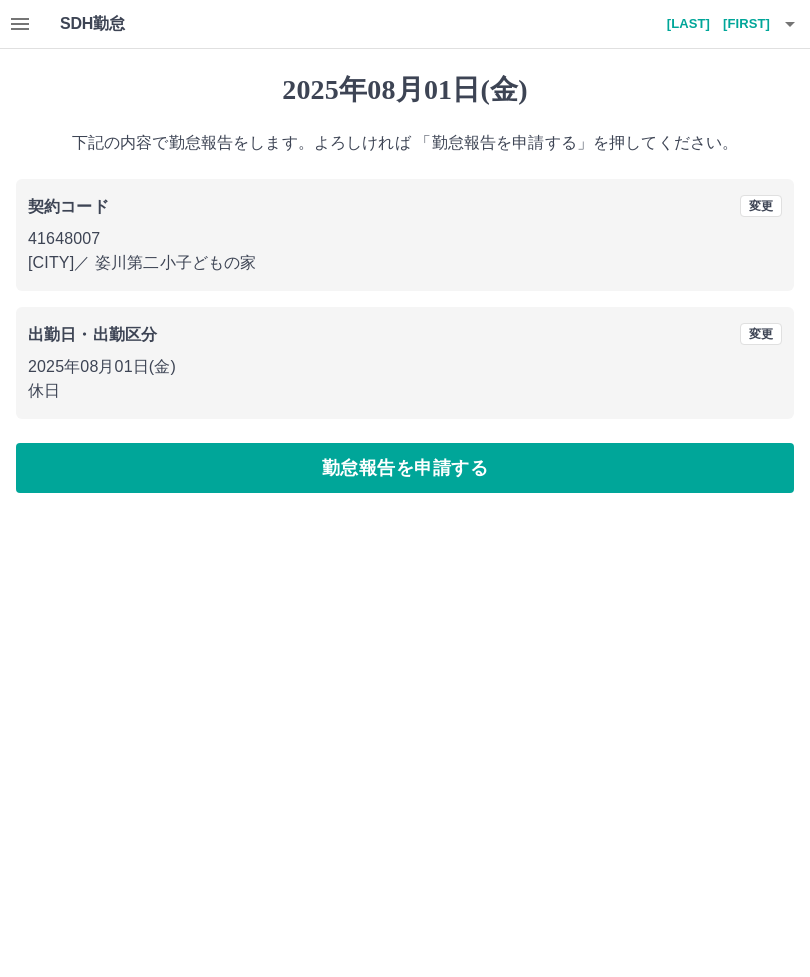 click on "勤怠報告を申請する" at bounding box center (405, 468) 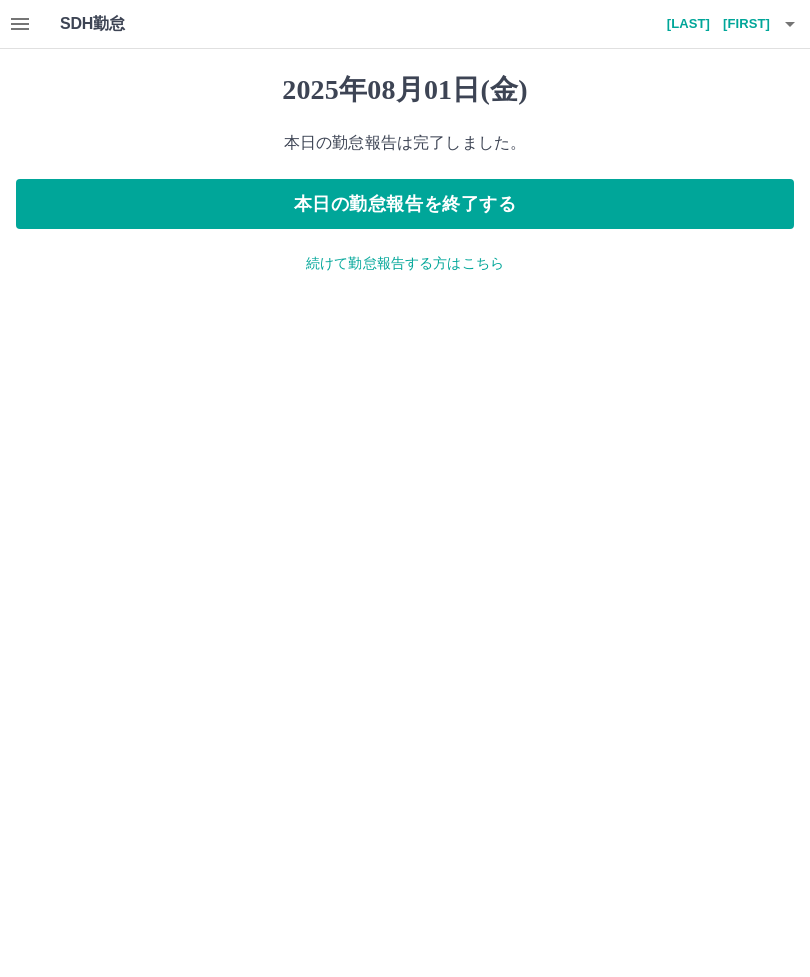 click on "続けて勤怠報告する方はこちら" at bounding box center [405, 263] 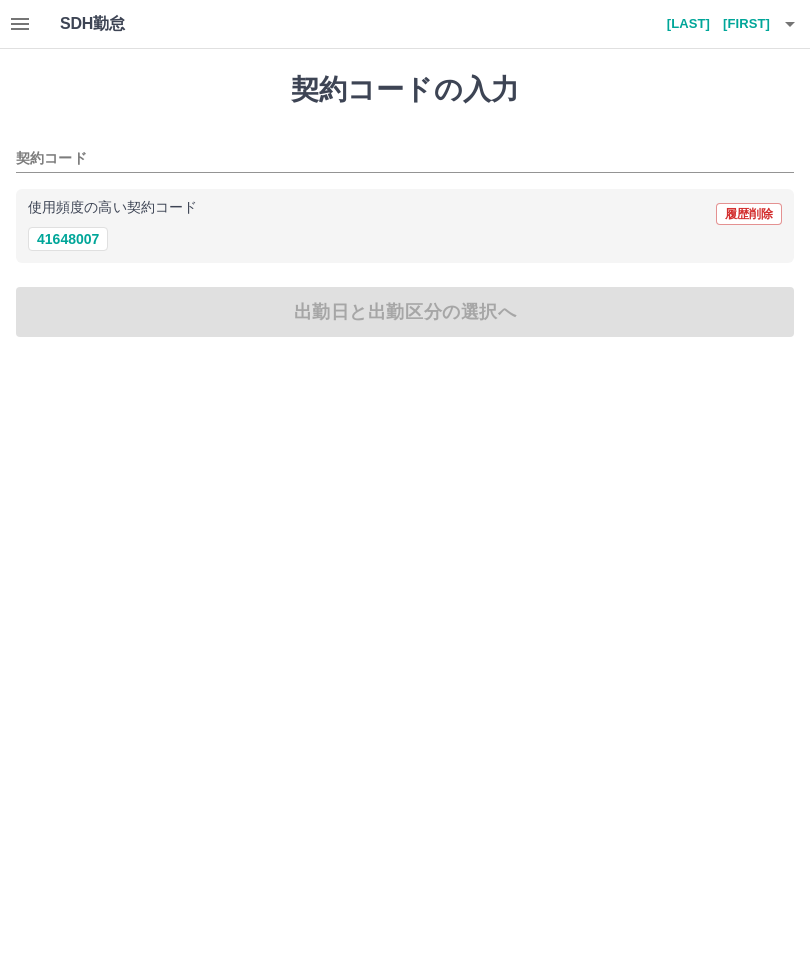 click on "41648007" at bounding box center [68, 239] 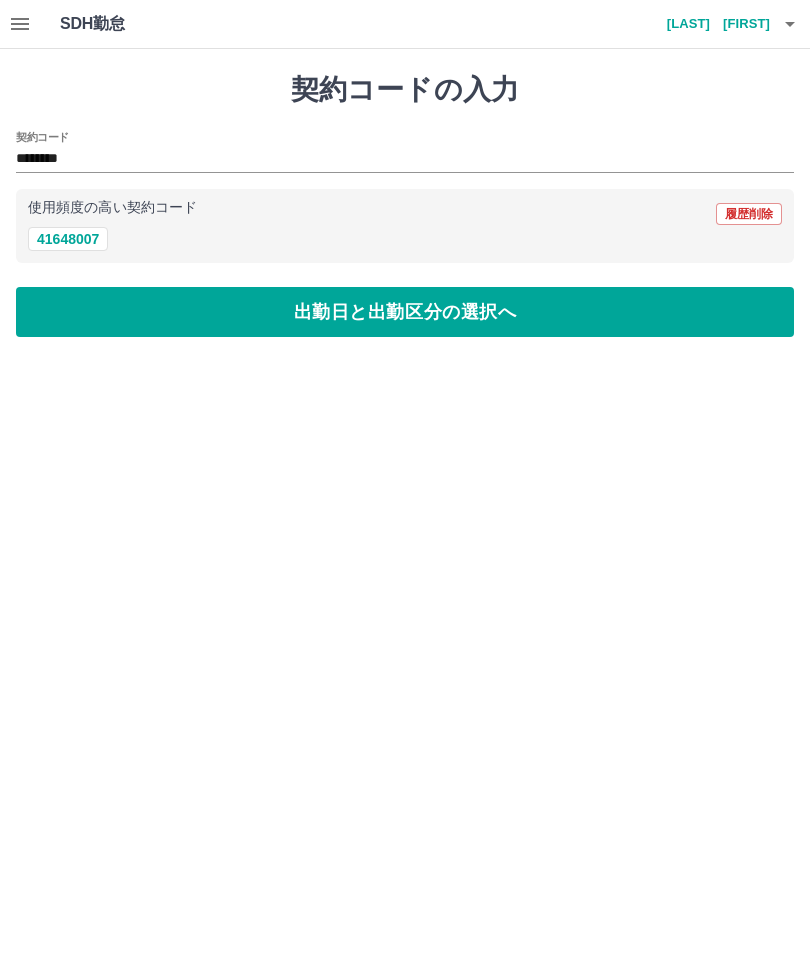 click on "出勤日と出勤区分の選択へ" at bounding box center [405, 312] 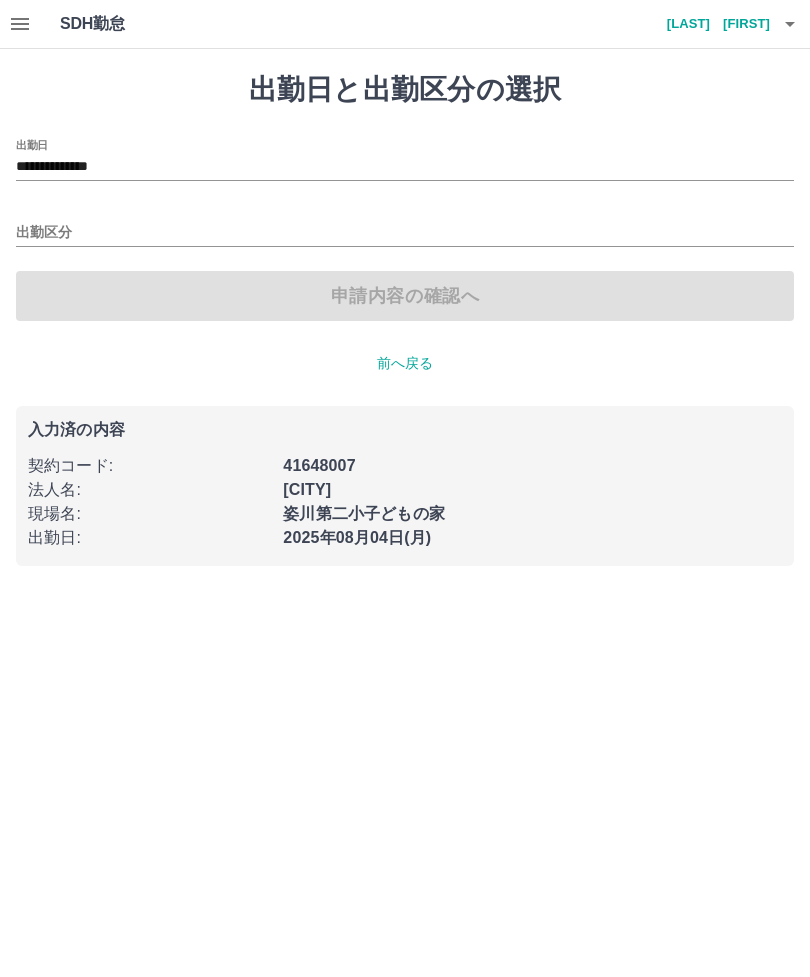 click on "**********" at bounding box center [405, 167] 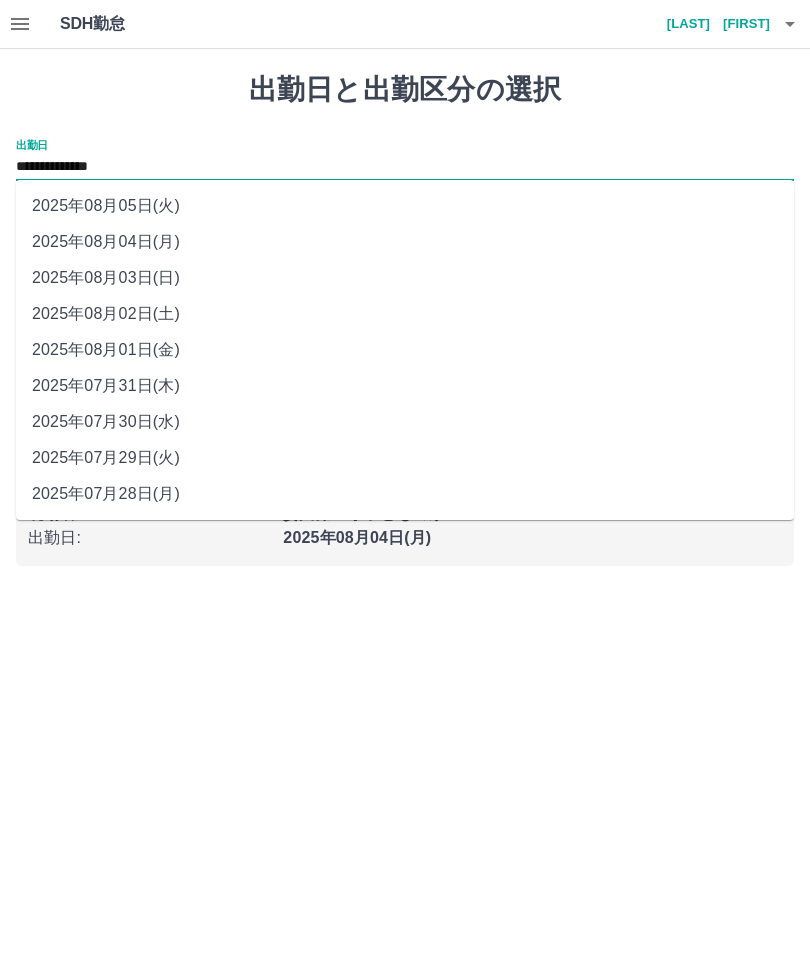 click on "2025年08月02日(土)" at bounding box center [405, 314] 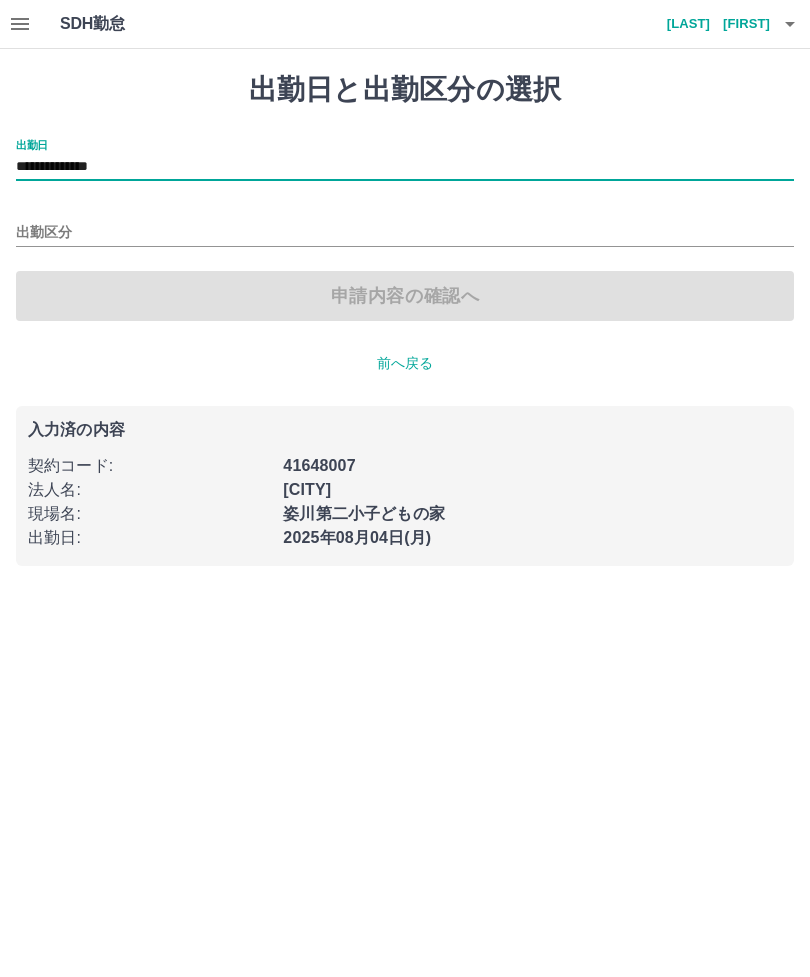 click on "出勤区分" at bounding box center (405, 233) 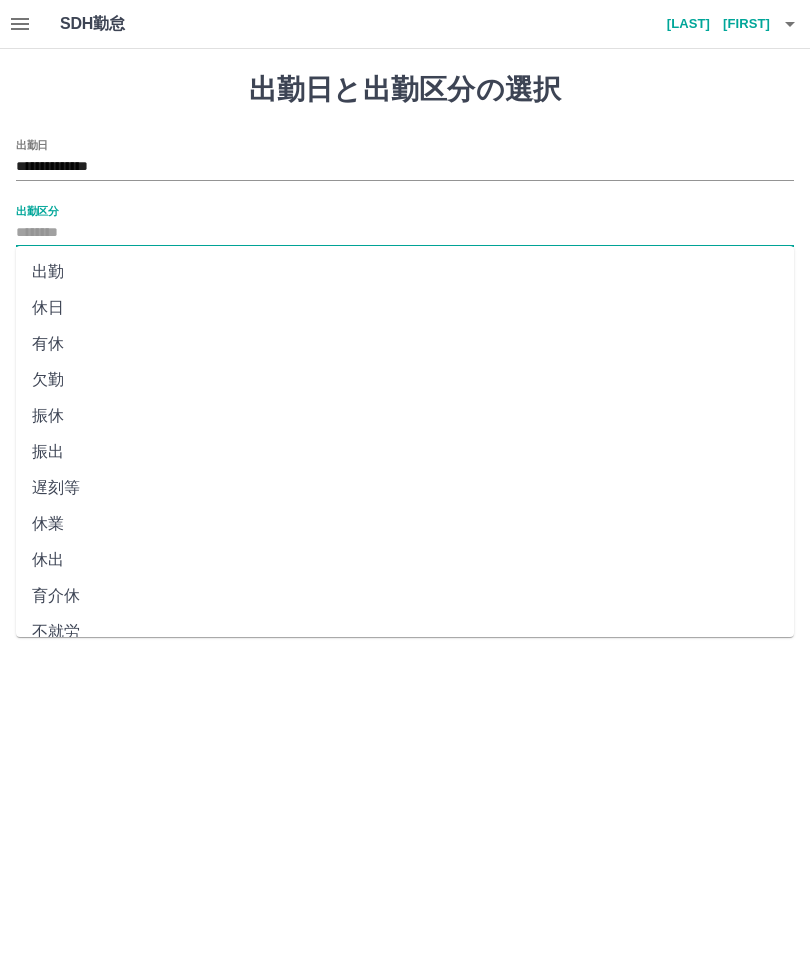 click on "休日" at bounding box center [405, 308] 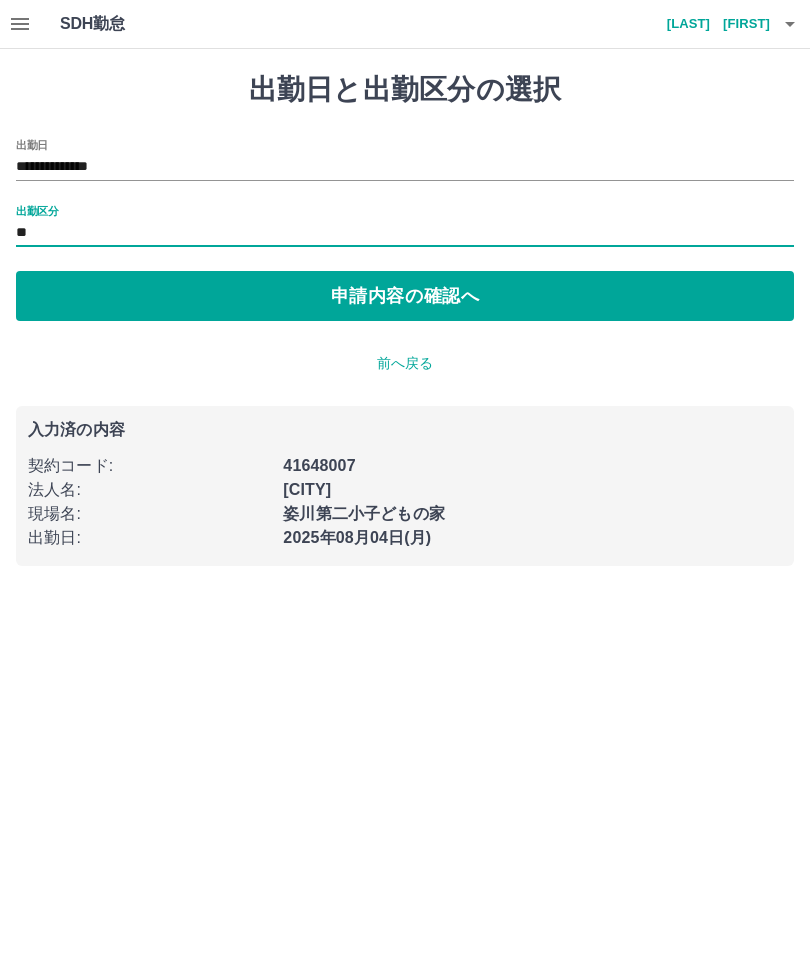 click on "申請内容の確認へ" at bounding box center (405, 296) 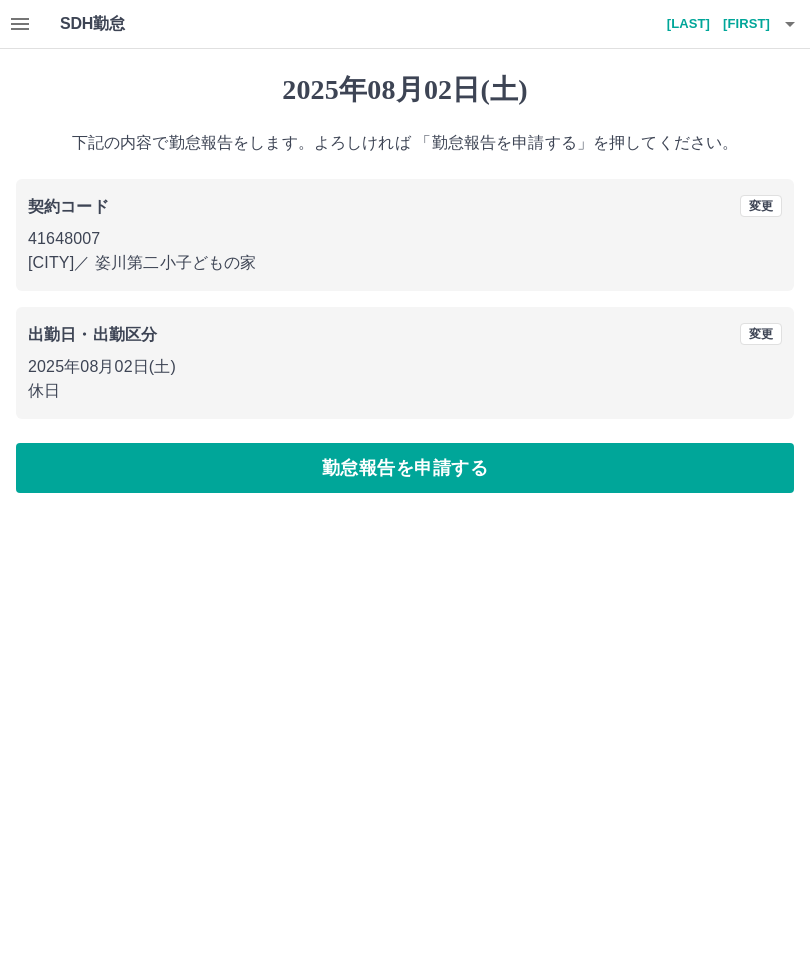 click on "勤怠報告を申請する" at bounding box center [405, 468] 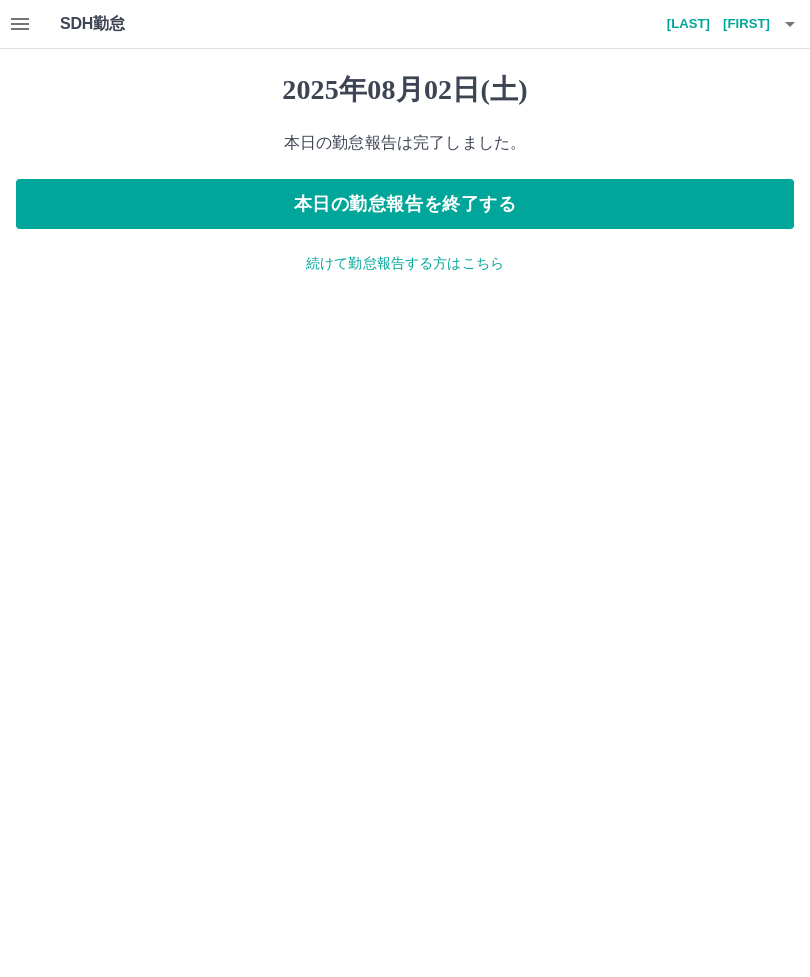 click on "続けて勤怠報告する方はこちら" at bounding box center [405, 263] 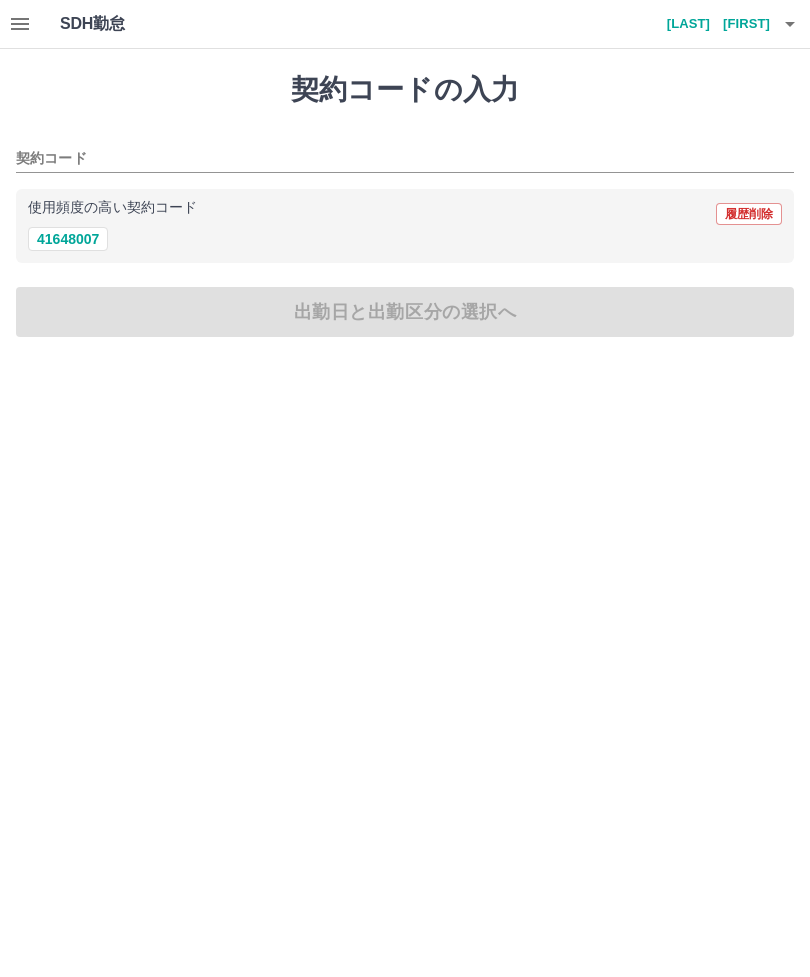 click on "41648007" at bounding box center [68, 239] 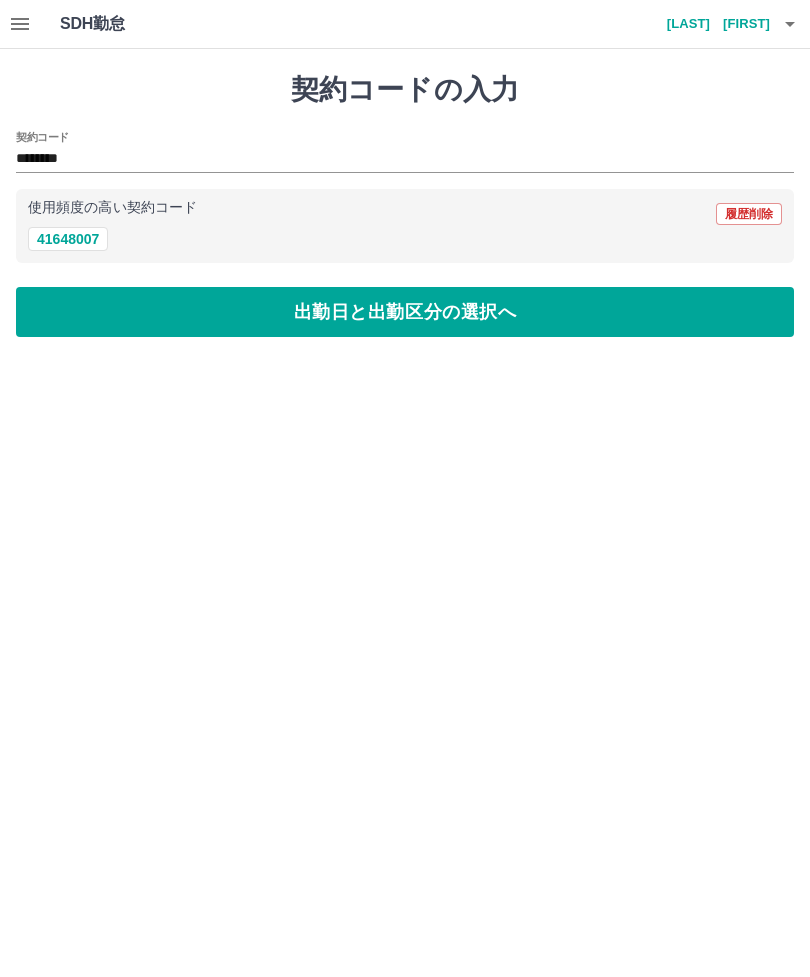 click on "出勤日と出勤区分の選択へ" at bounding box center (405, 312) 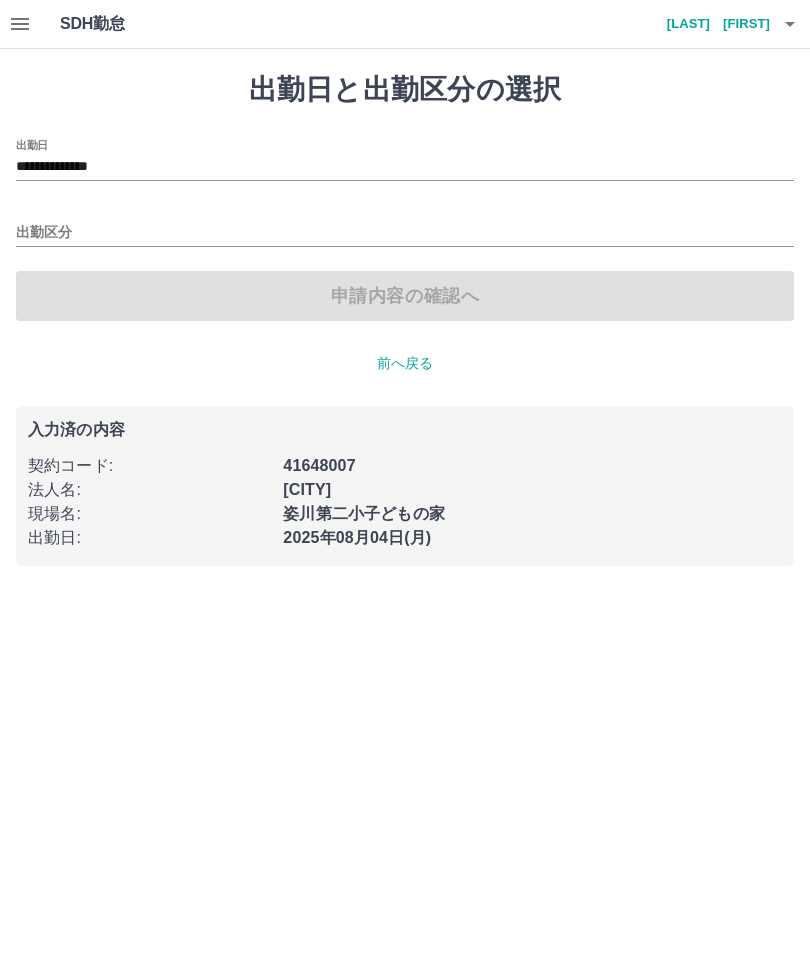 click on "**********" at bounding box center [405, 167] 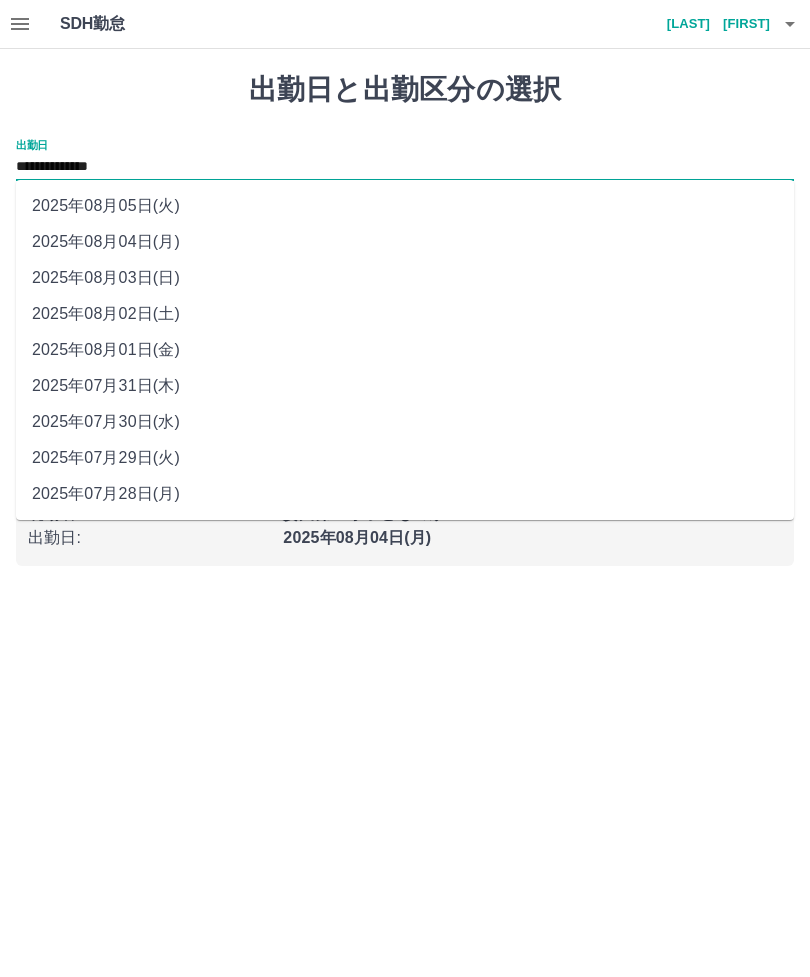 click on "2025年08月03日(日)" at bounding box center [405, 278] 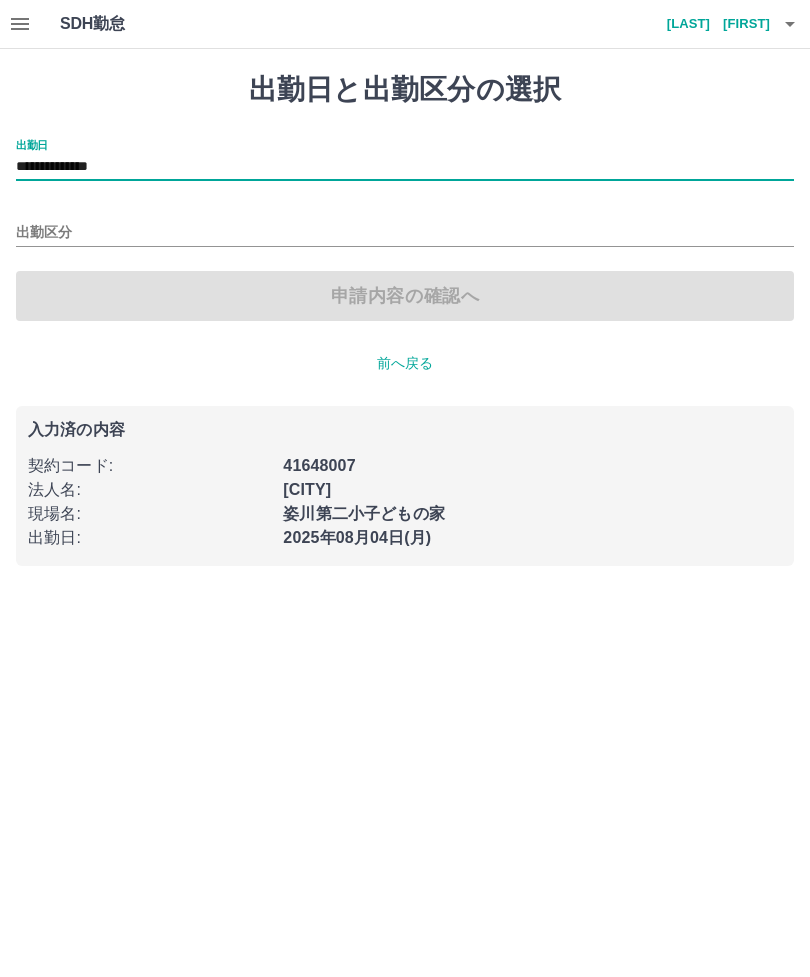 click on "出勤区分" at bounding box center (405, 233) 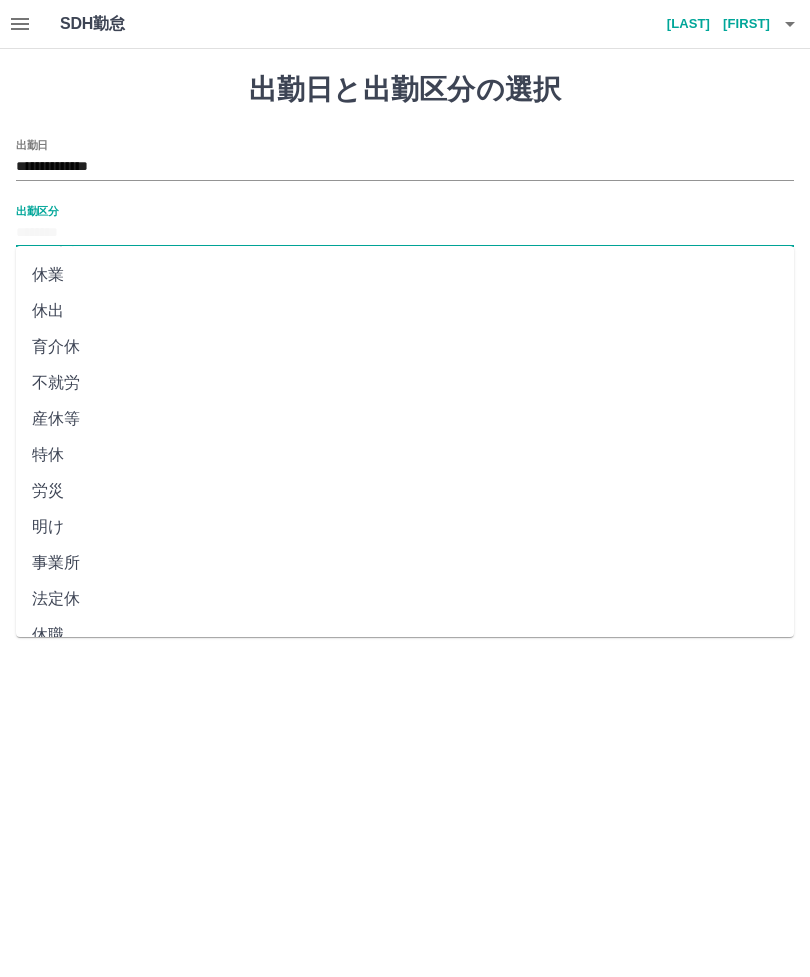 scroll, scrollTop: 248, scrollLeft: 0, axis: vertical 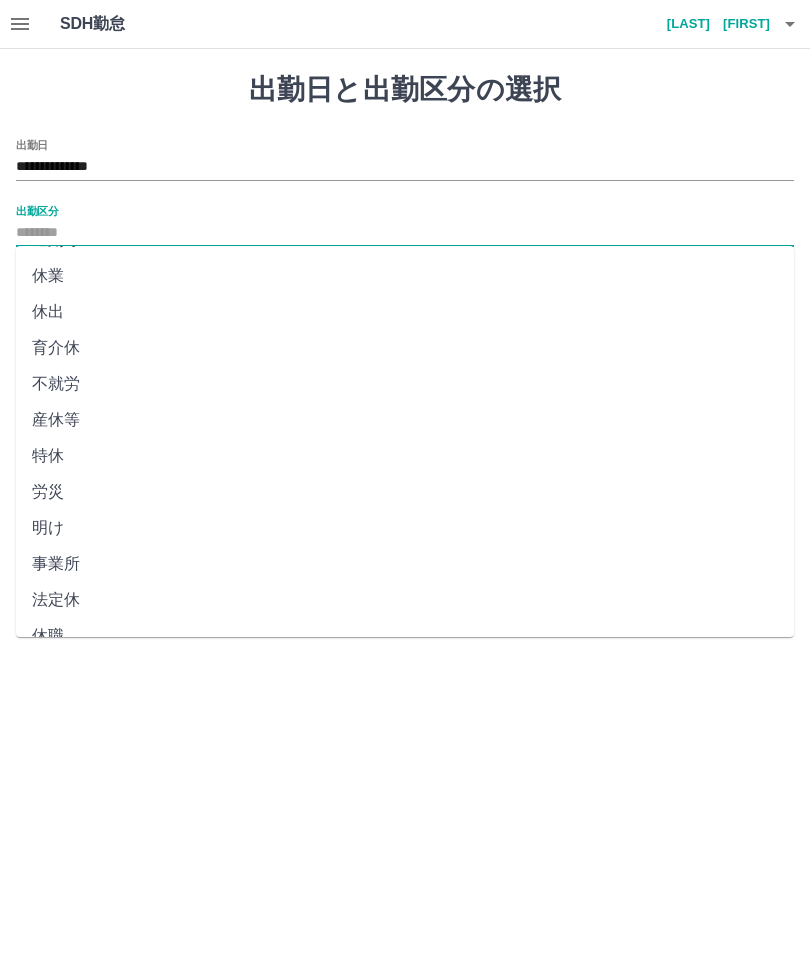 click on "法定休" at bounding box center (405, 600) 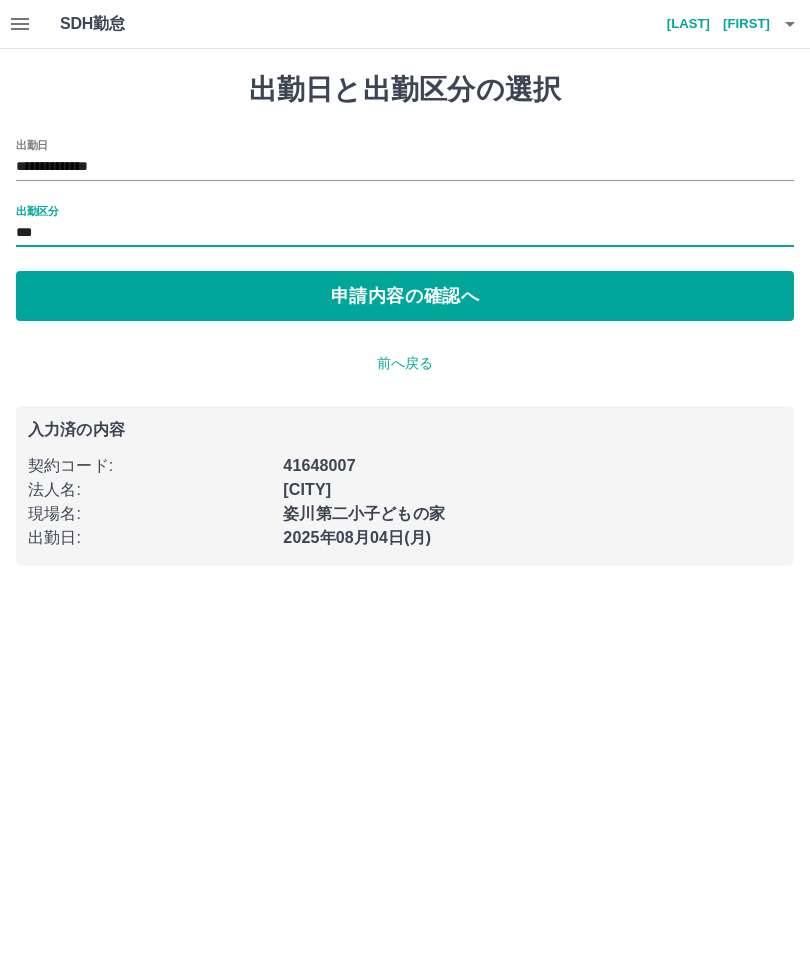 click on "申請内容の確認へ" at bounding box center [405, 296] 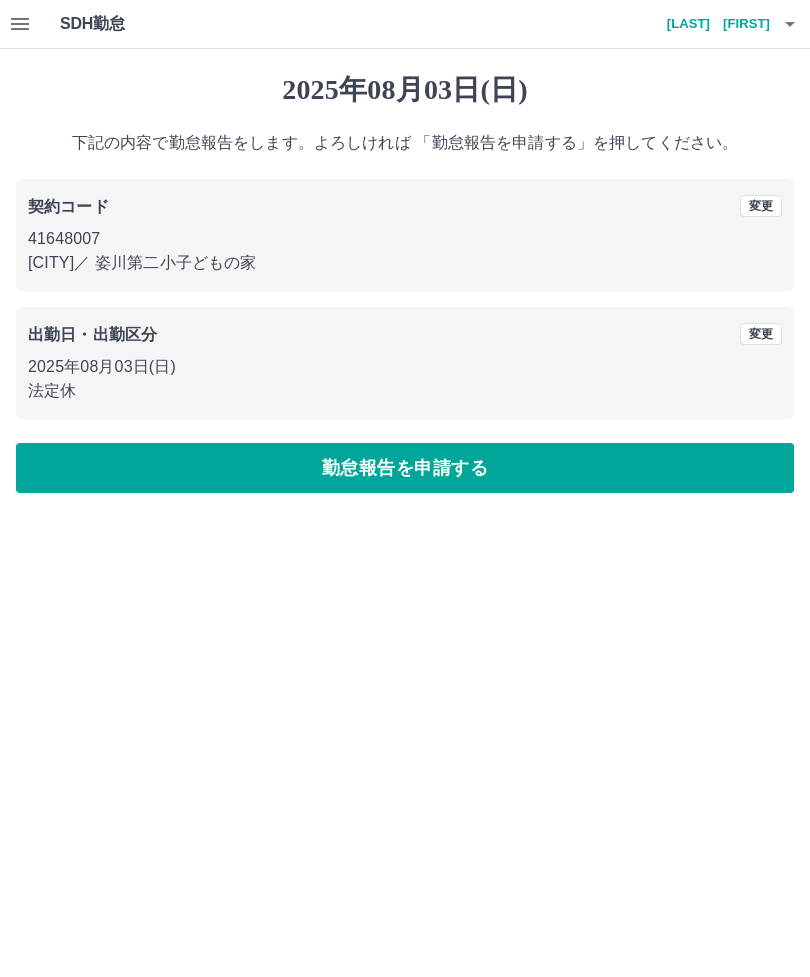 click on "勤怠報告を申請する" at bounding box center (405, 468) 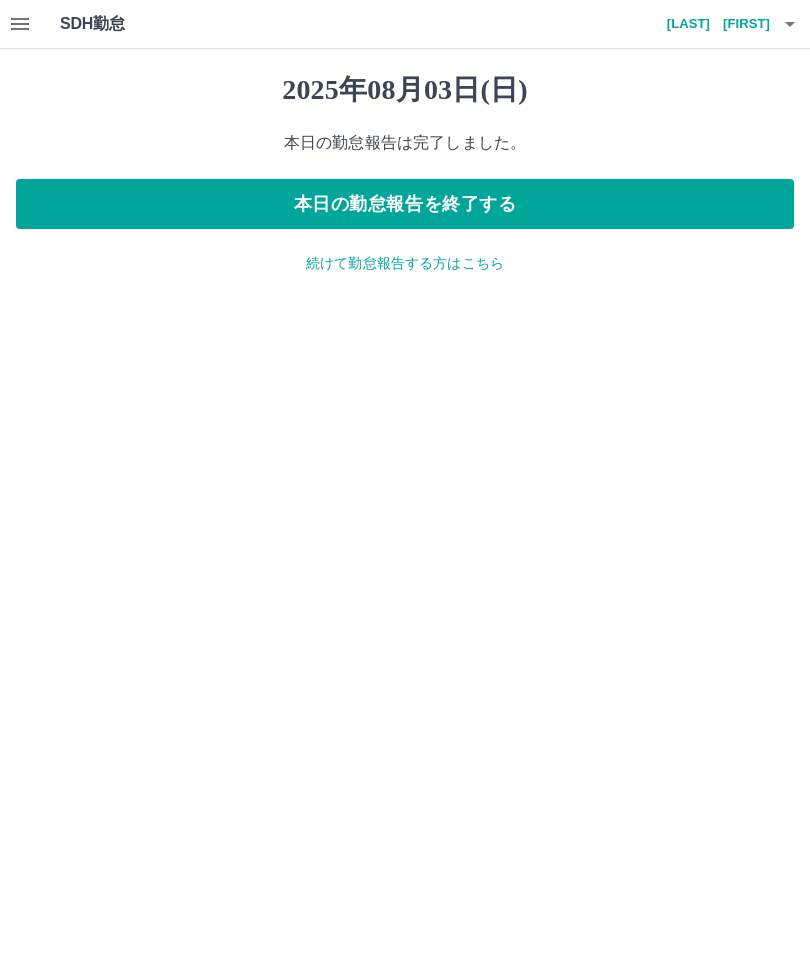click on "続けて勤怠報告する方はこちら" at bounding box center [405, 263] 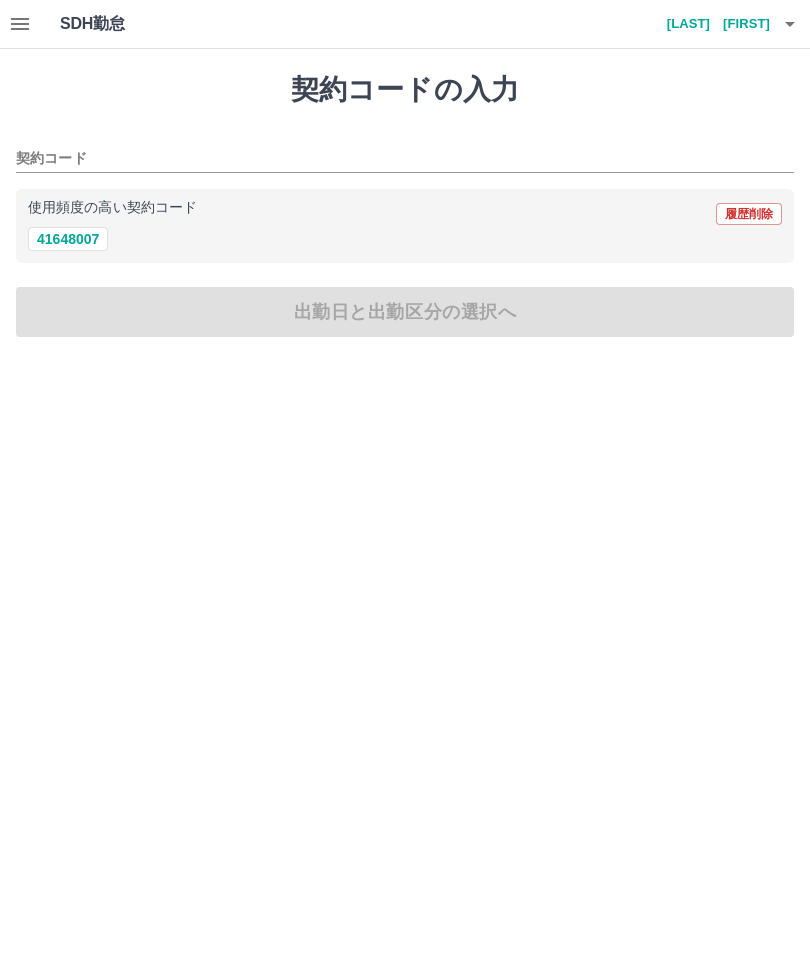 click on "41648007" at bounding box center (68, 239) 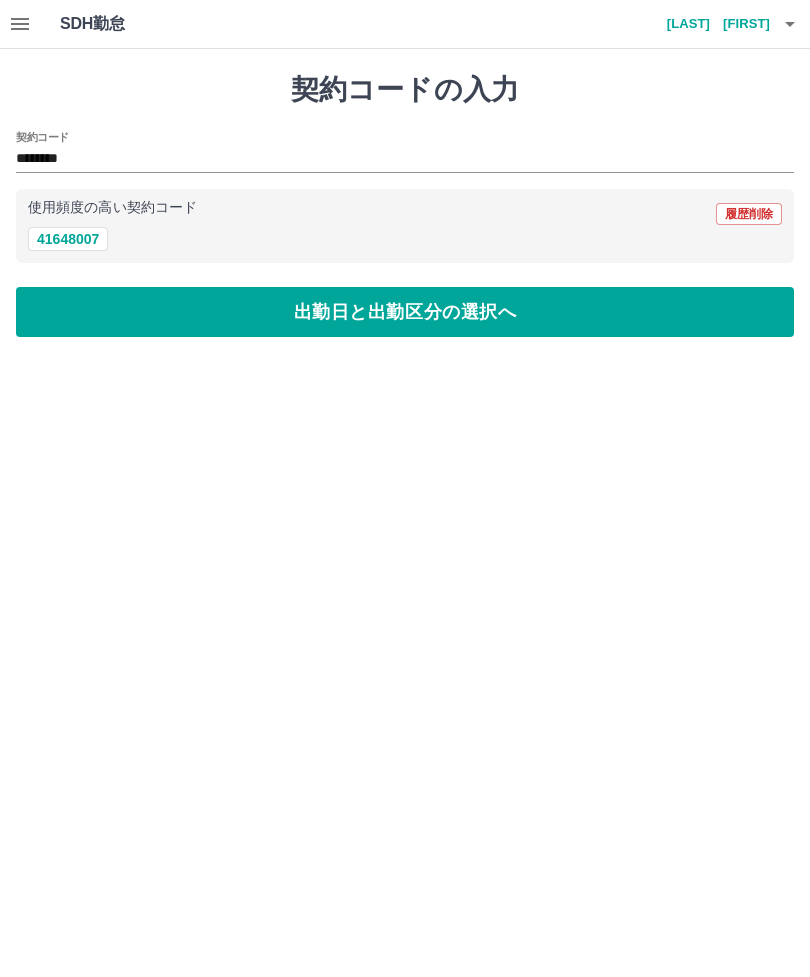 click on "出勤日と出勤区分の選択へ" at bounding box center [405, 312] 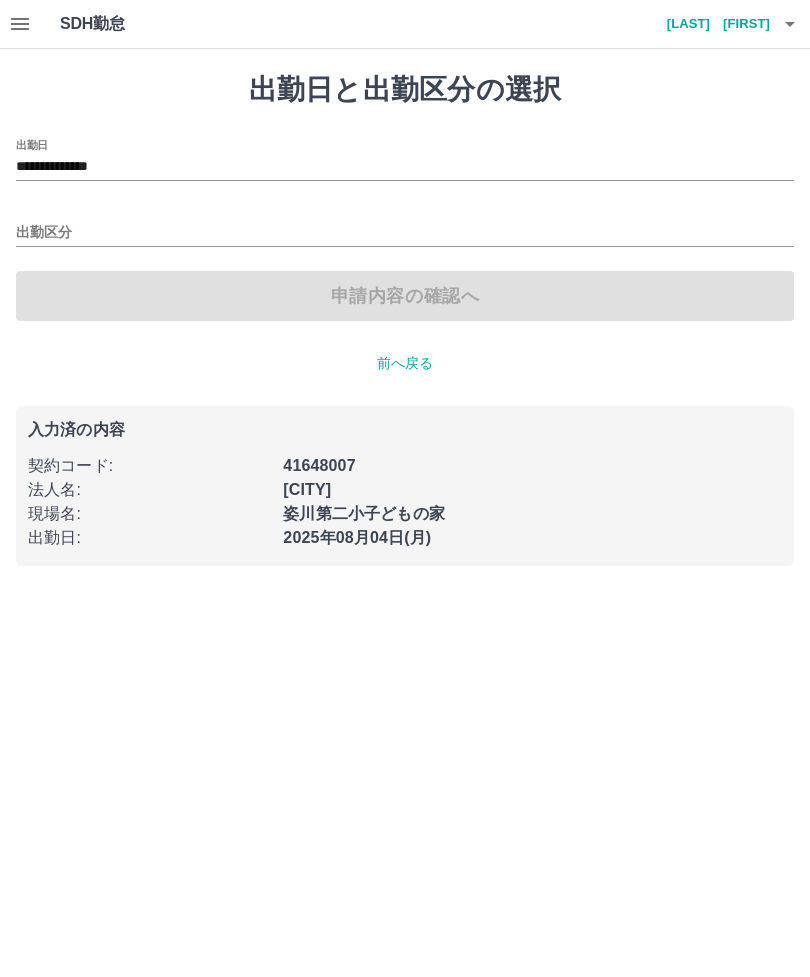 click on "出勤区分" at bounding box center (405, 233) 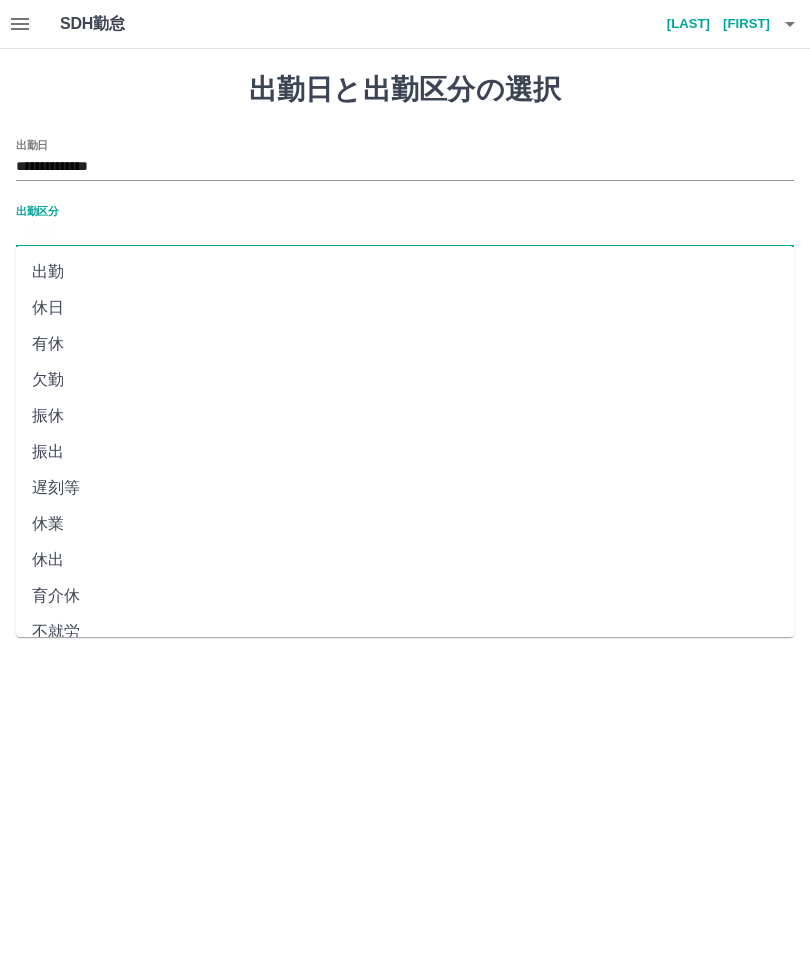 click on "出勤" at bounding box center [405, 272] 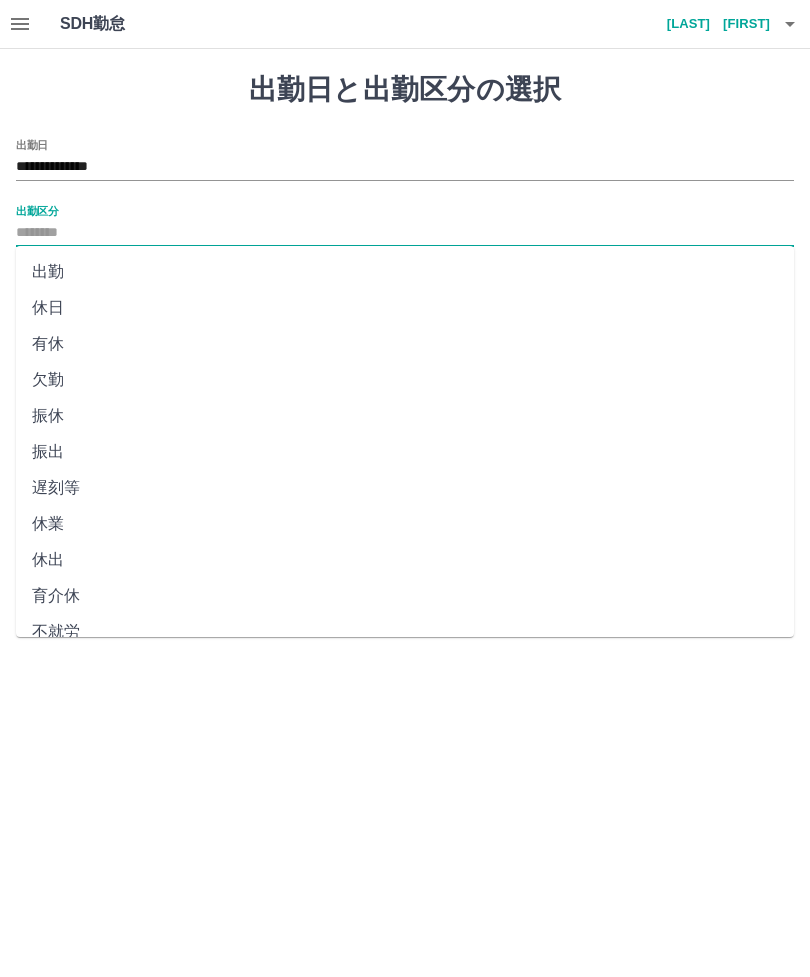 type on "**" 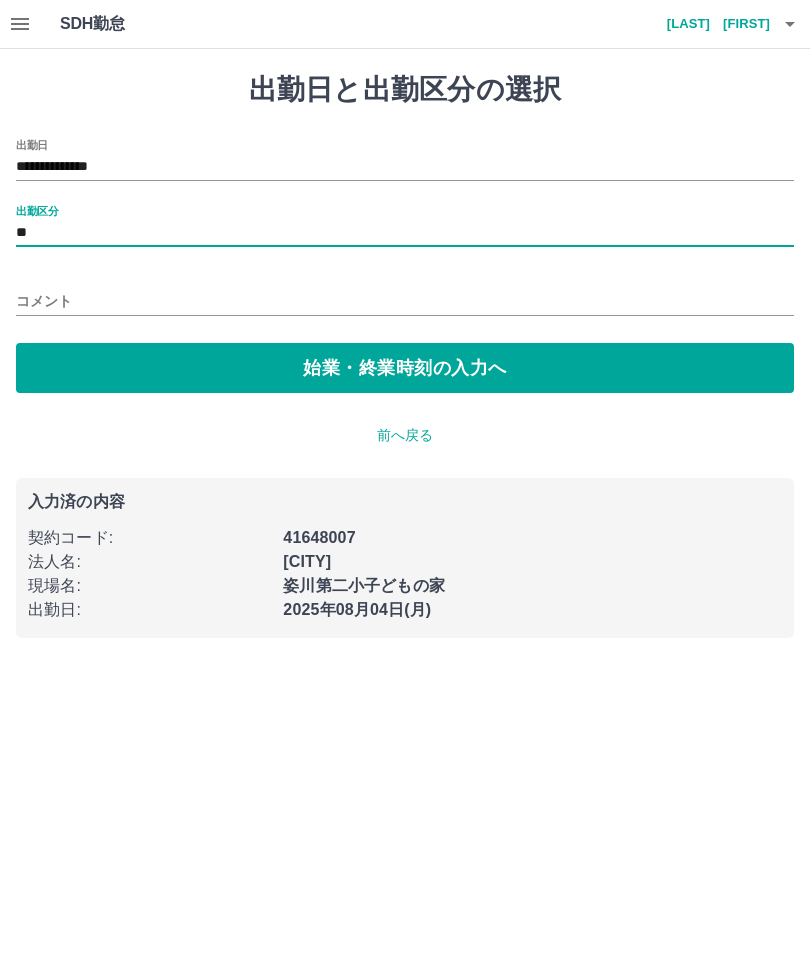 click on "始業・終業時刻の入力へ" at bounding box center [405, 368] 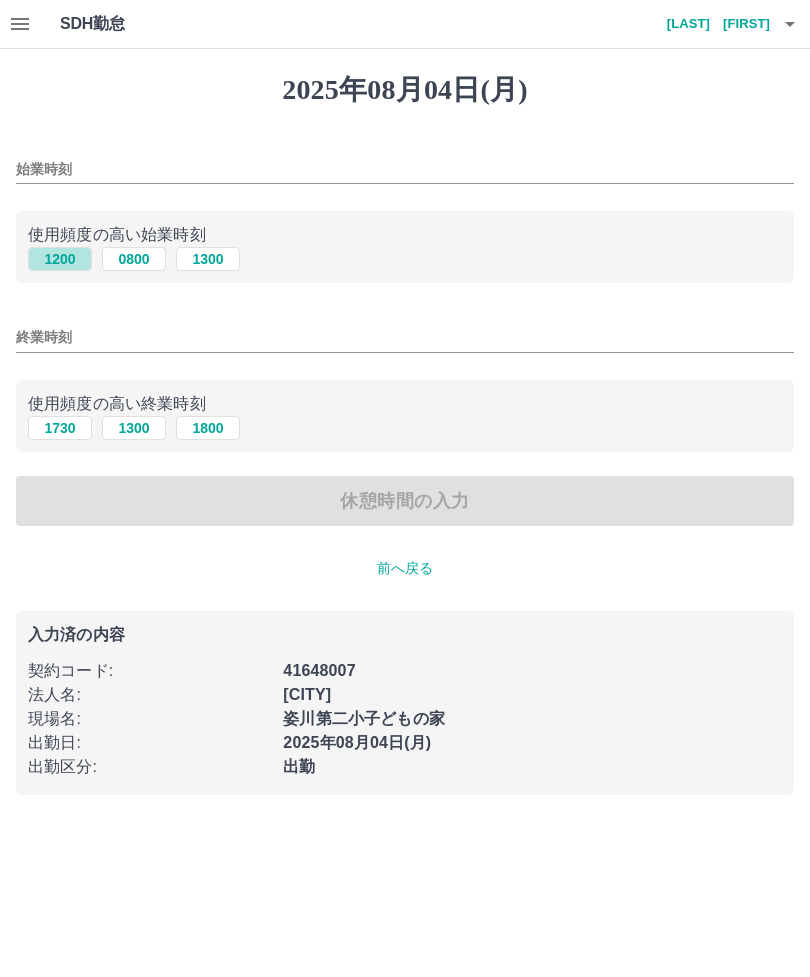 click on "1200" at bounding box center (60, 259) 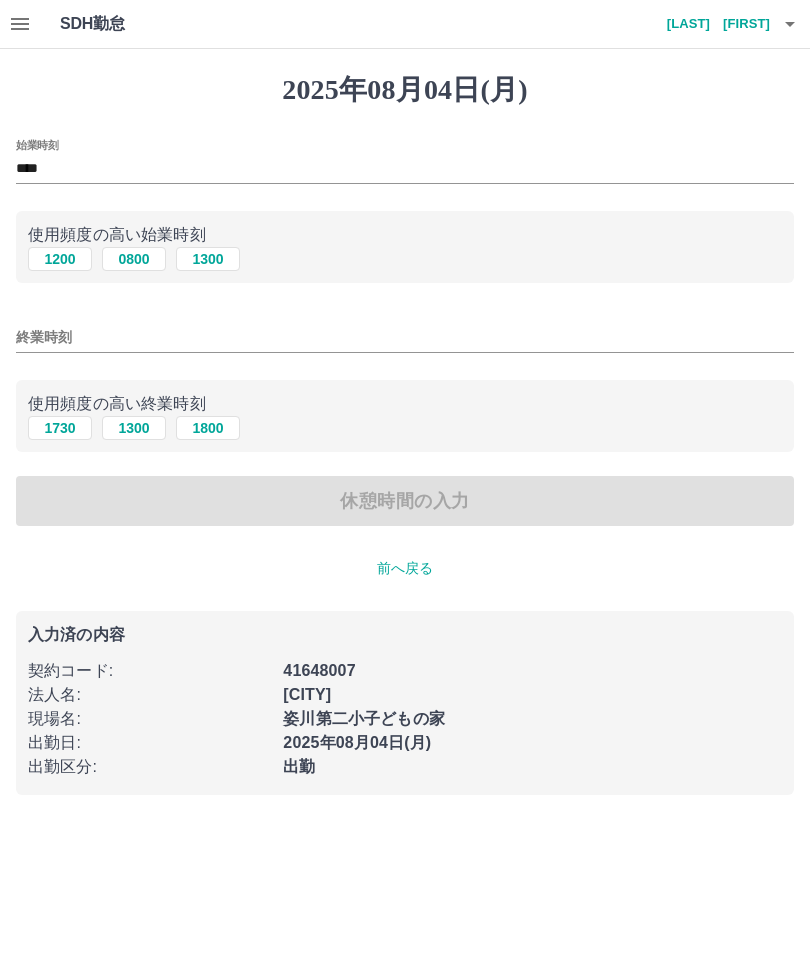 click on "1730" at bounding box center (60, 428) 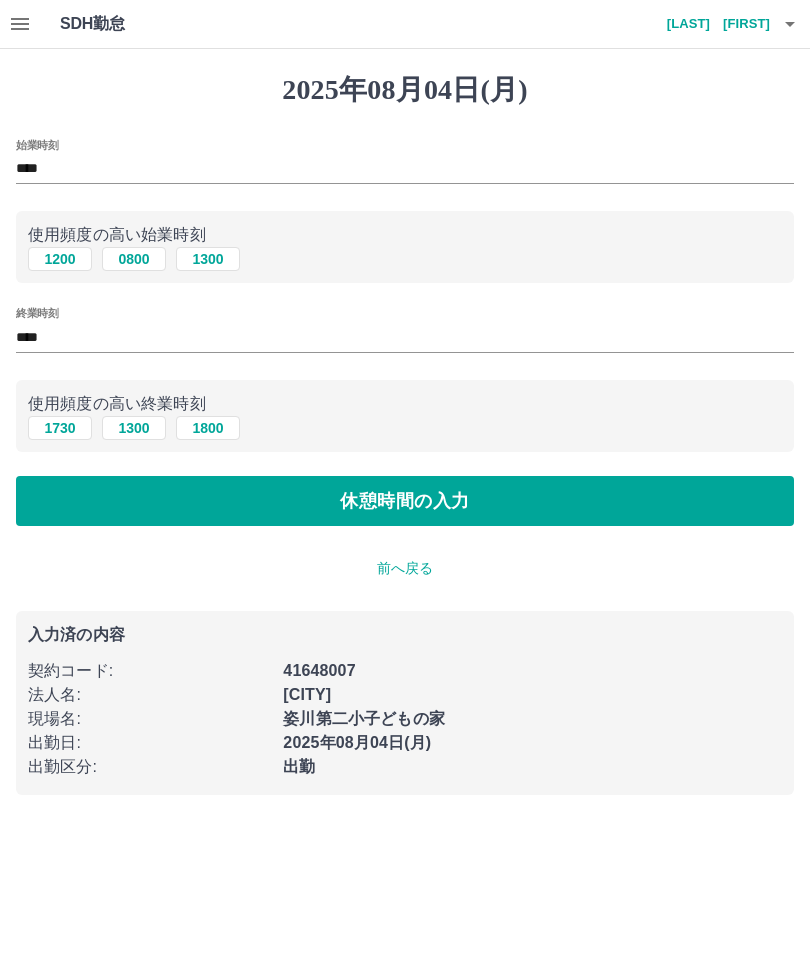 click on "休憩時間の入力" at bounding box center [405, 501] 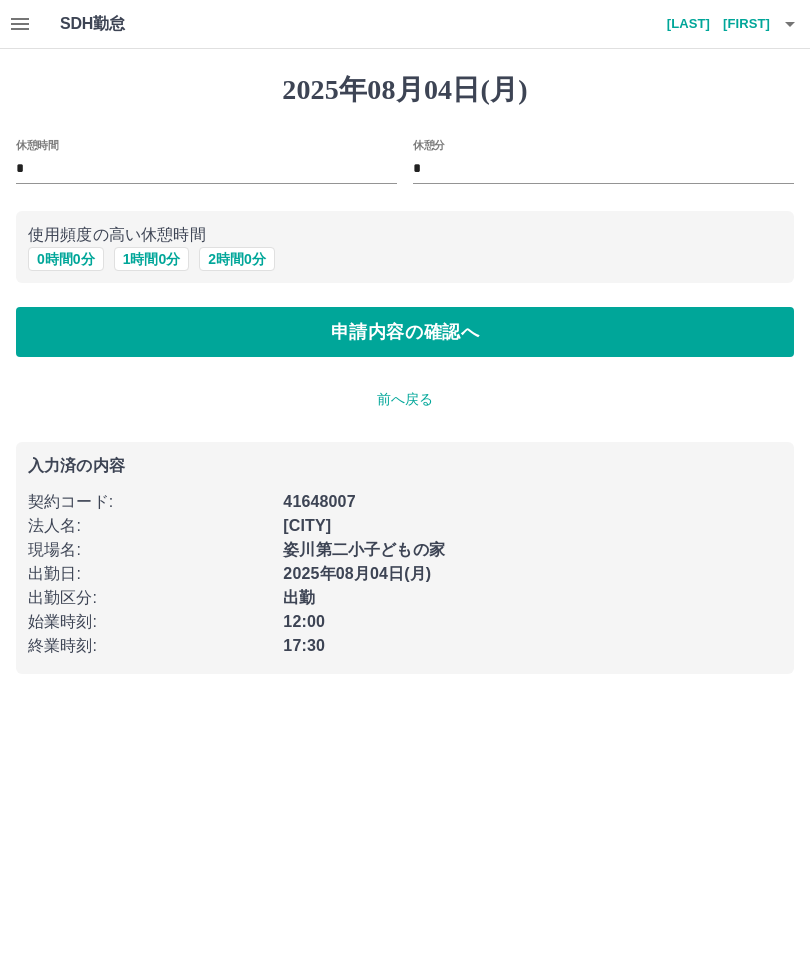 click on "申請内容の確認へ" at bounding box center (405, 332) 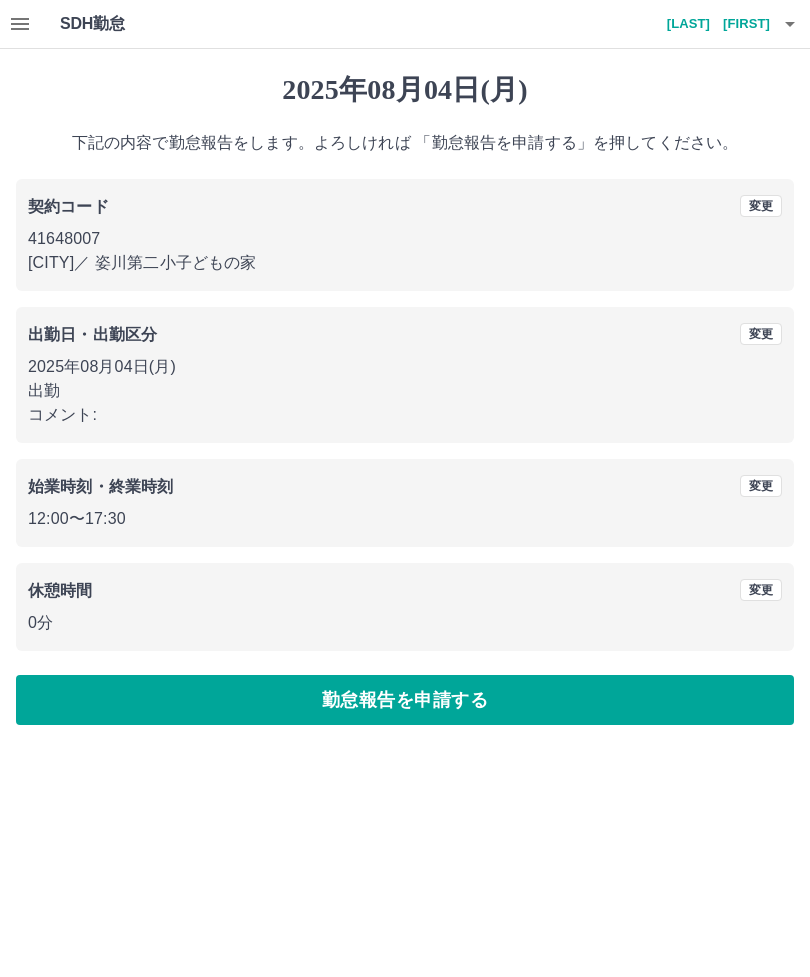 click on "勤怠報告を申請する" at bounding box center [405, 700] 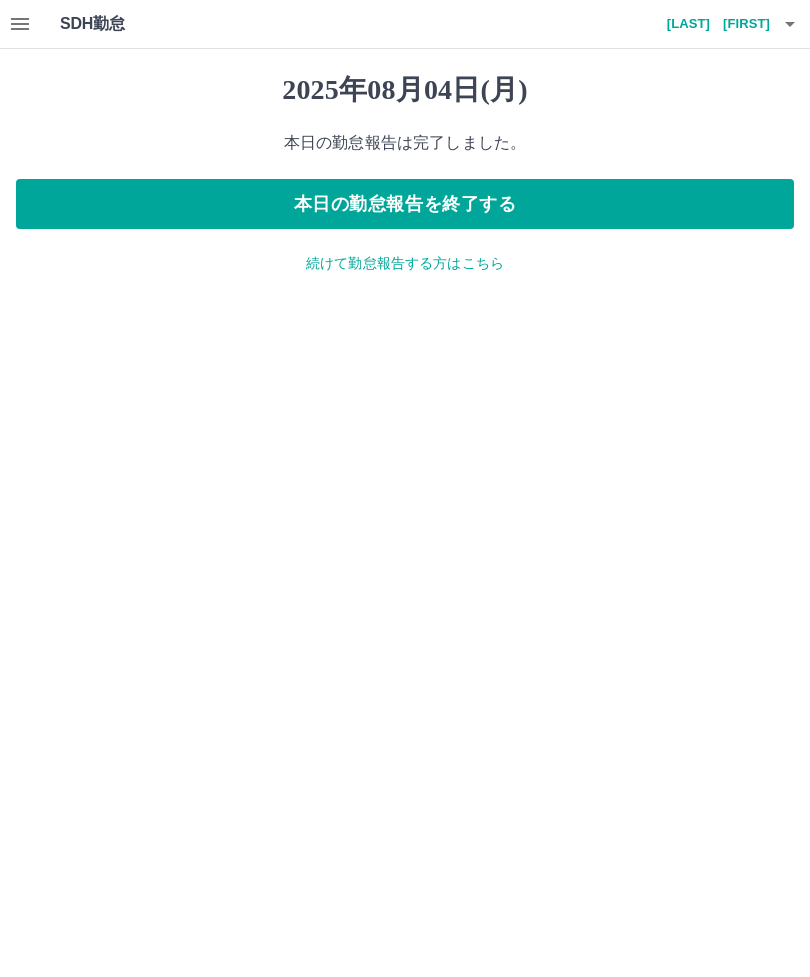 click on "本日の勤怠報告を終了する" at bounding box center [405, 204] 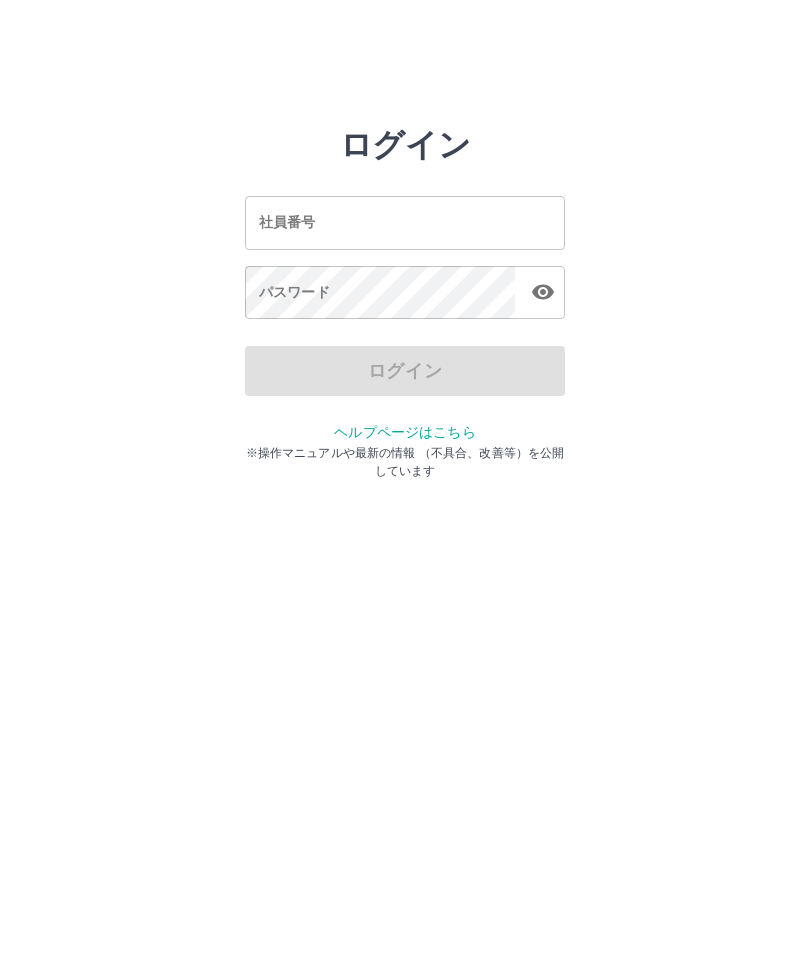 scroll, scrollTop: 0, scrollLeft: 0, axis: both 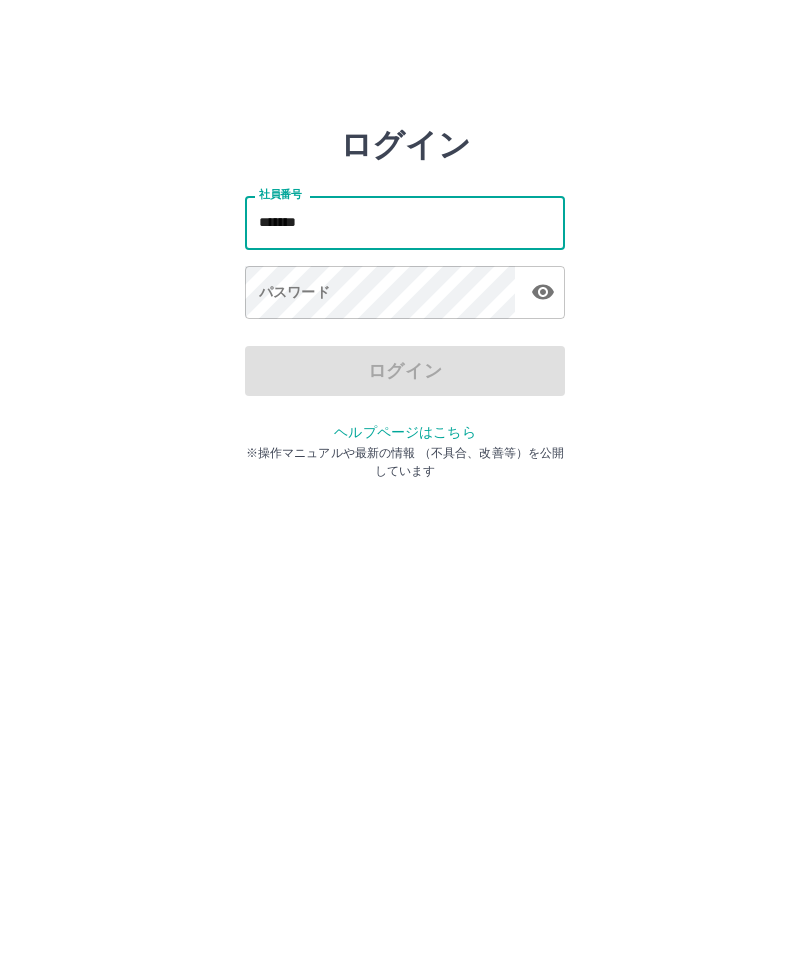 type on "*******" 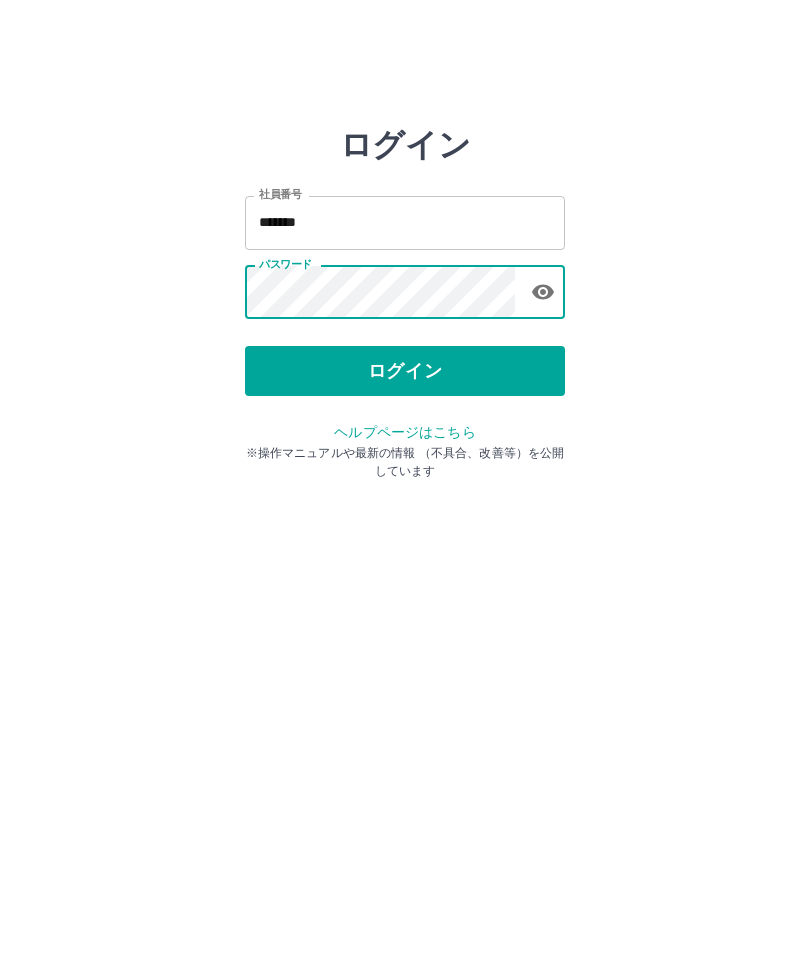 click 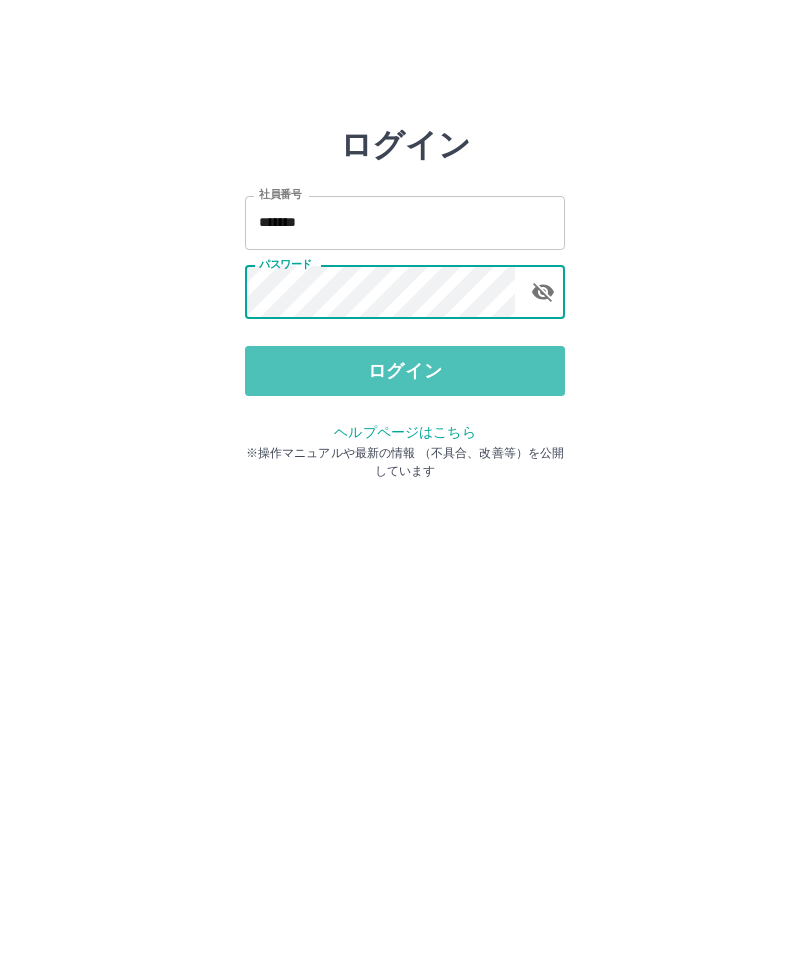 click on "ログイン" at bounding box center (405, 371) 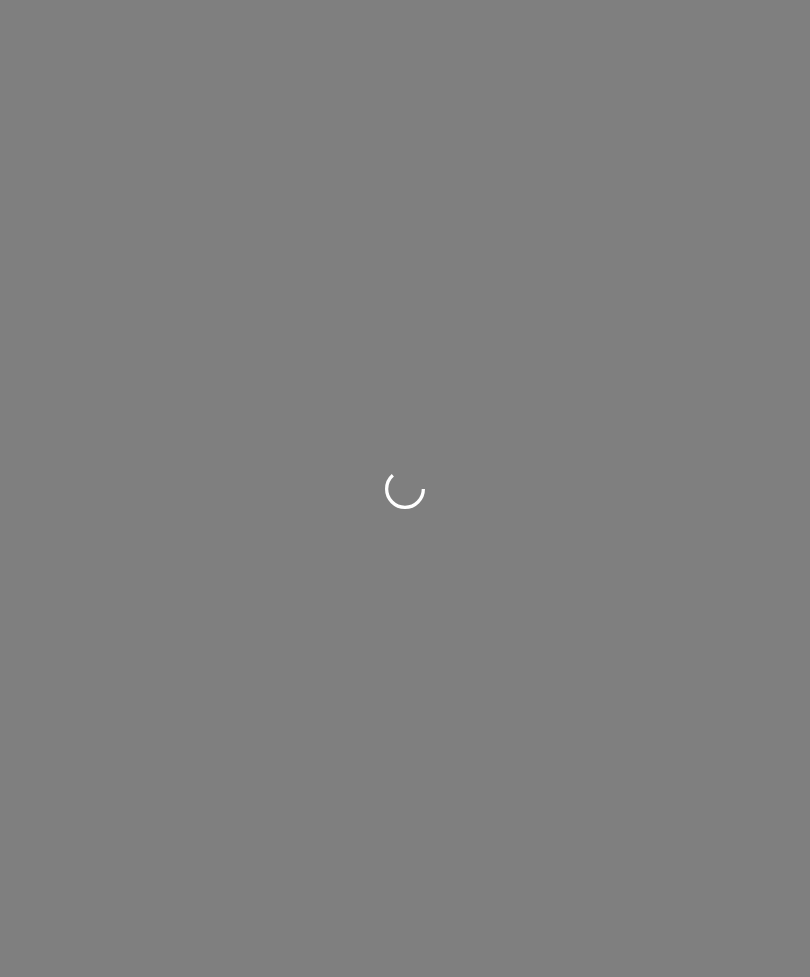 scroll, scrollTop: 0, scrollLeft: 0, axis: both 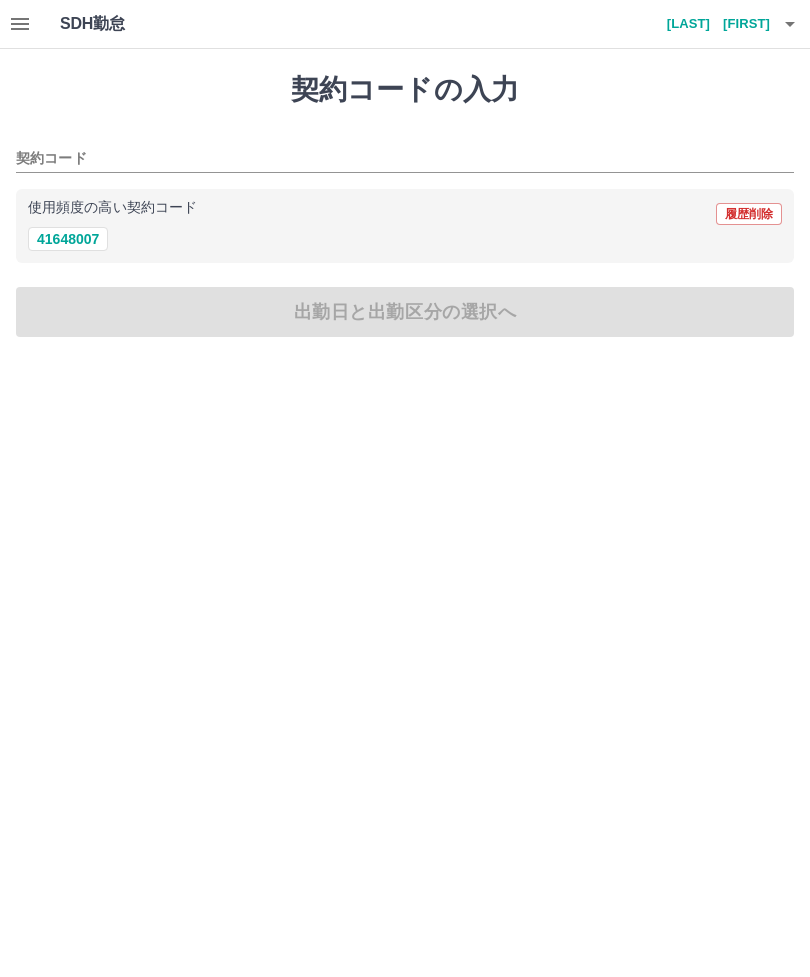 click on "41648007" at bounding box center (68, 239) 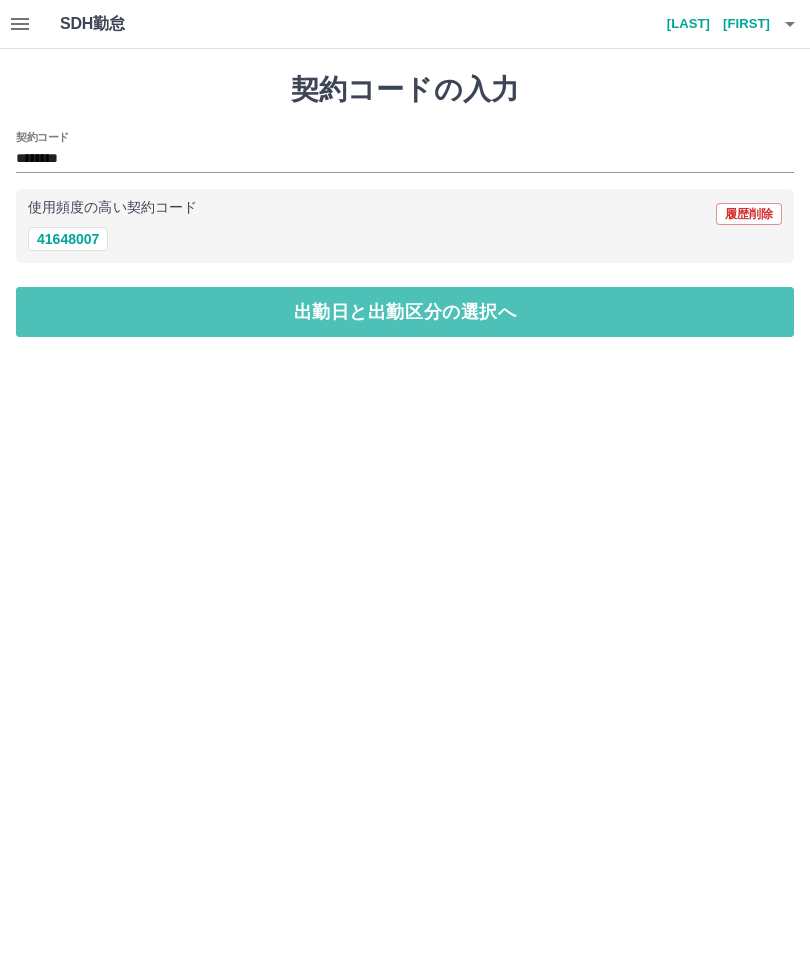click on "出勤日と出勤区分の選択へ" at bounding box center (405, 312) 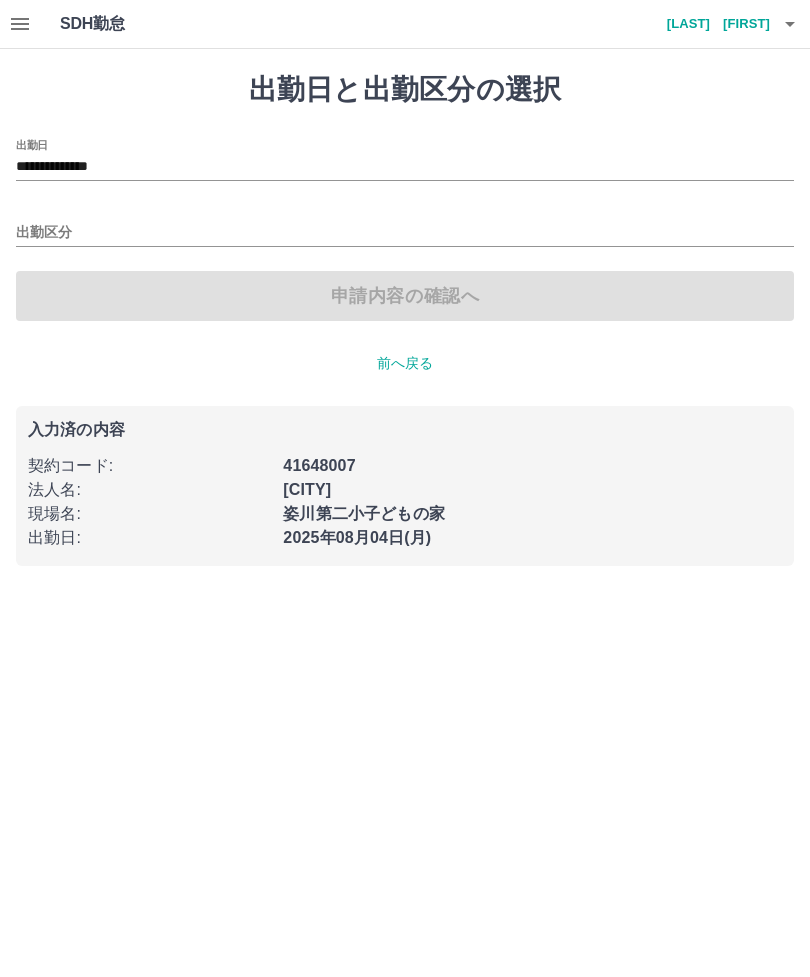 click on "**********" at bounding box center [405, 167] 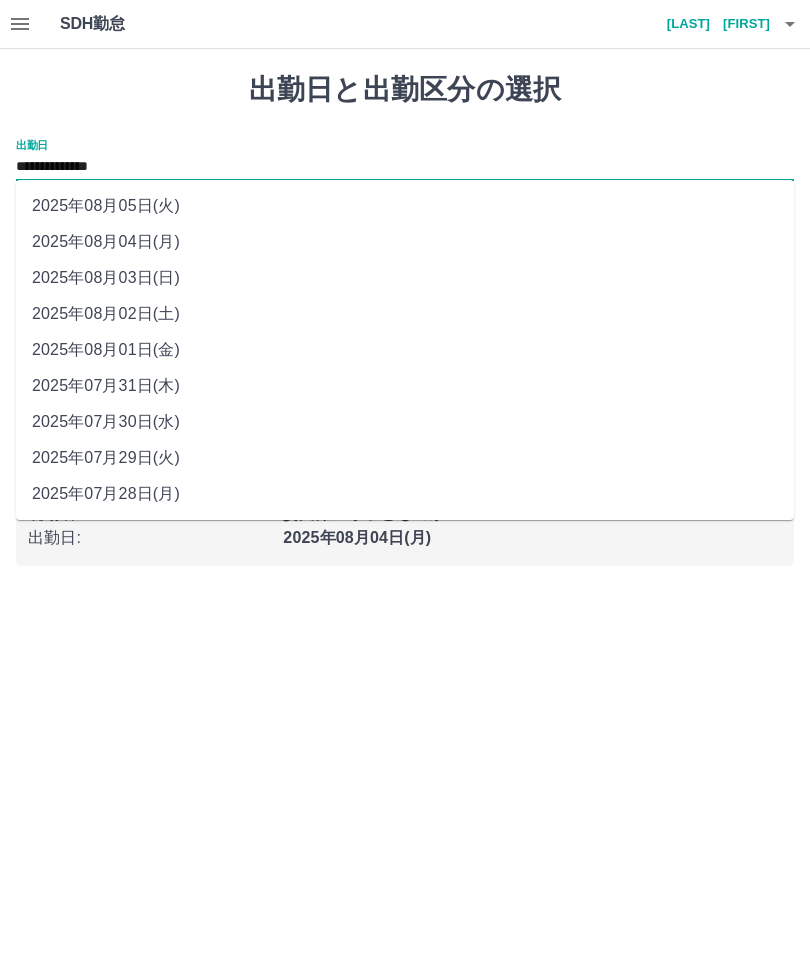 click on "2025年08月01日(金)" at bounding box center (405, 350) 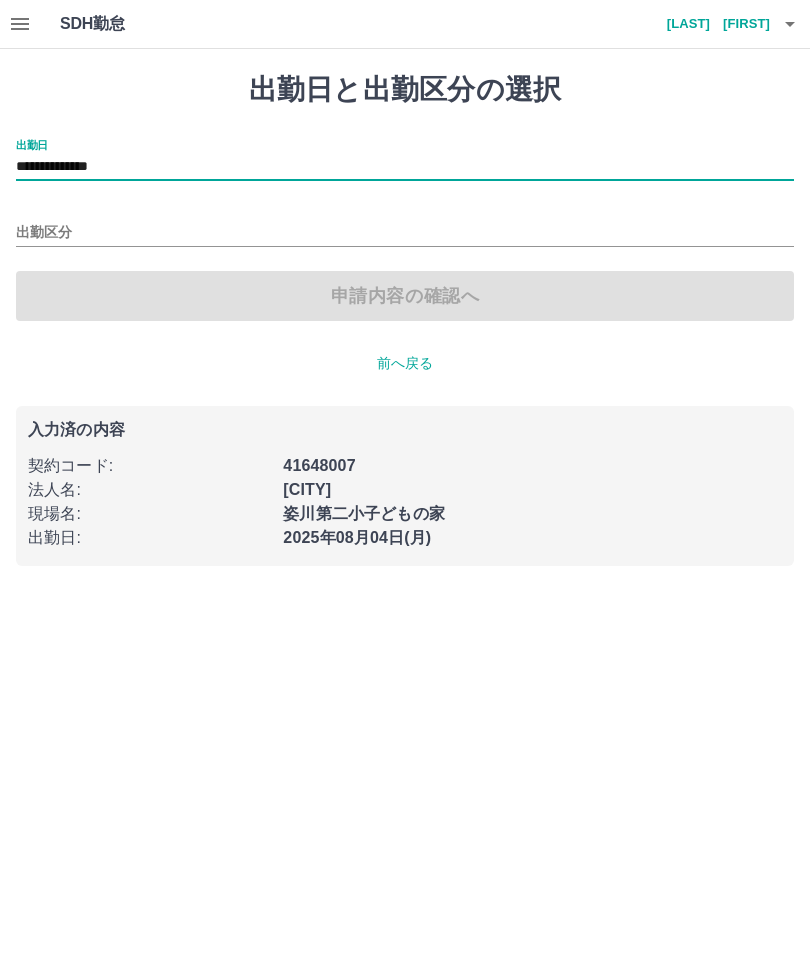 click on "出勤区分" at bounding box center [405, 233] 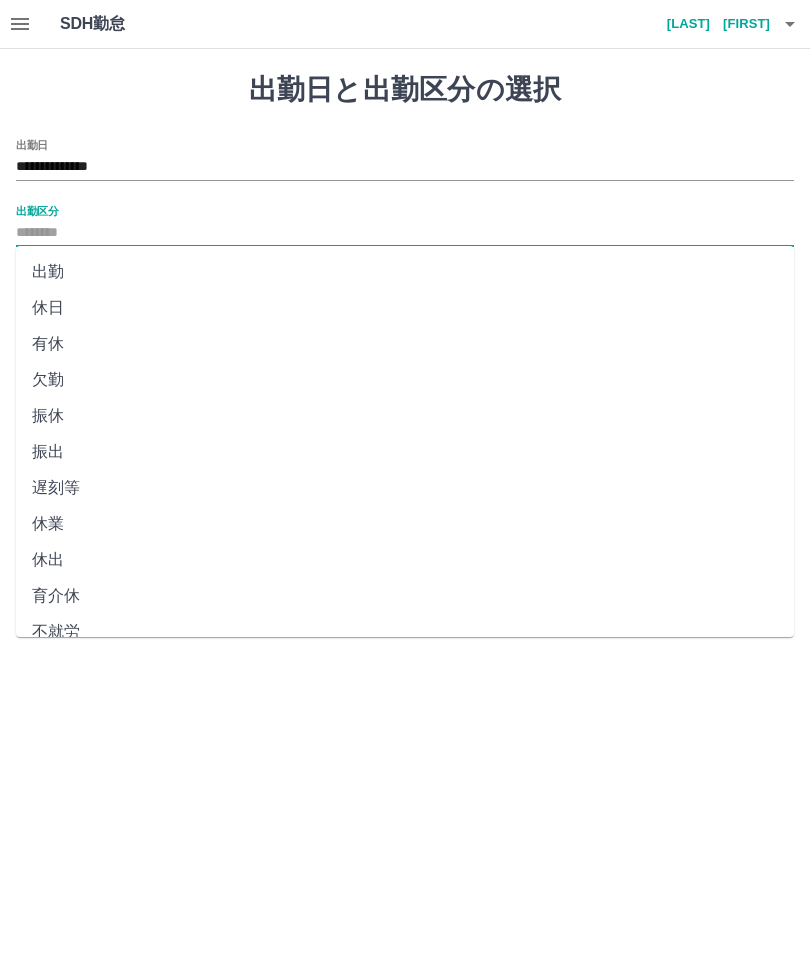 click on "休日" at bounding box center [405, 308] 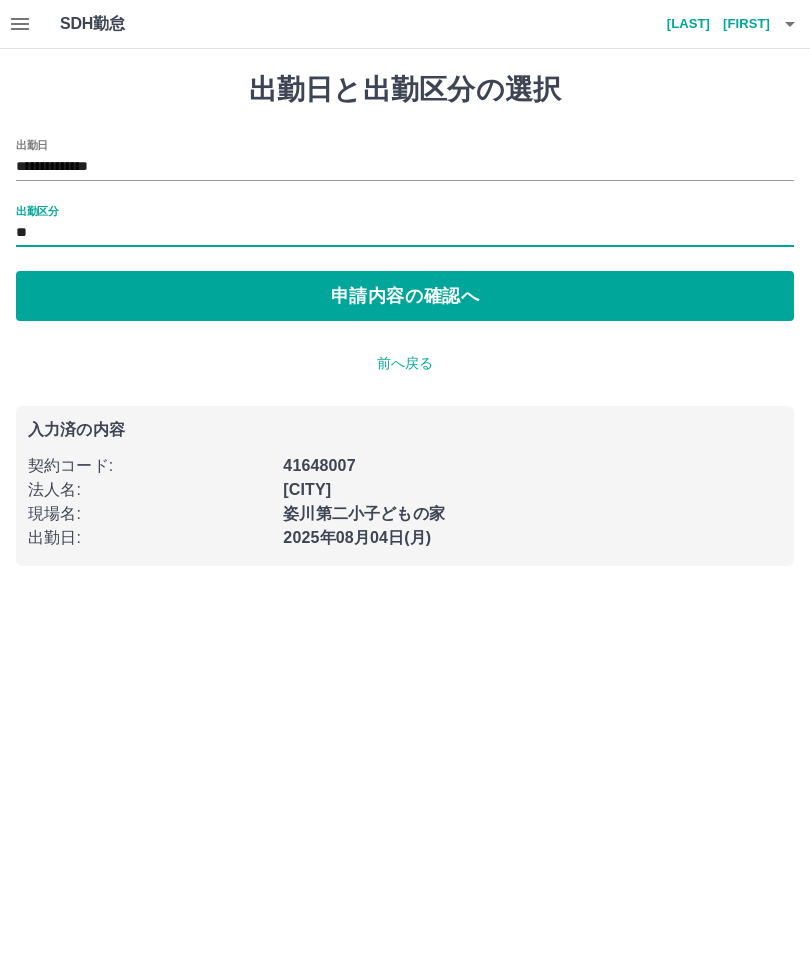 click on "申請内容の確認へ" at bounding box center [405, 296] 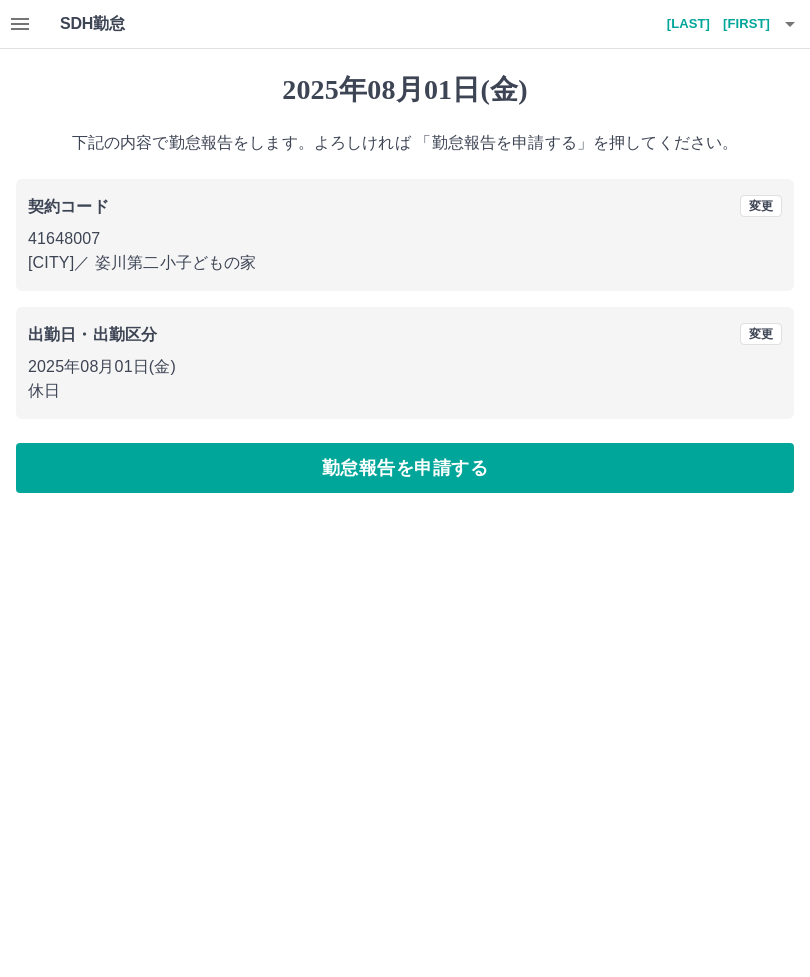 click on "勤怠報告を申請する" at bounding box center [405, 468] 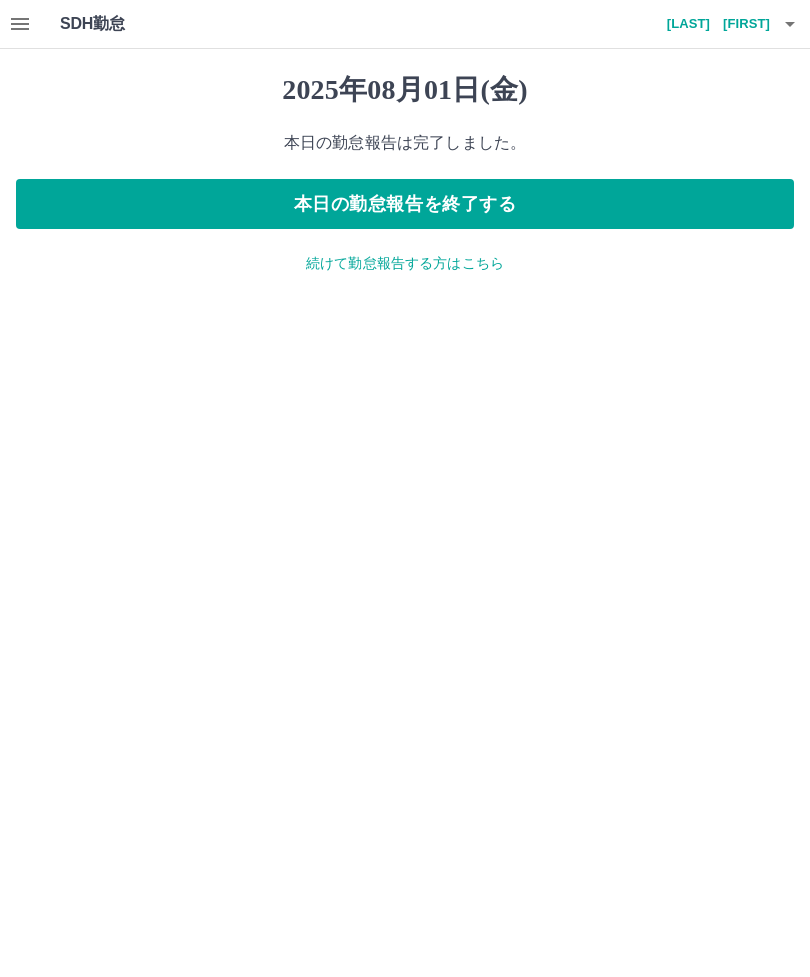 click on "続けて勤怠報告する方はこちら" at bounding box center [405, 263] 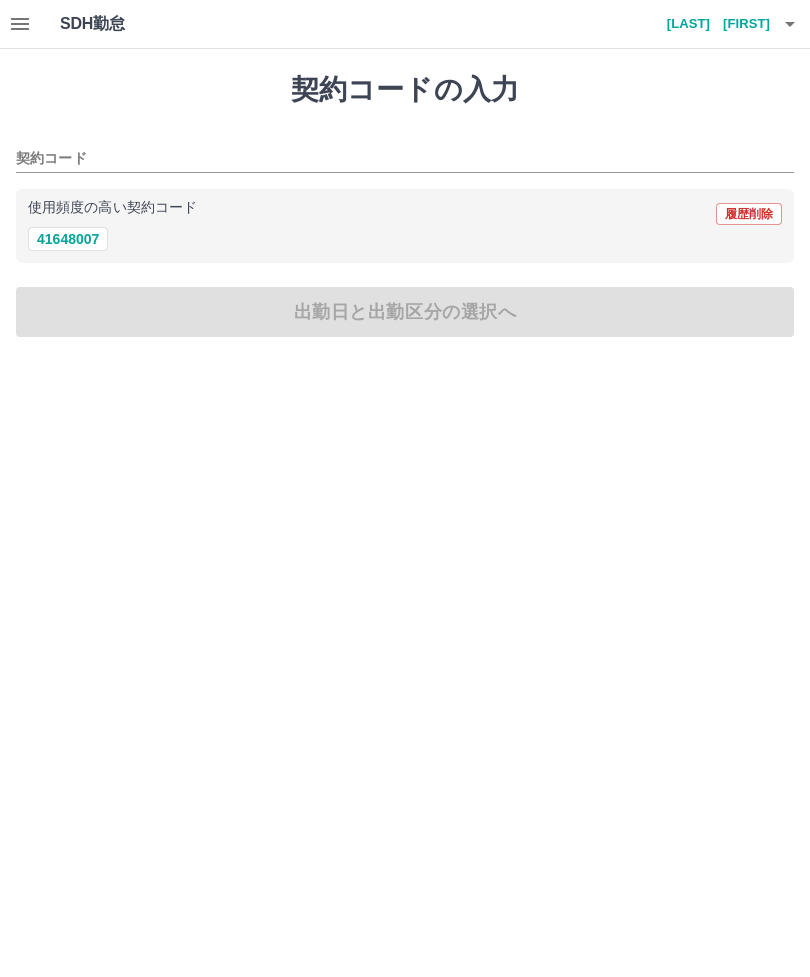 click on "41648007" at bounding box center (68, 239) 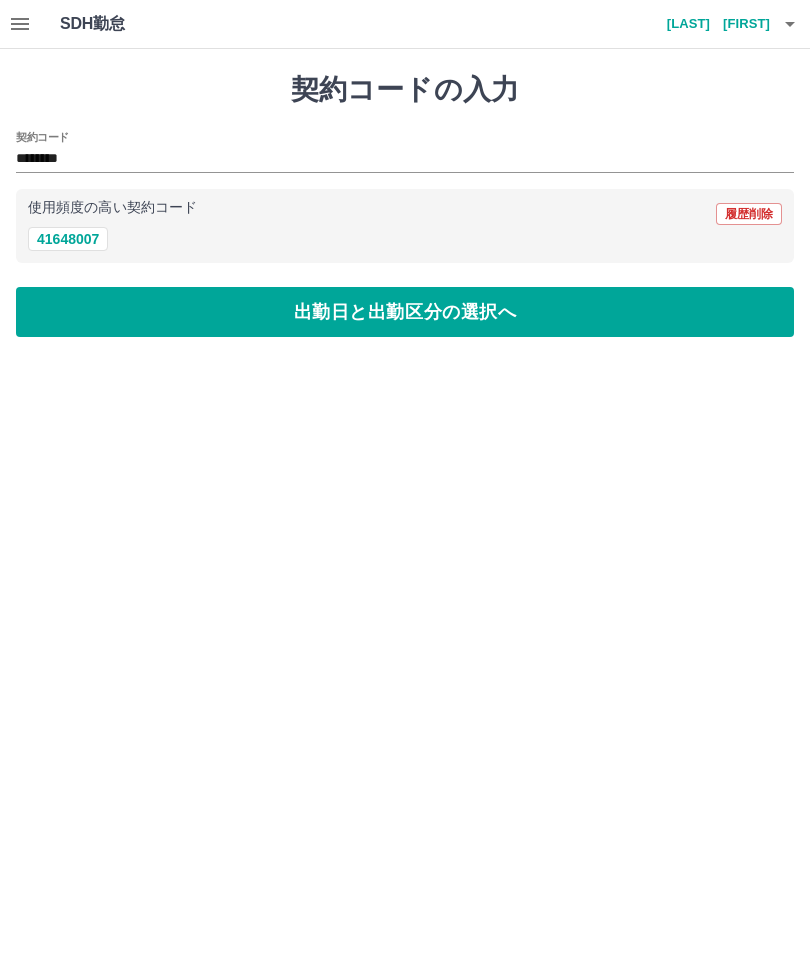 click on "出勤日と出勤区分の選択へ" at bounding box center (405, 312) 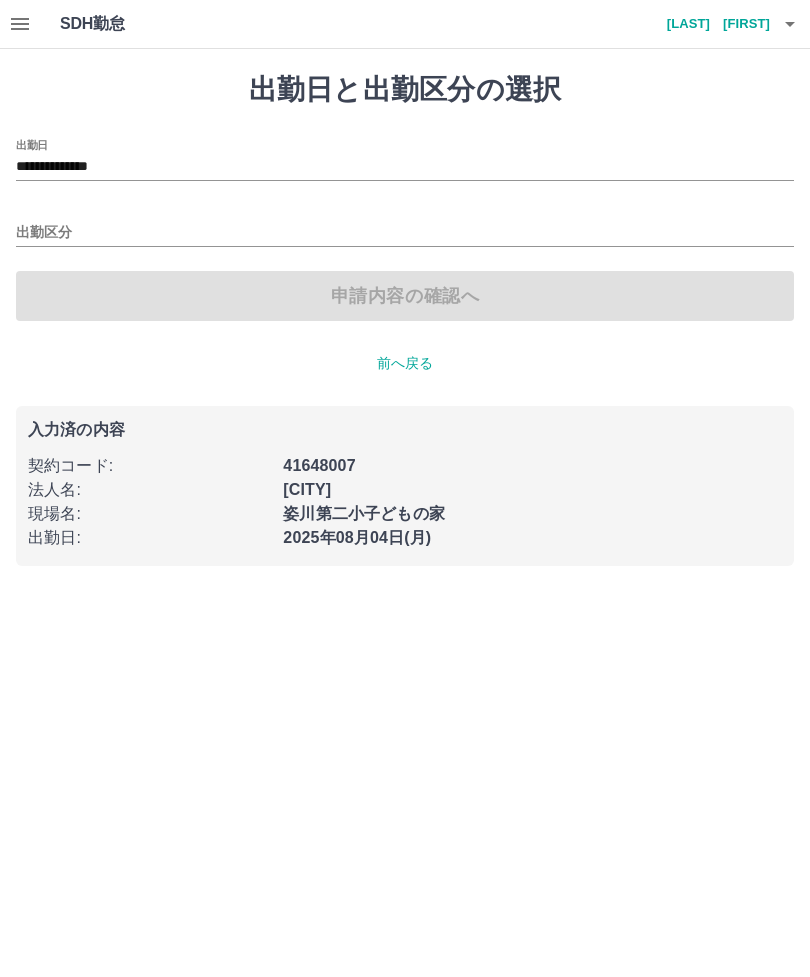 click on "**********" at bounding box center (405, 167) 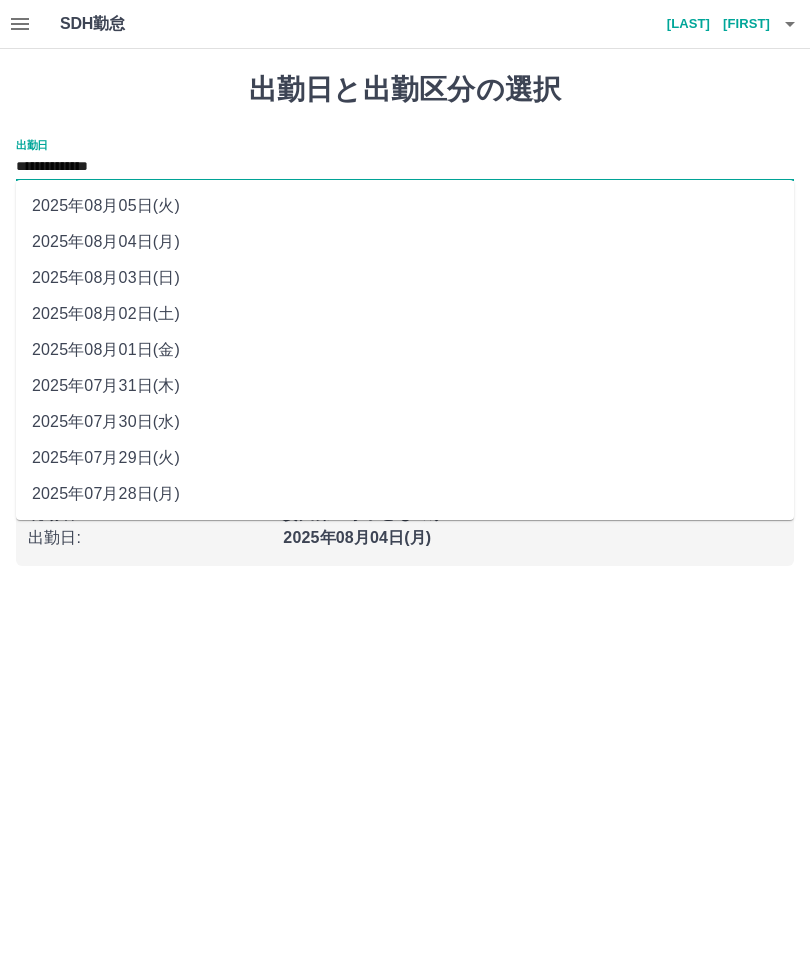 click on "2025年08月02日(土)" at bounding box center [405, 314] 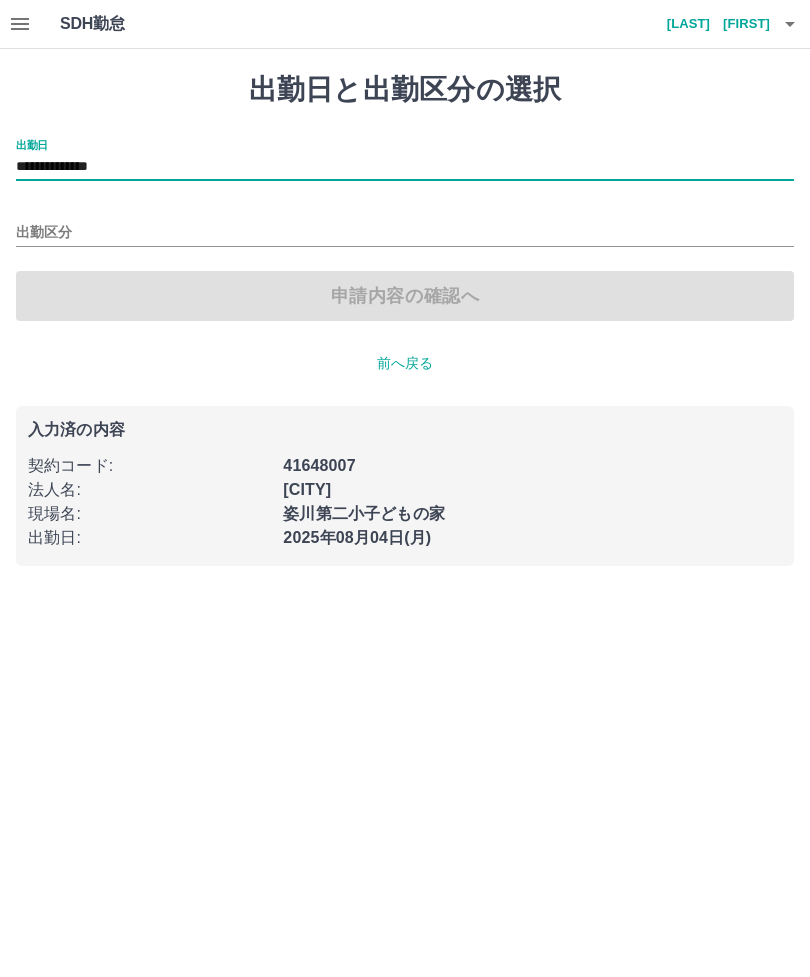 click on "出勤区分" at bounding box center [405, 233] 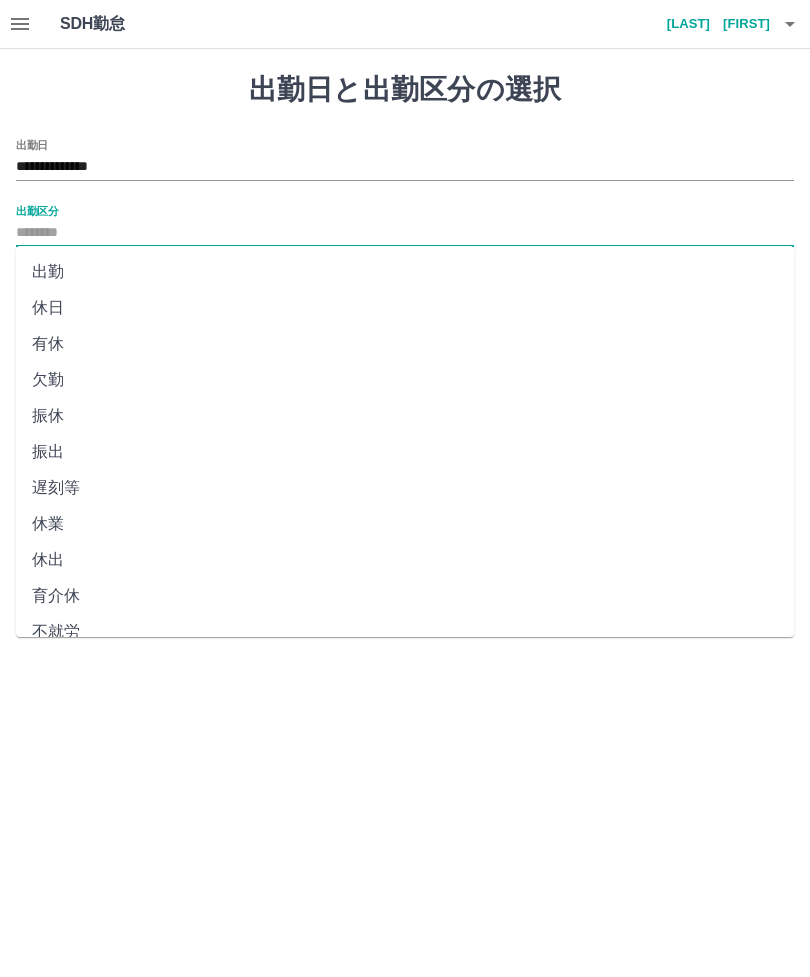 click on "休日" at bounding box center [405, 308] 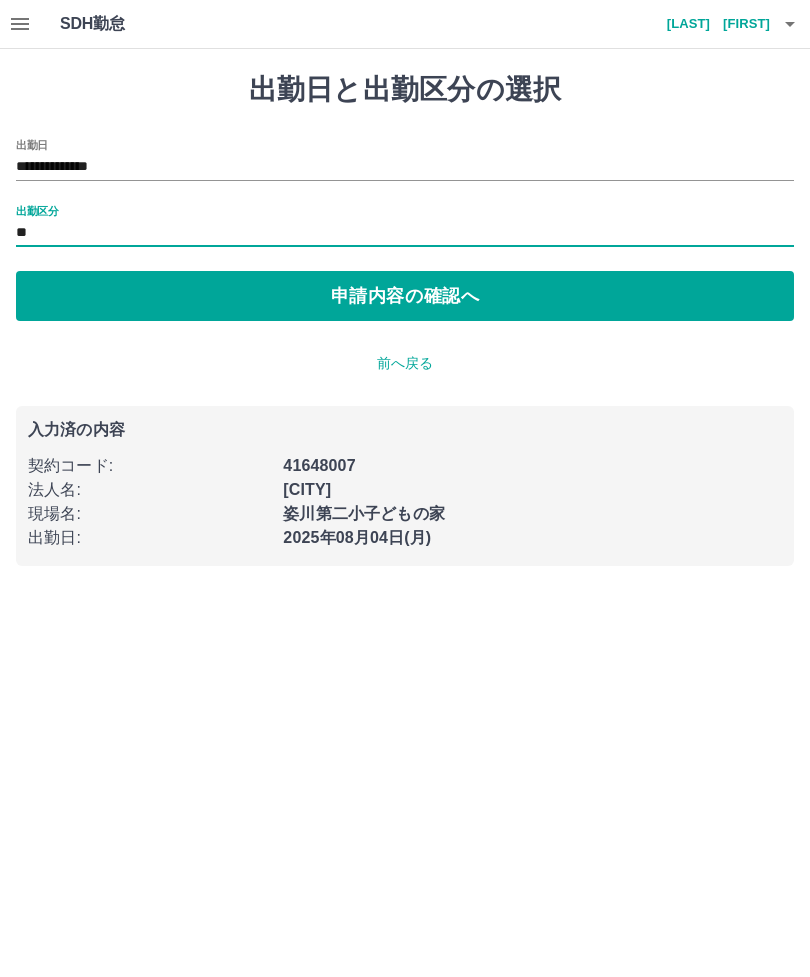 click on "申請内容の確認へ" at bounding box center [405, 296] 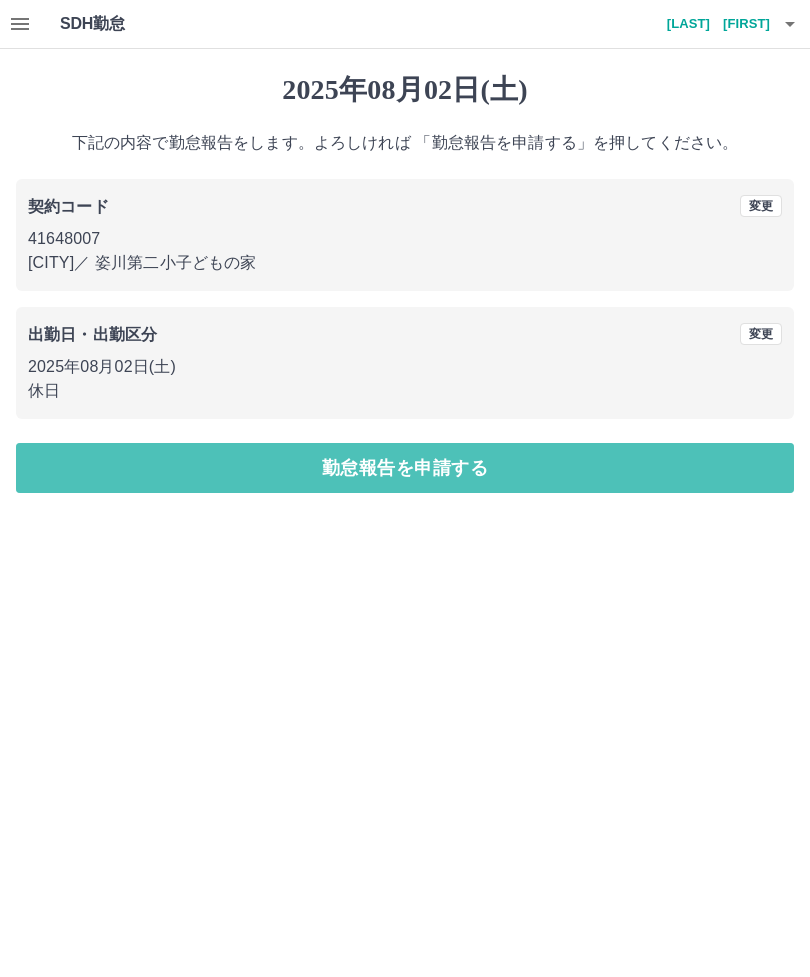 click on "勤怠報告を申請する" at bounding box center [405, 468] 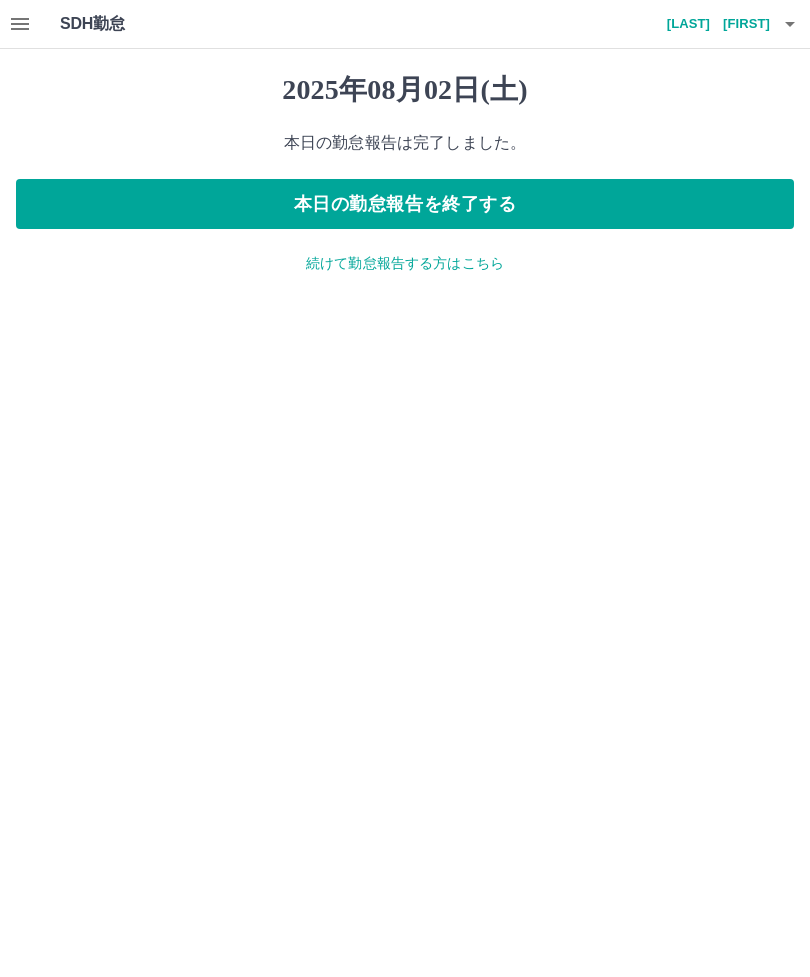 click on "続けて勤怠報告する方はこちら" at bounding box center (405, 263) 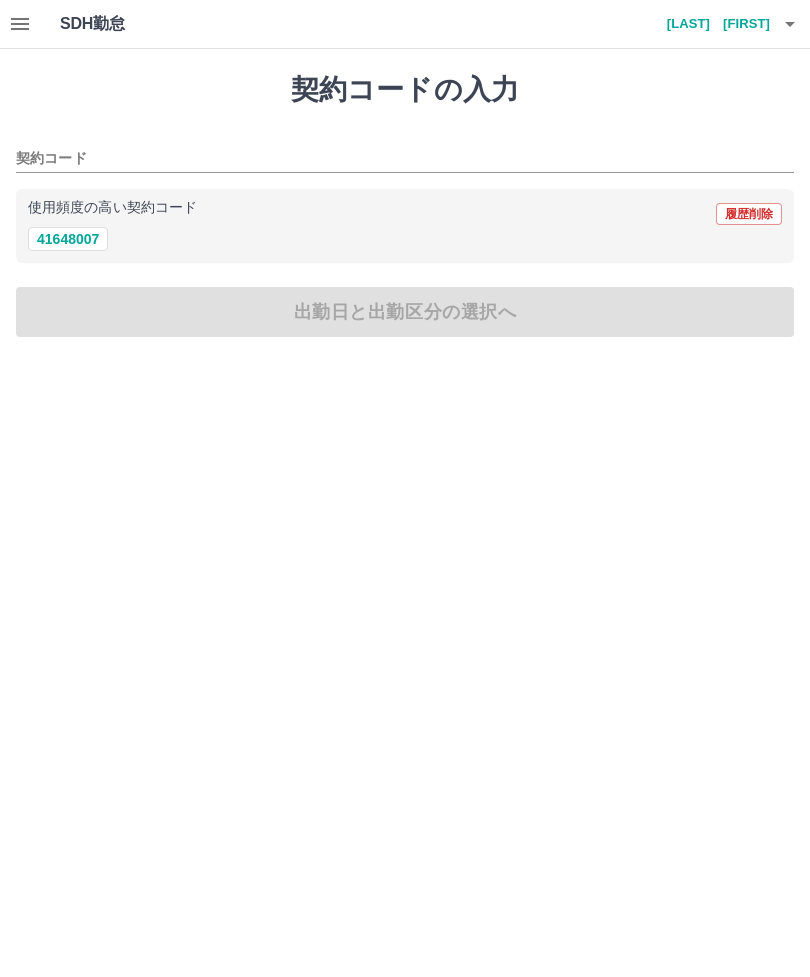 click on "41648007" at bounding box center [68, 239] 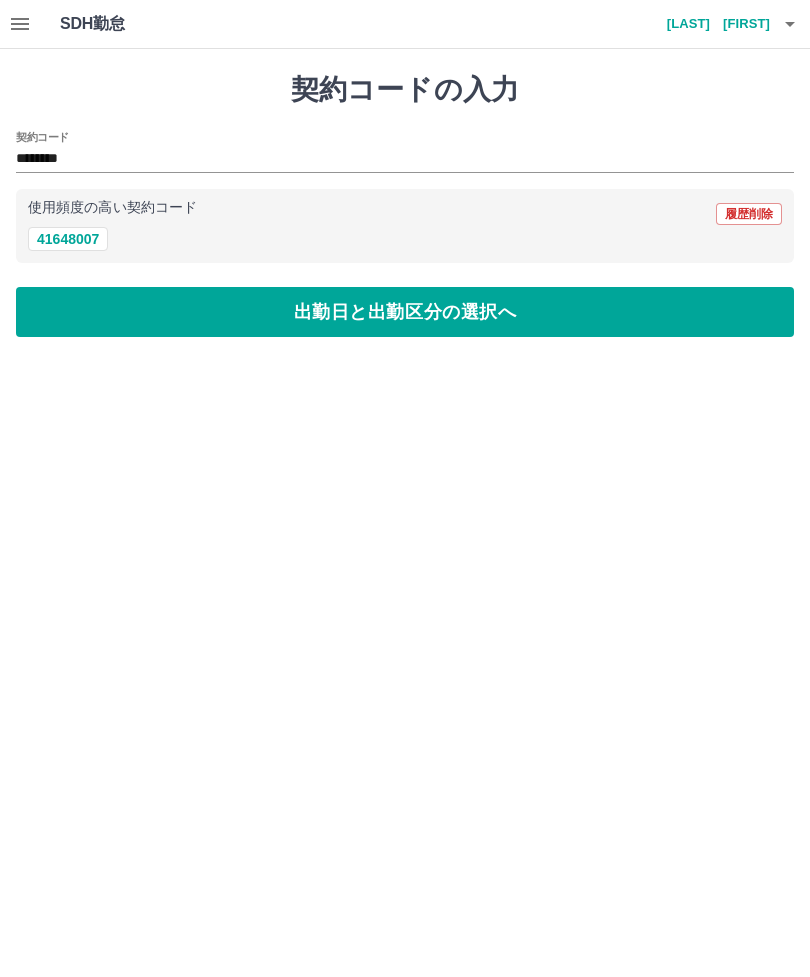click on "出勤日と出勤区分の選択へ" at bounding box center (405, 312) 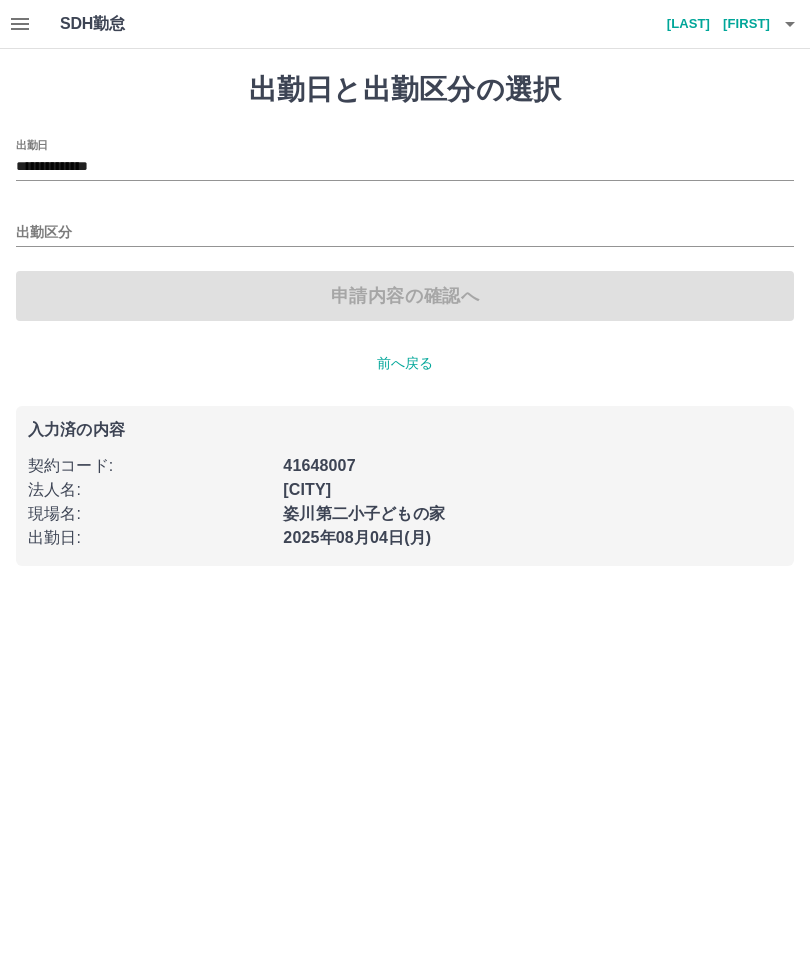 click on "出勤区分" at bounding box center (405, 233) 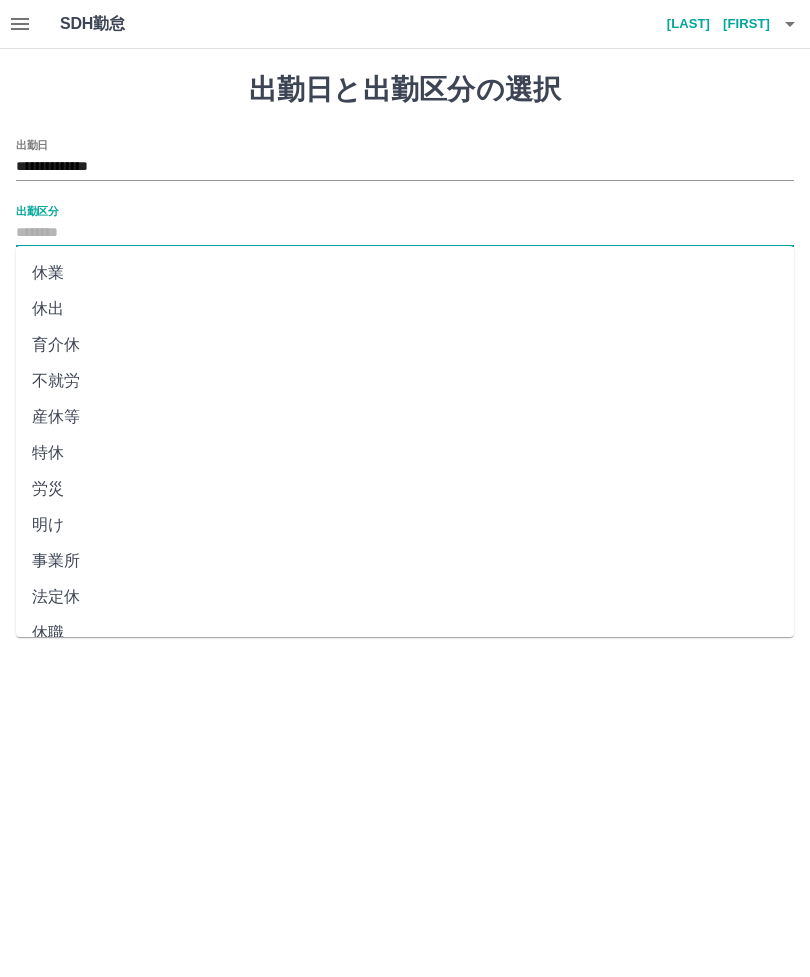 scroll, scrollTop: 248, scrollLeft: 0, axis: vertical 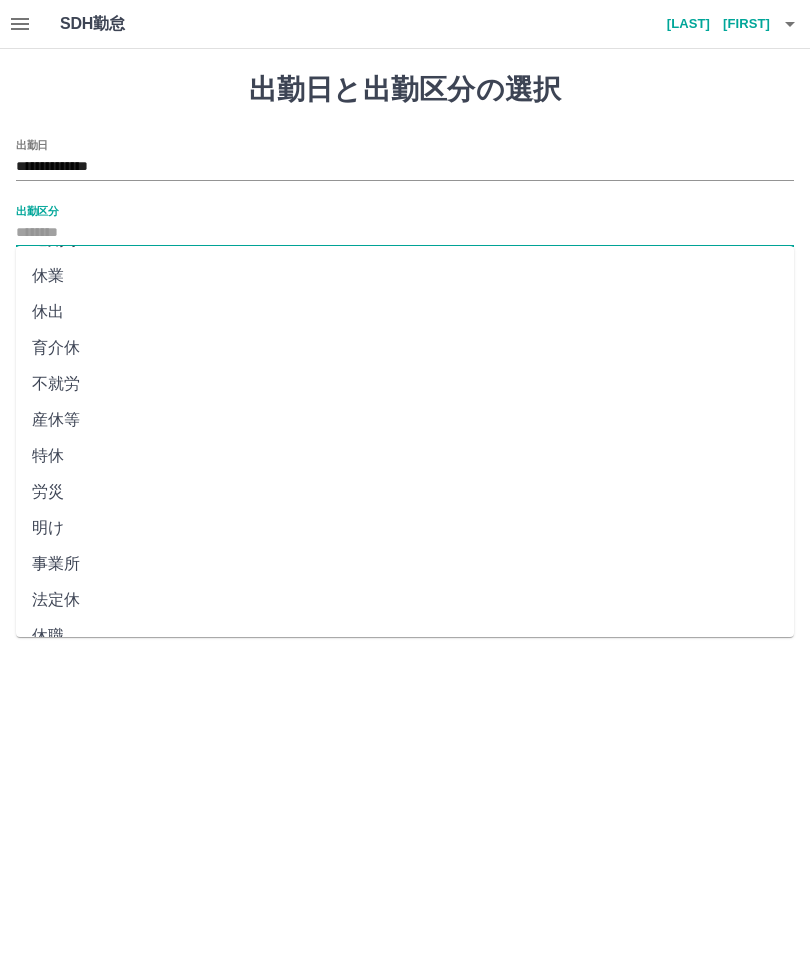 click on "法定休" at bounding box center [405, 600] 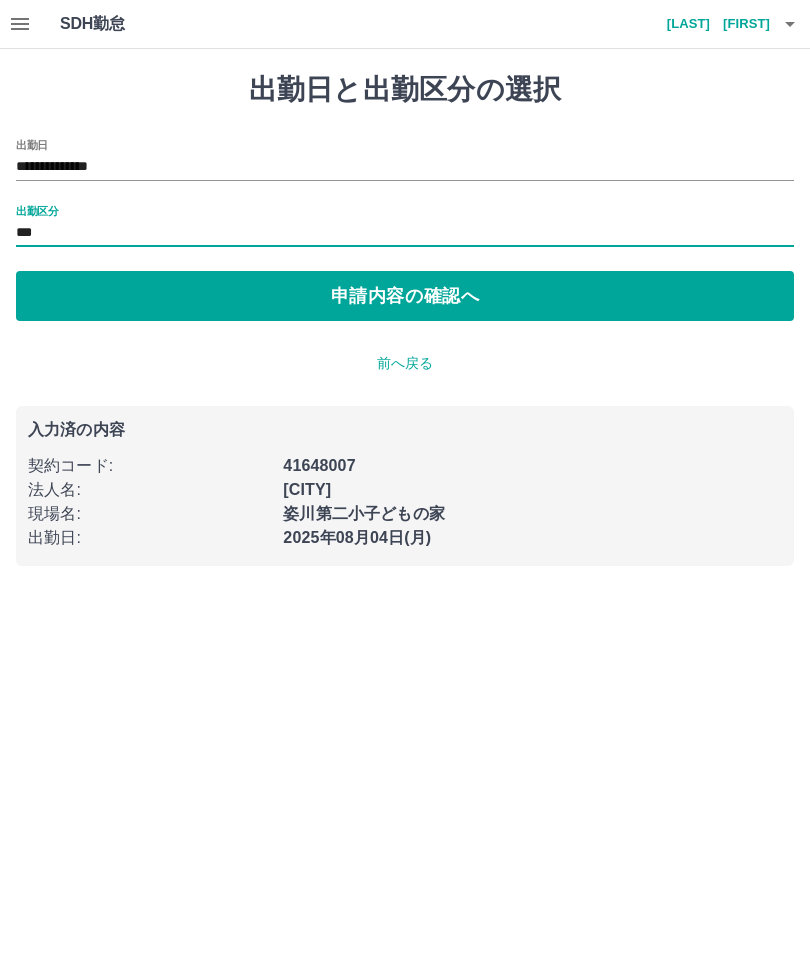 click on "**********" at bounding box center (405, 167) 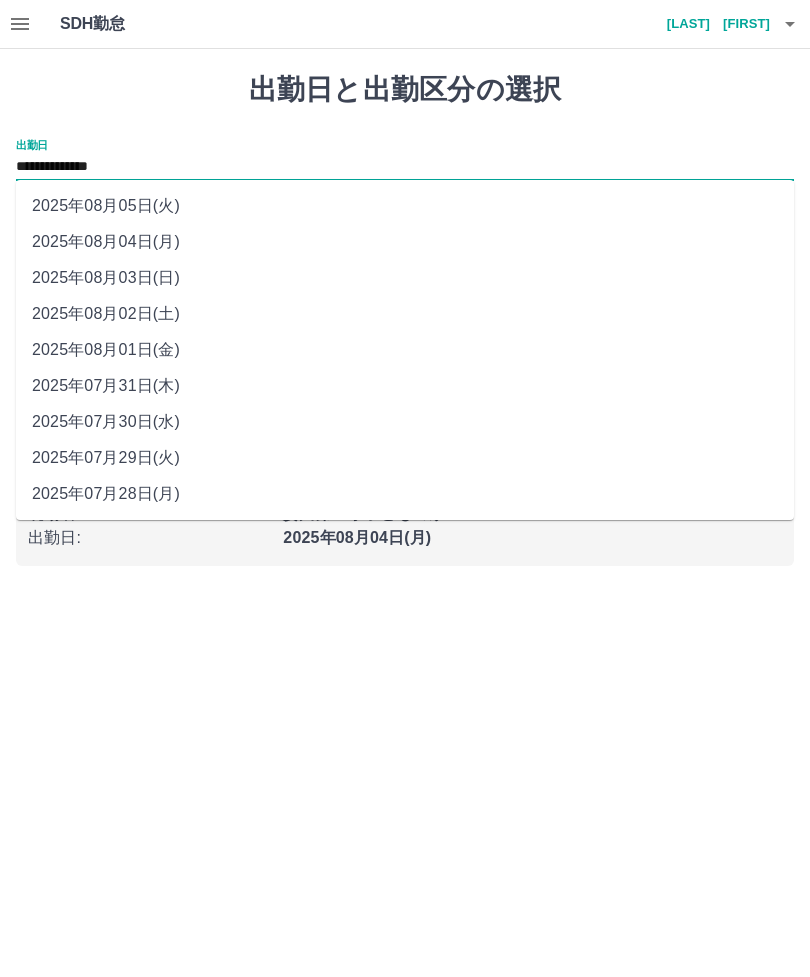 click on "2025年08月03日(日)" at bounding box center [405, 278] 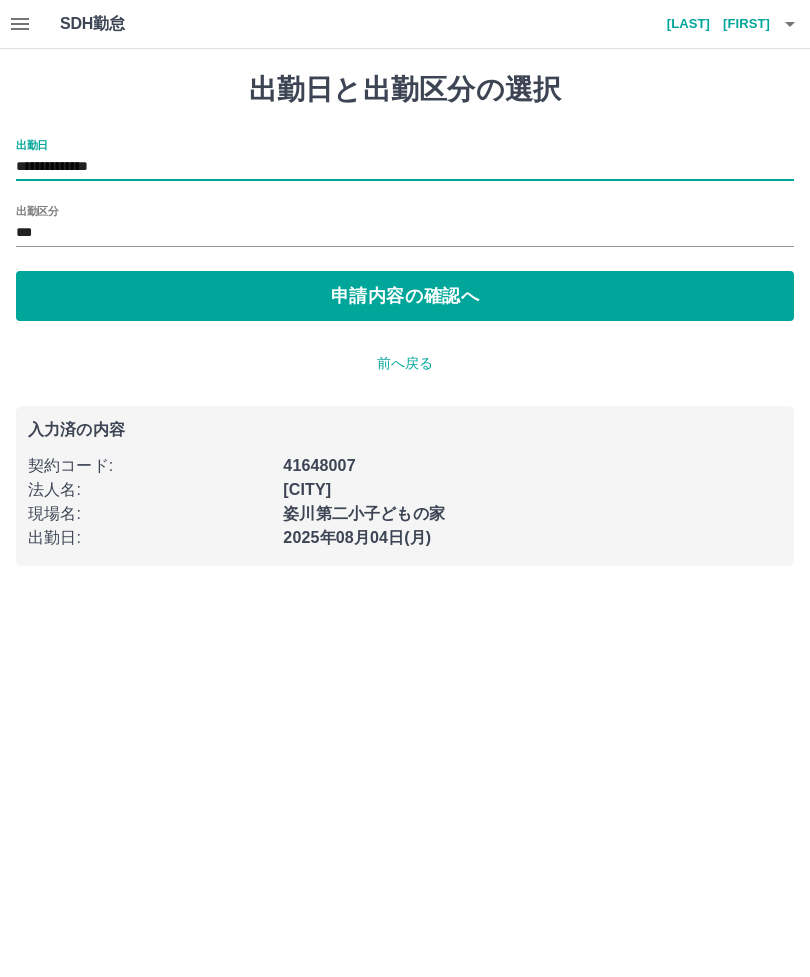 click on "申請内容の確認へ" at bounding box center (405, 296) 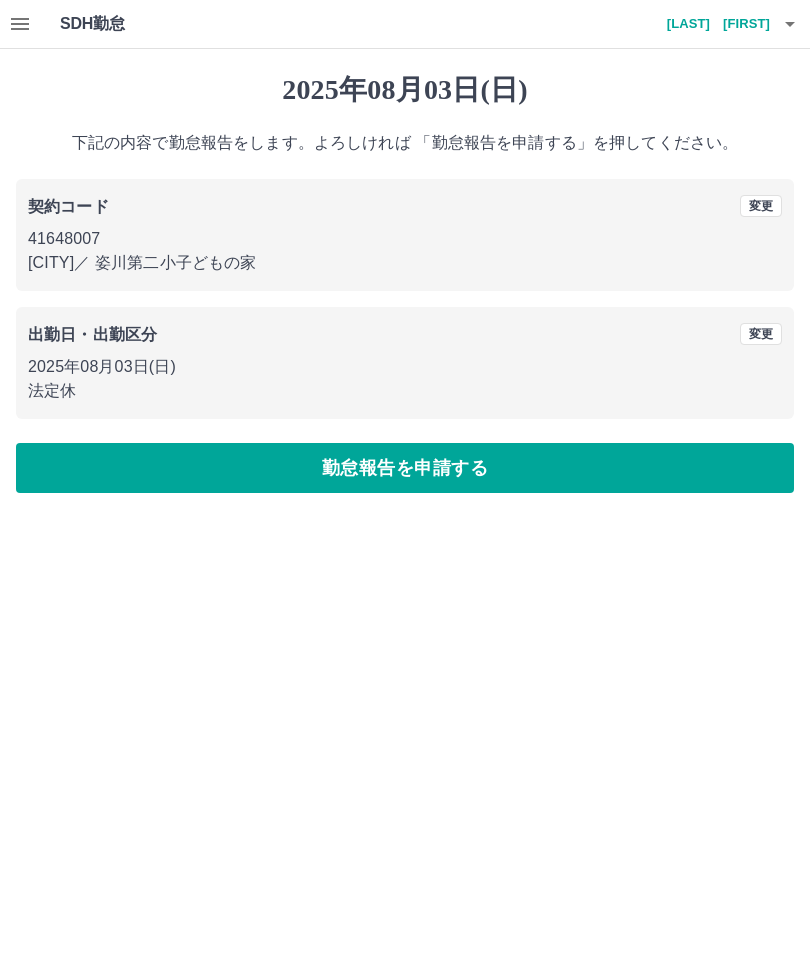 click on "勤怠報告を申請する" at bounding box center [405, 468] 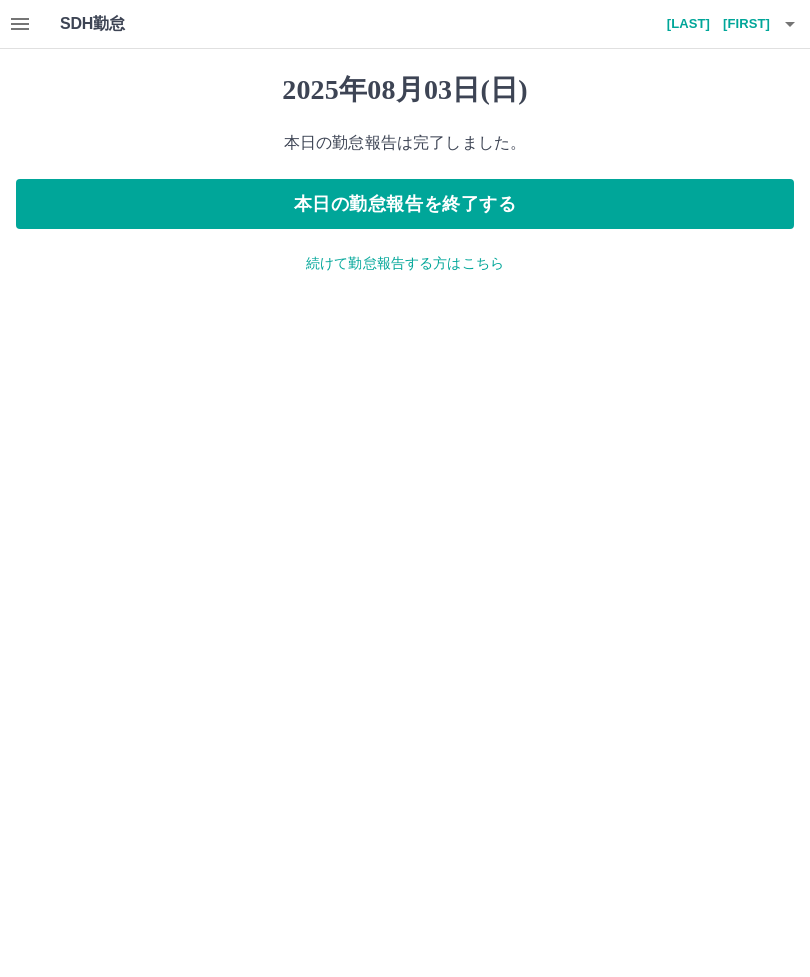 click on "続けて勤怠報告する方はこちら" at bounding box center [405, 263] 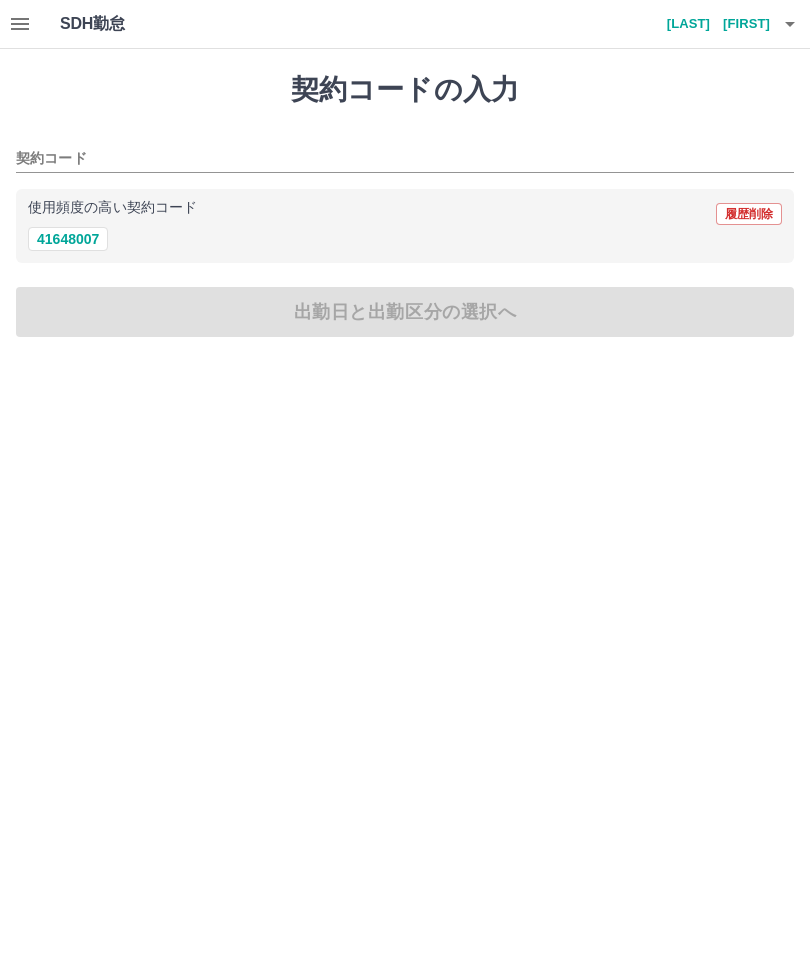 click on "41648007" at bounding box center (68, 239) 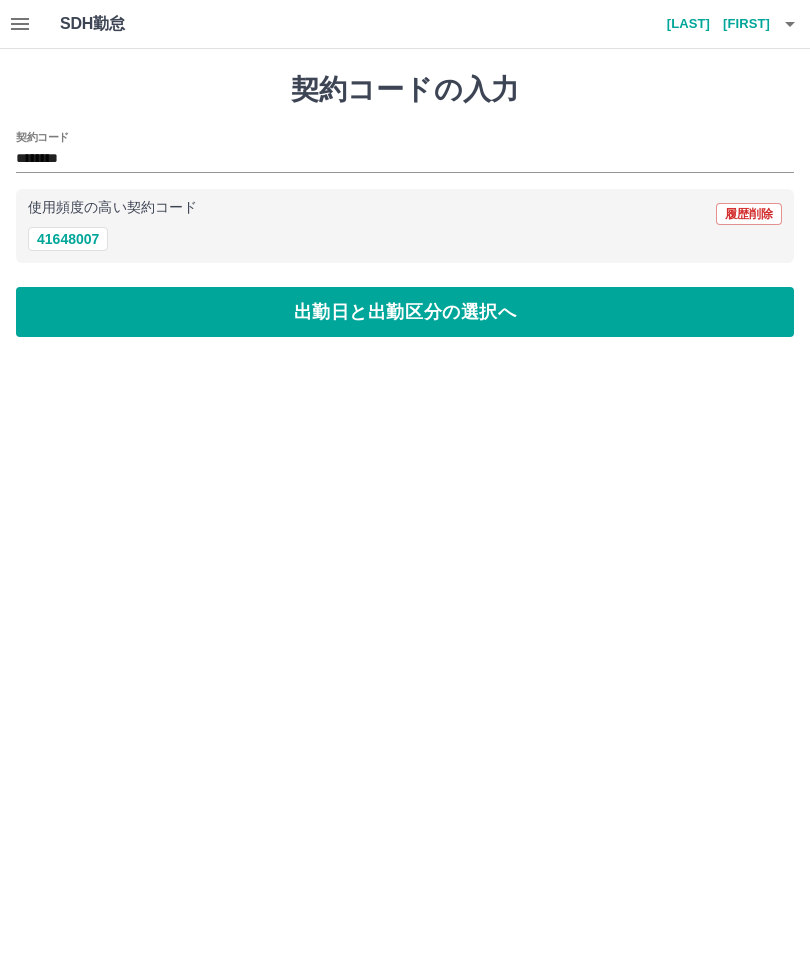 click on "出勤日と出勤区分の選択へ" at bounding box center [405, 312] 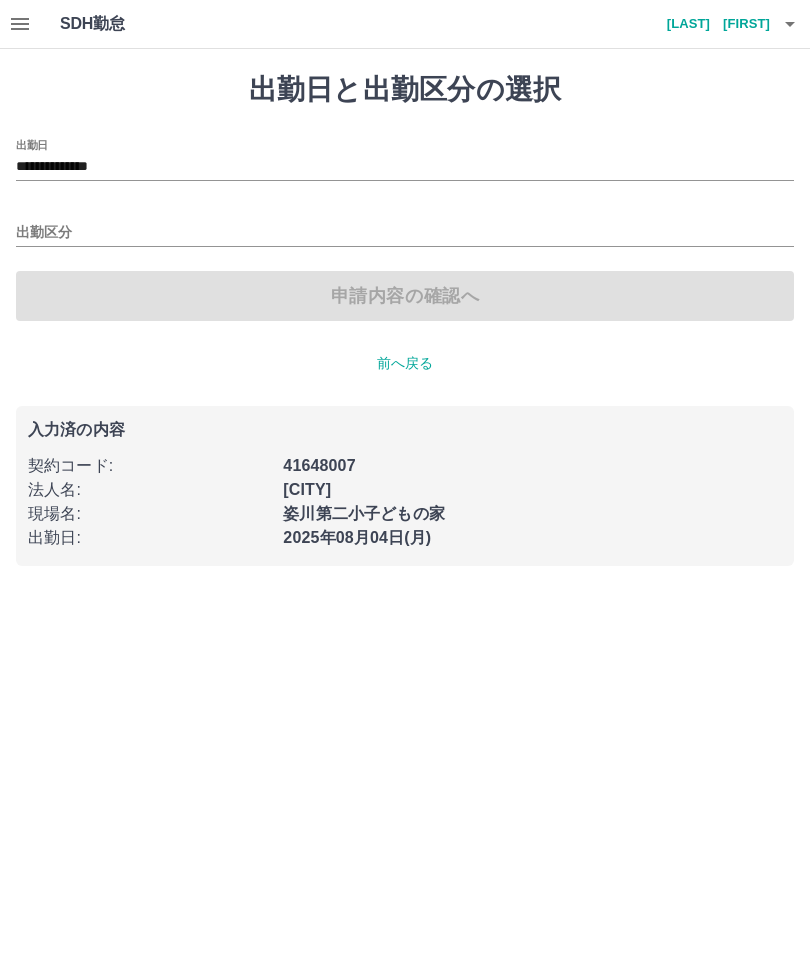 click on "出勤区分" at bounding box center (405, 233) 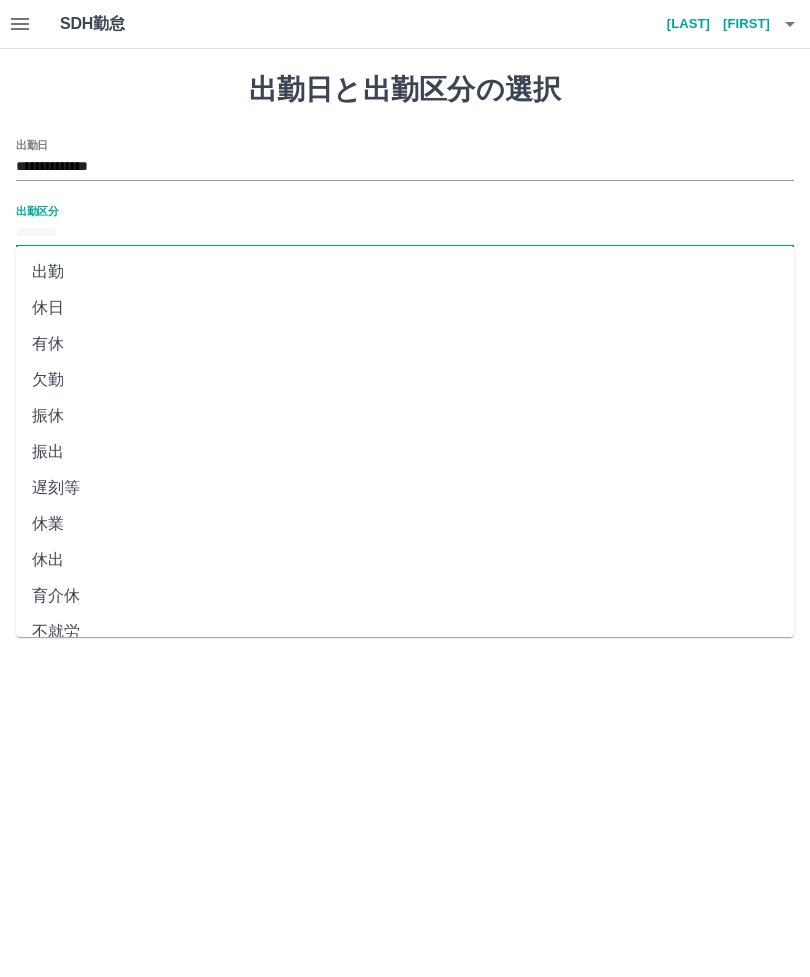 click on "出勤" at bounding box center (405, 272) 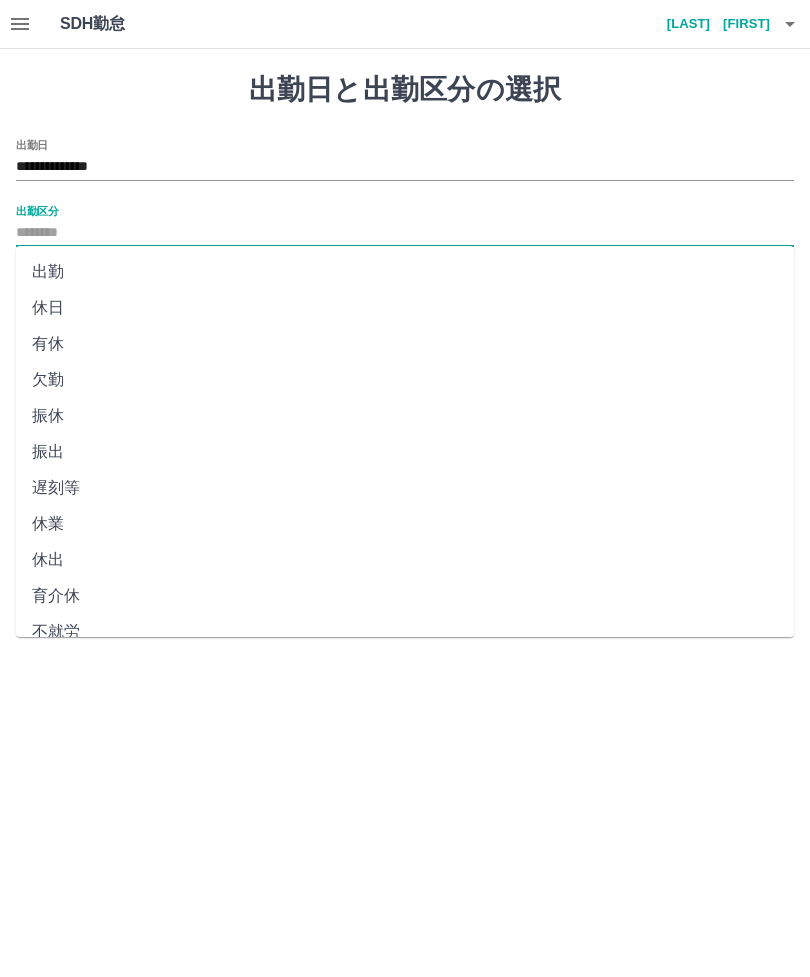 type on "**" 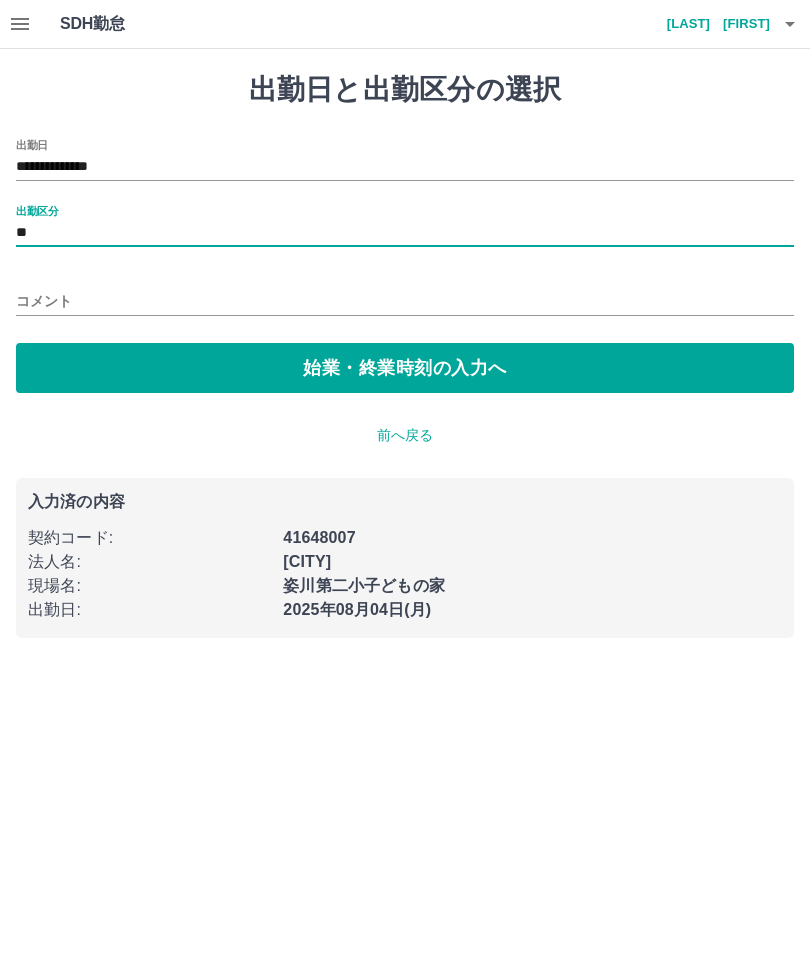 click on "始業・終業時刻の入力へ" at bounding box center (405, 368) 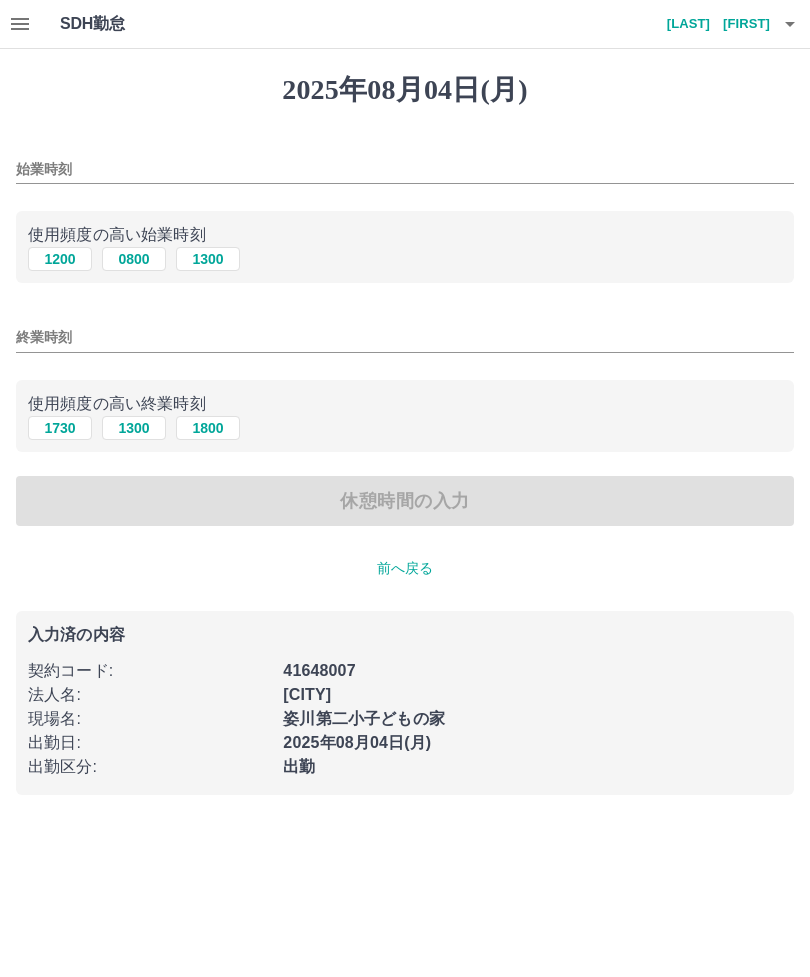 click on "1300" at bounding box center [208, 259] 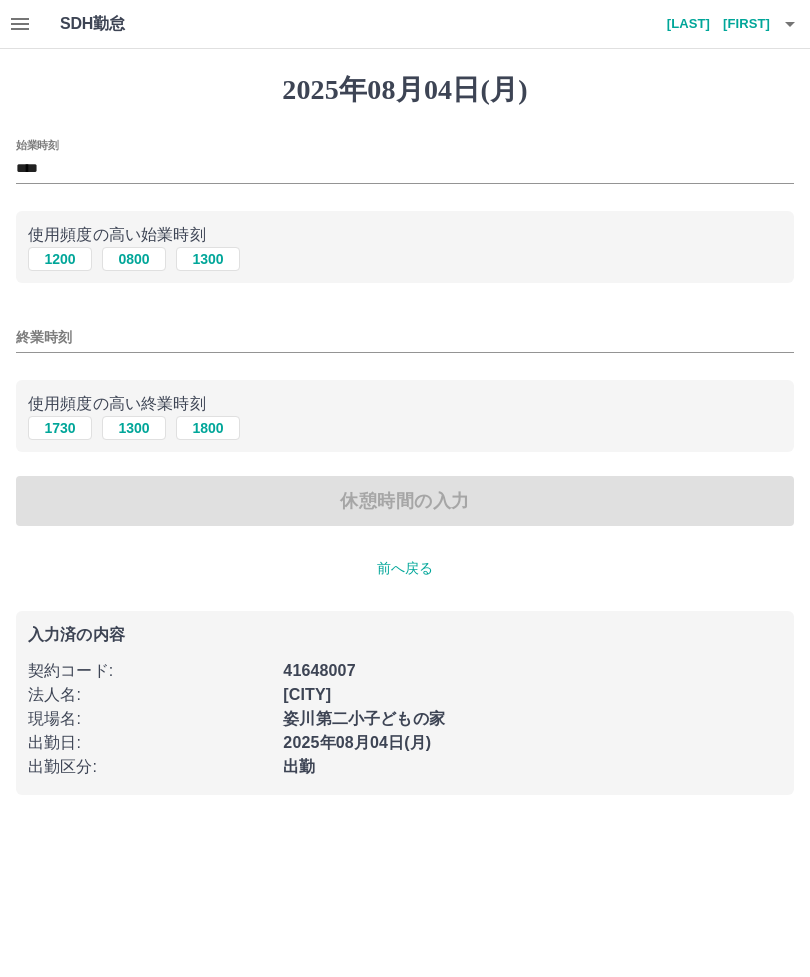 click on "1730" at bounding box center (60, 428) 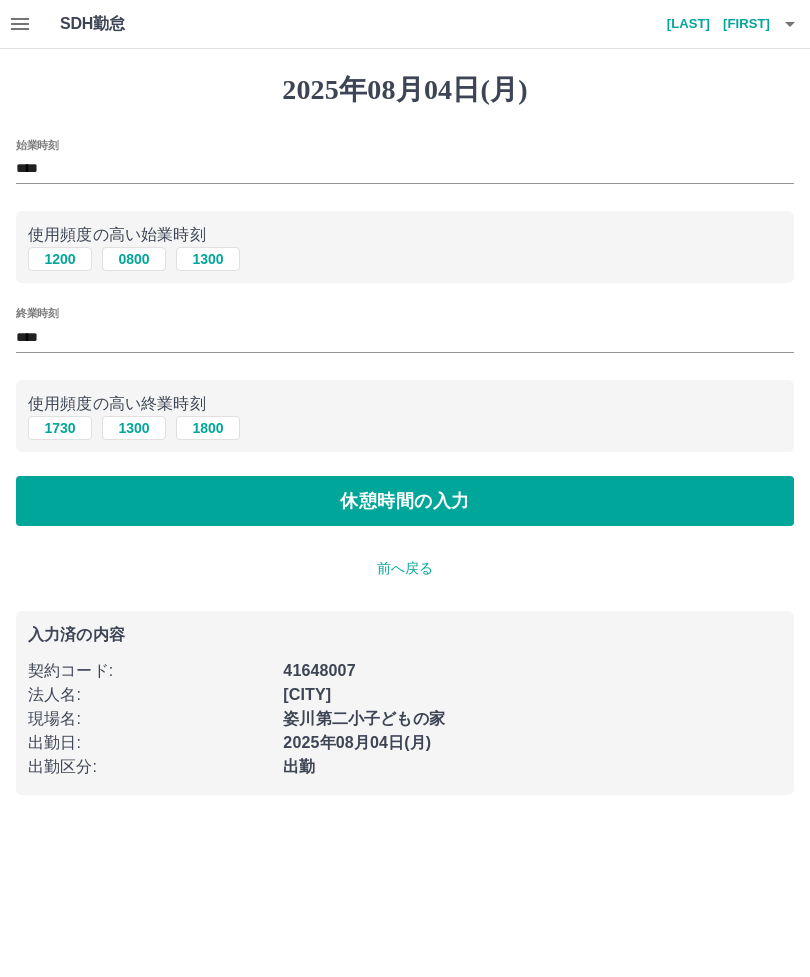 click on "休憩時間の入力" at bounding box center [405, 501] 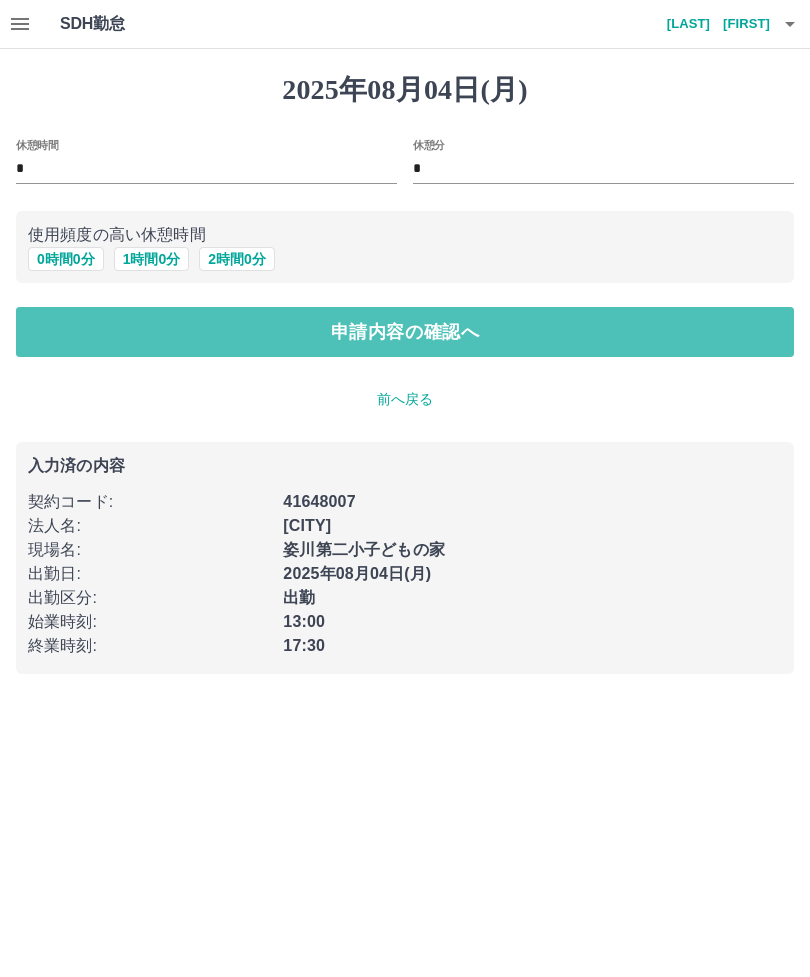 click on "申請内容の確認へ" at bounding box center (405, 332) 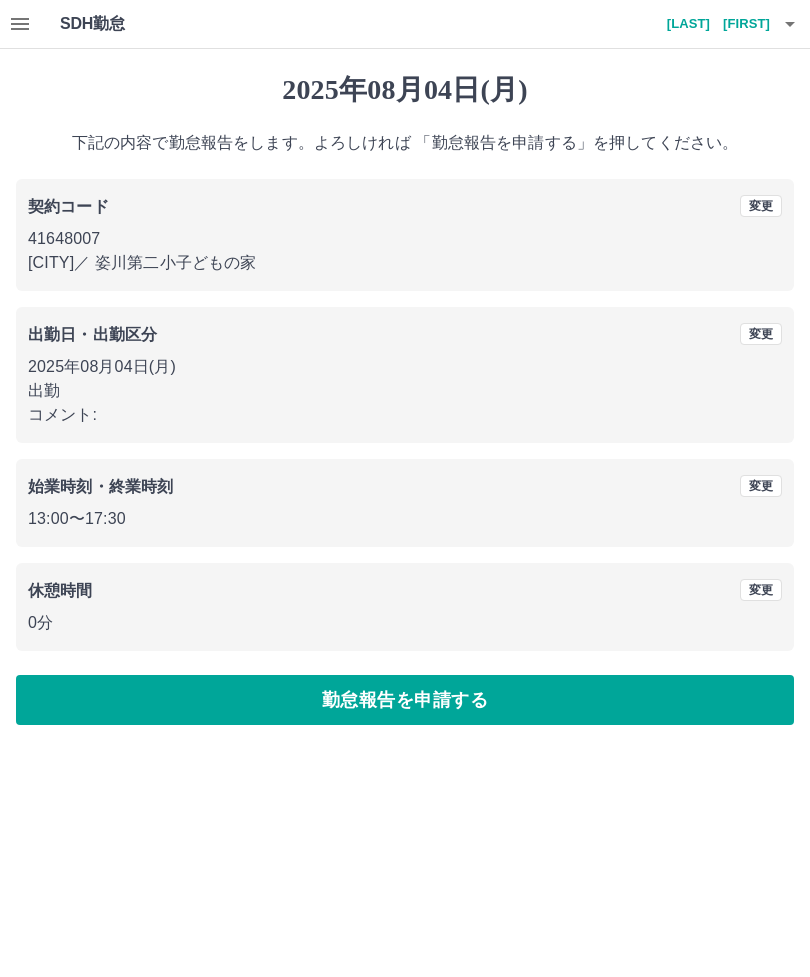 click on "勤怠報告を申請する" at bounding box center (405, 700) 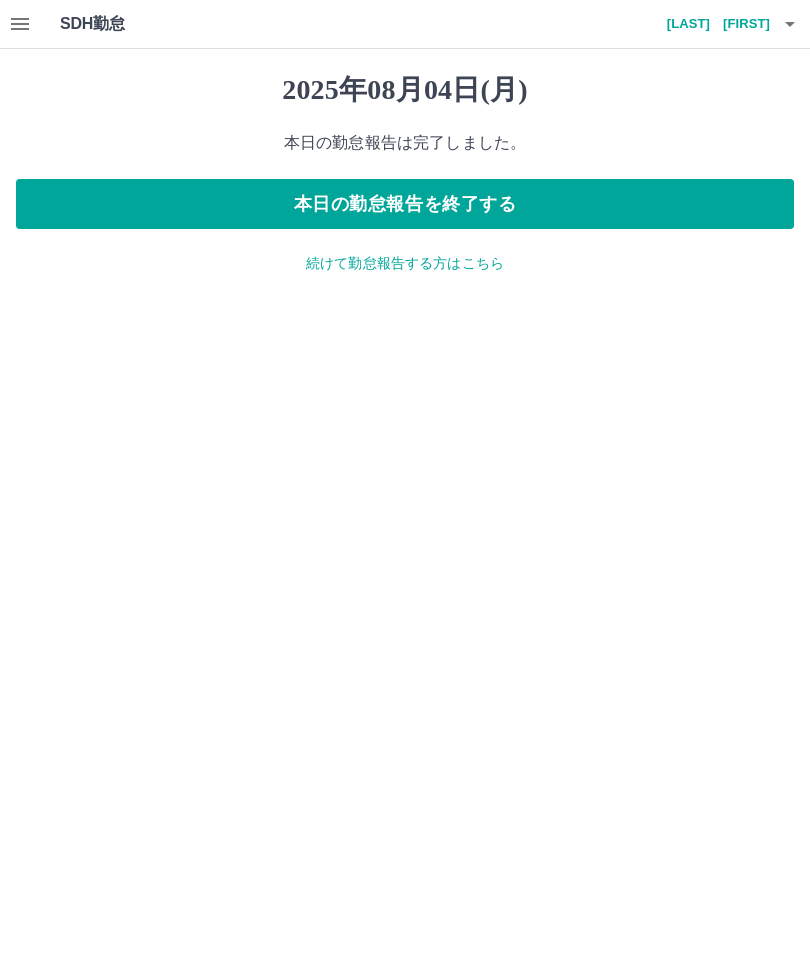 click on "本日の勤怠報告を終了する" at bounding box center (405, 204) 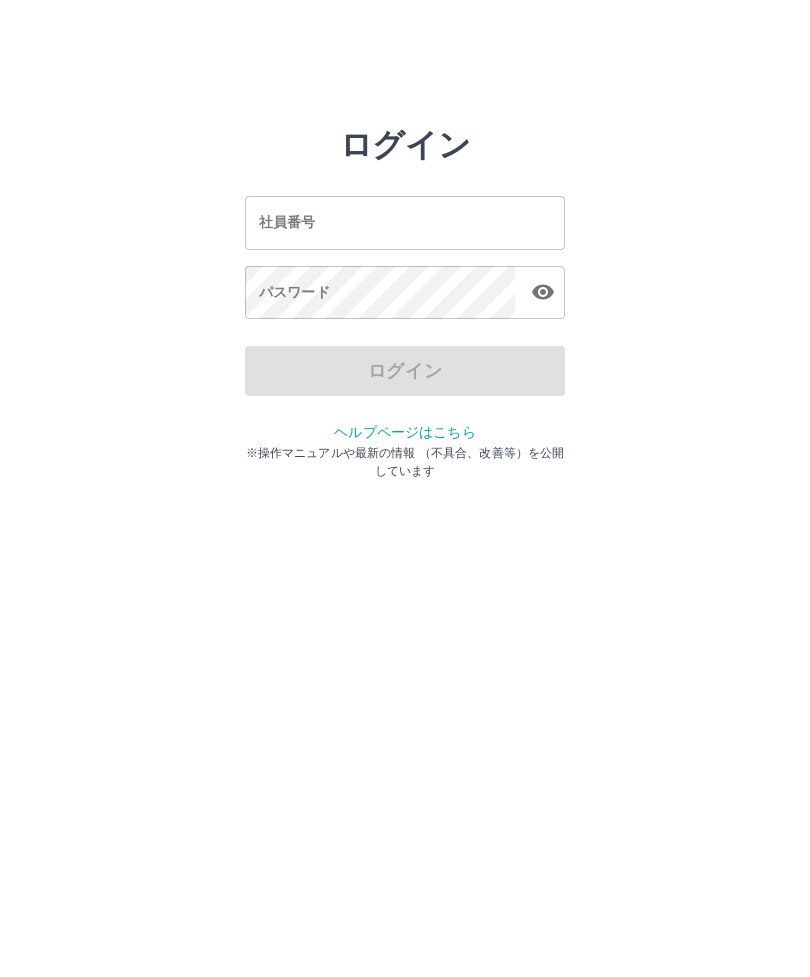 scroll, scrollTop: 0, scrollLeft: 0, axis: both 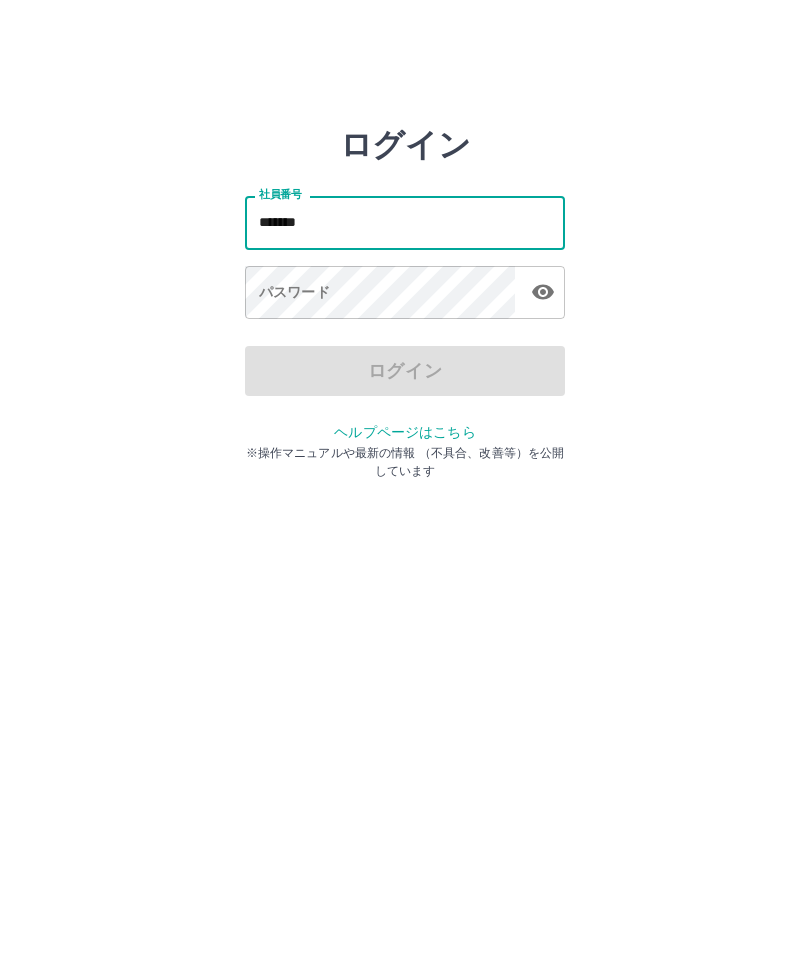 type on "*******" 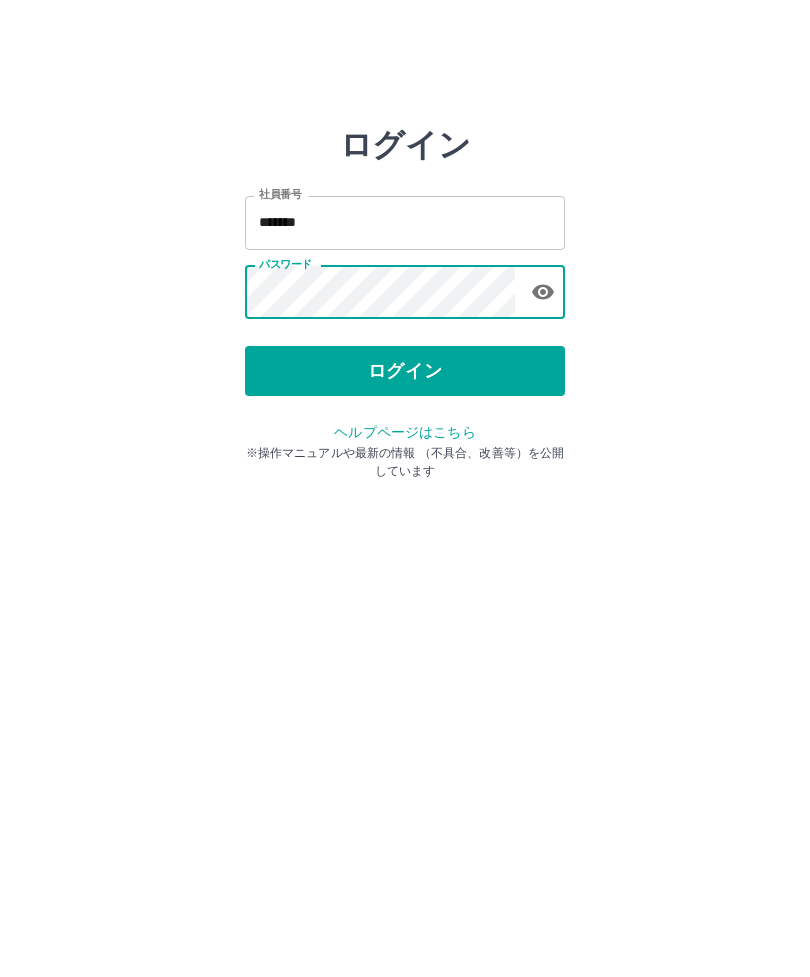 click on "ログイン" at bounding box center [405, 371] 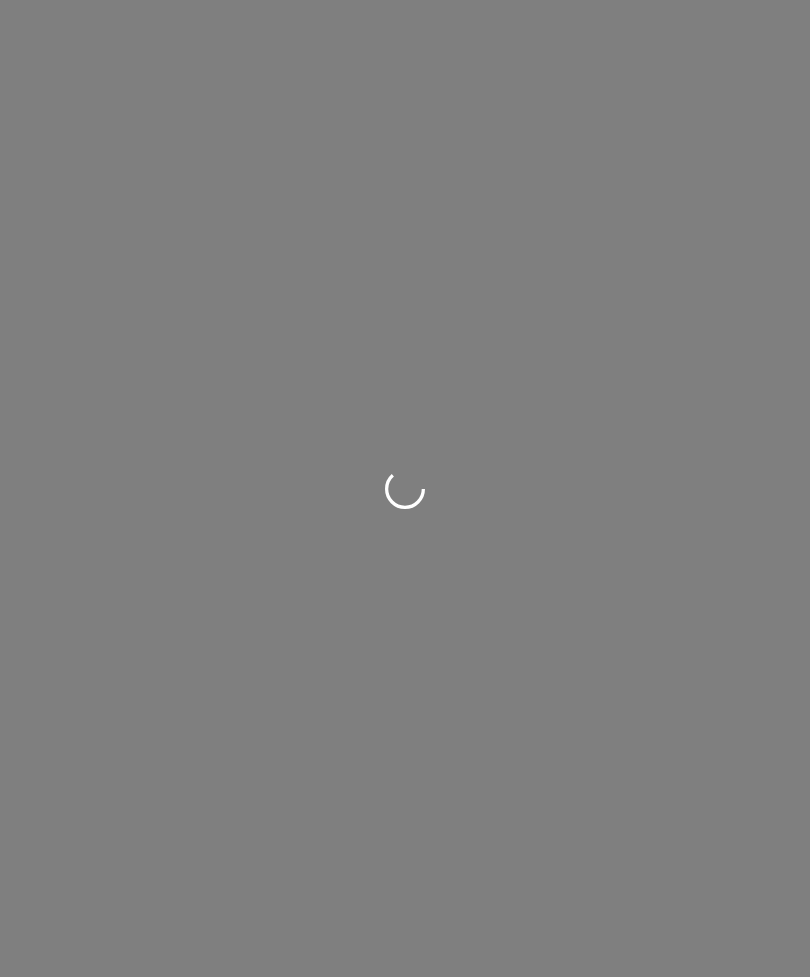scroll, scrollTop: 0, scrollLeft: 0, axis: both 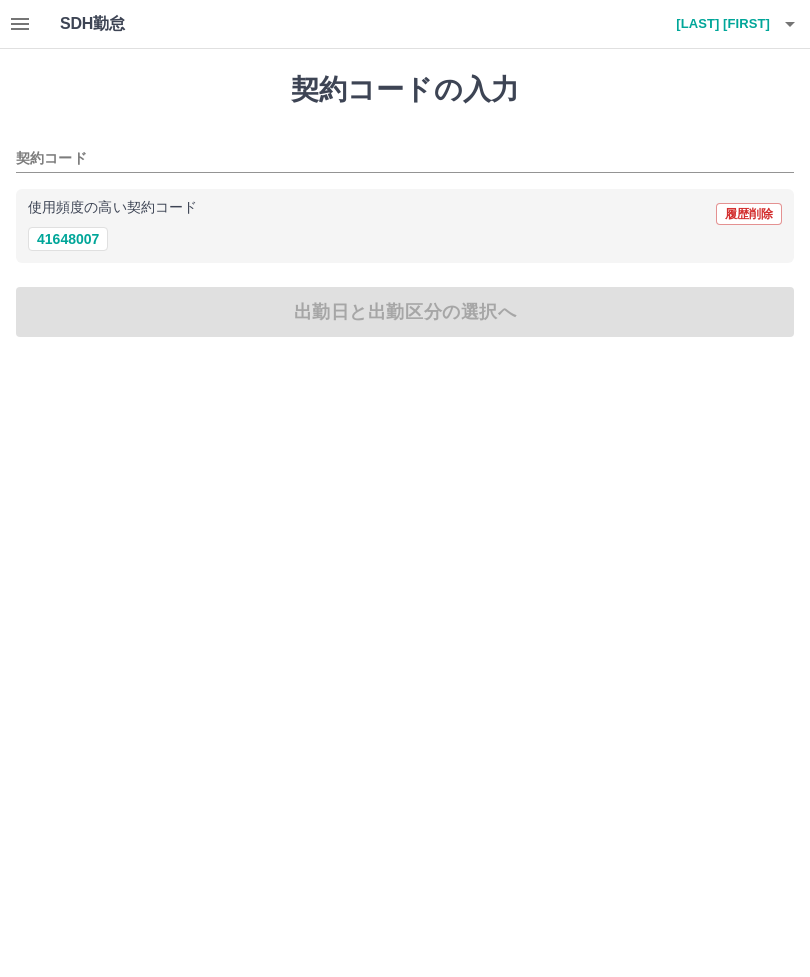 click on "使用頻度の高い契約コード 履歴削除" at bounding box center (405, 214) 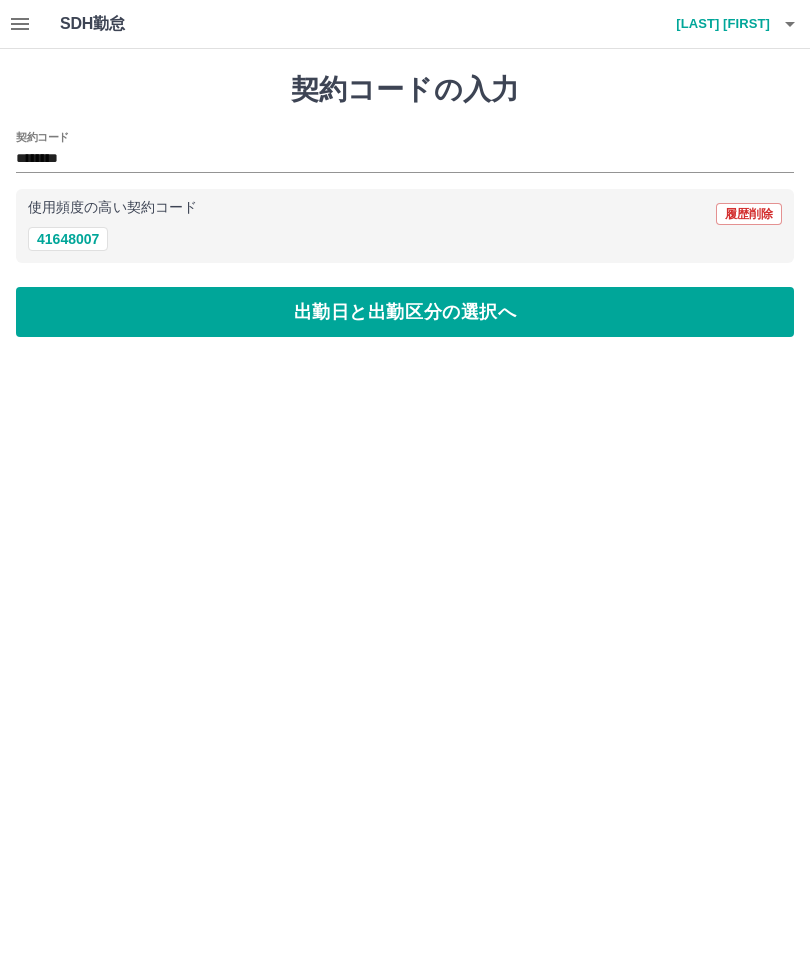 click on "出勤日と出勤区分の選択へ" at bounding box center (405, 312) 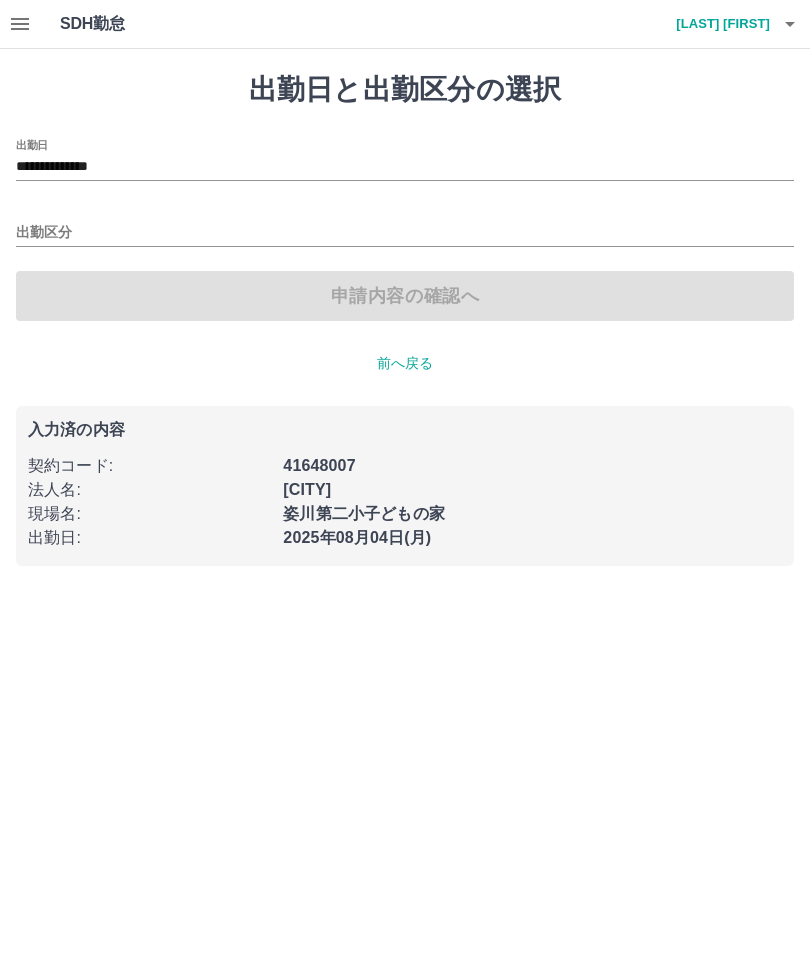 click on "出勤区分" at bounding box center [405, 233] 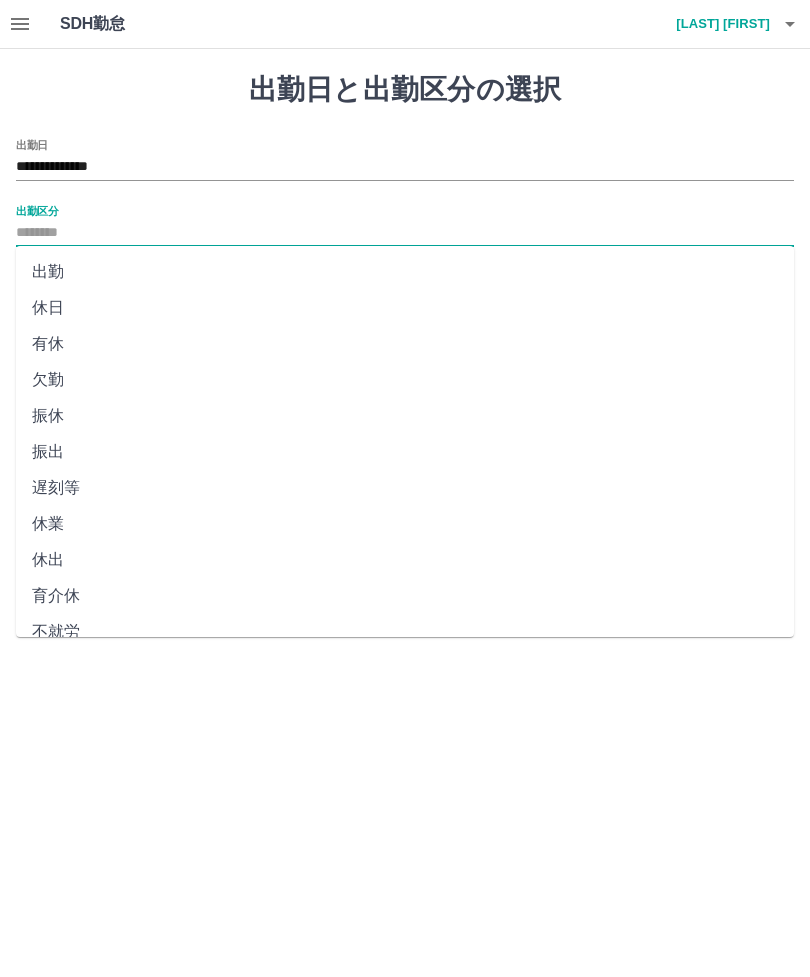 click on "出勤" at bounding box center [405, 272] 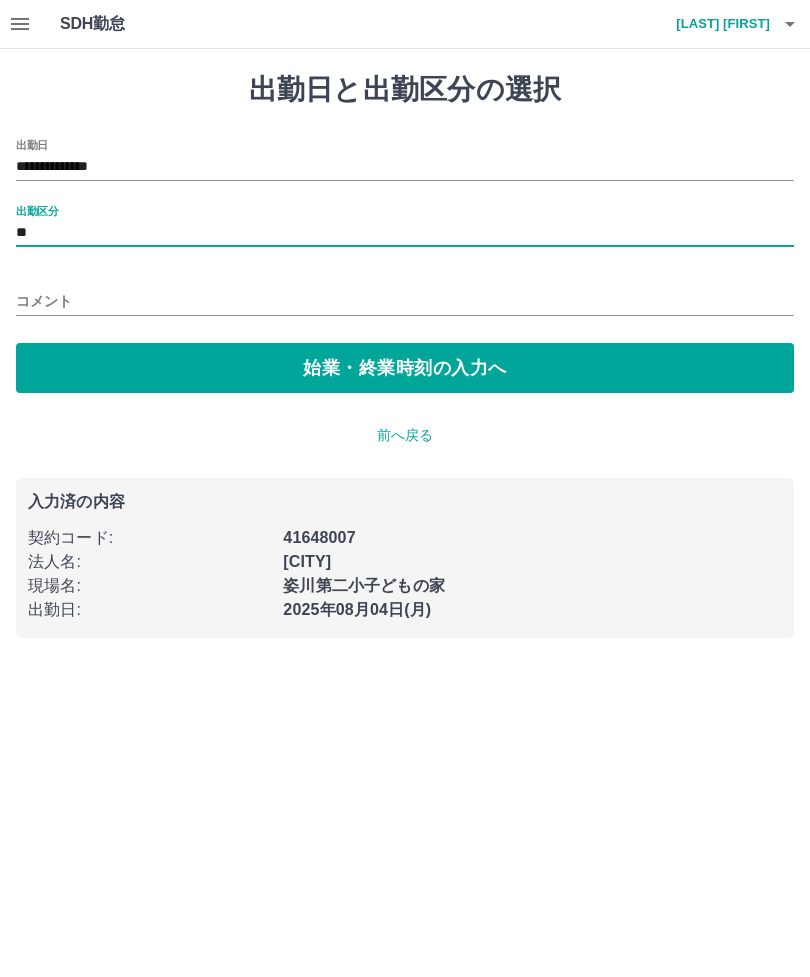 click on "始業・終業時刻の入力へ" at bounding box center [405, 368] 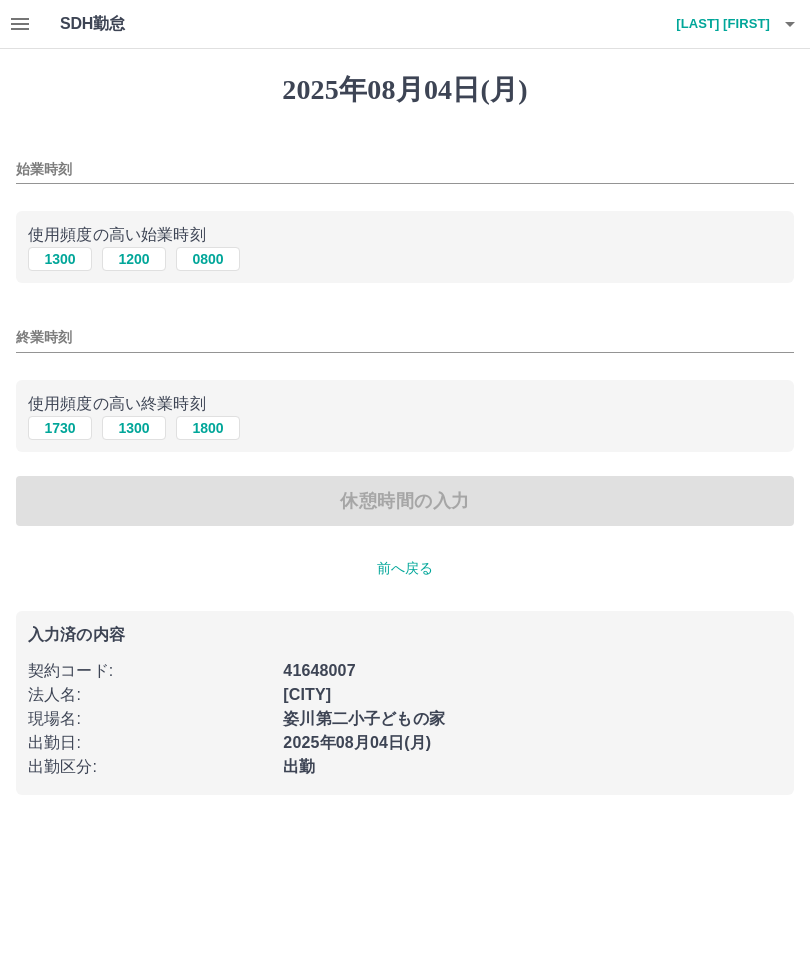 click on "1300" at bounding box center [60, 259] 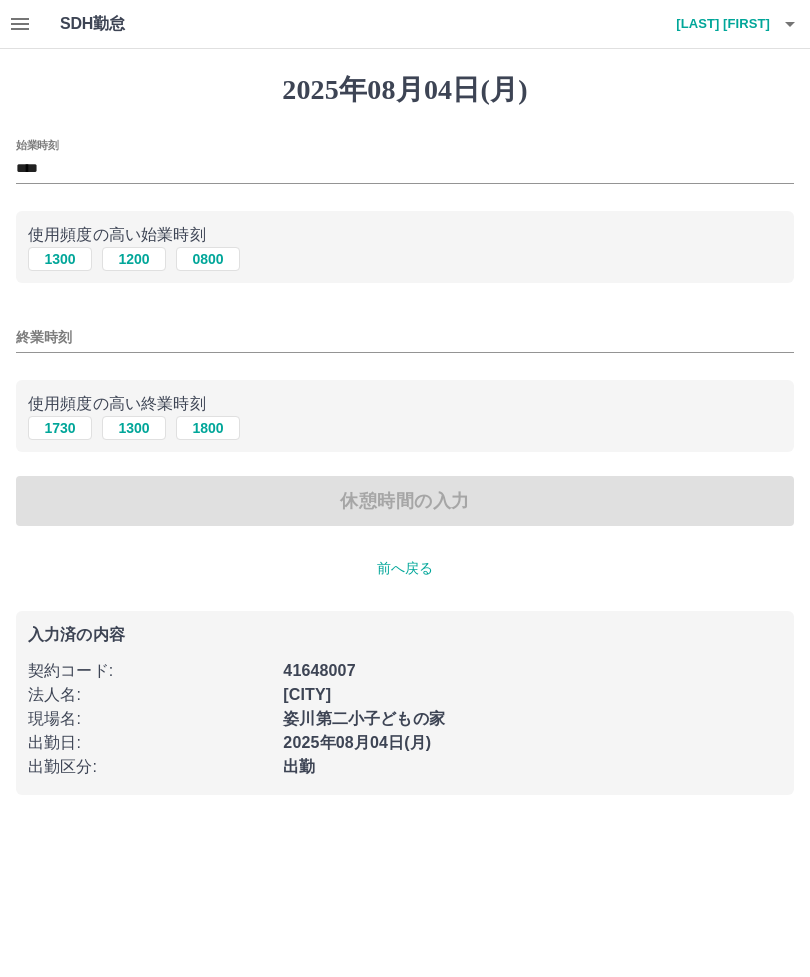 click on "1730" at bounding box center (60, 428) 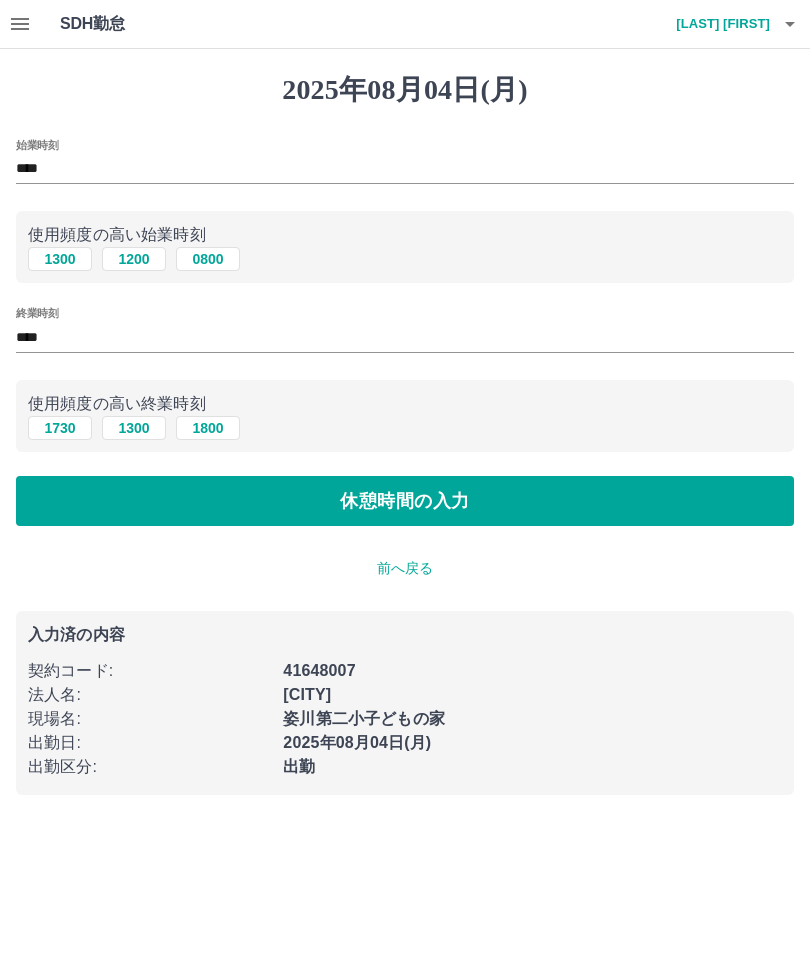 click on "休憩時間の入力" at bounding box center [405, 501] 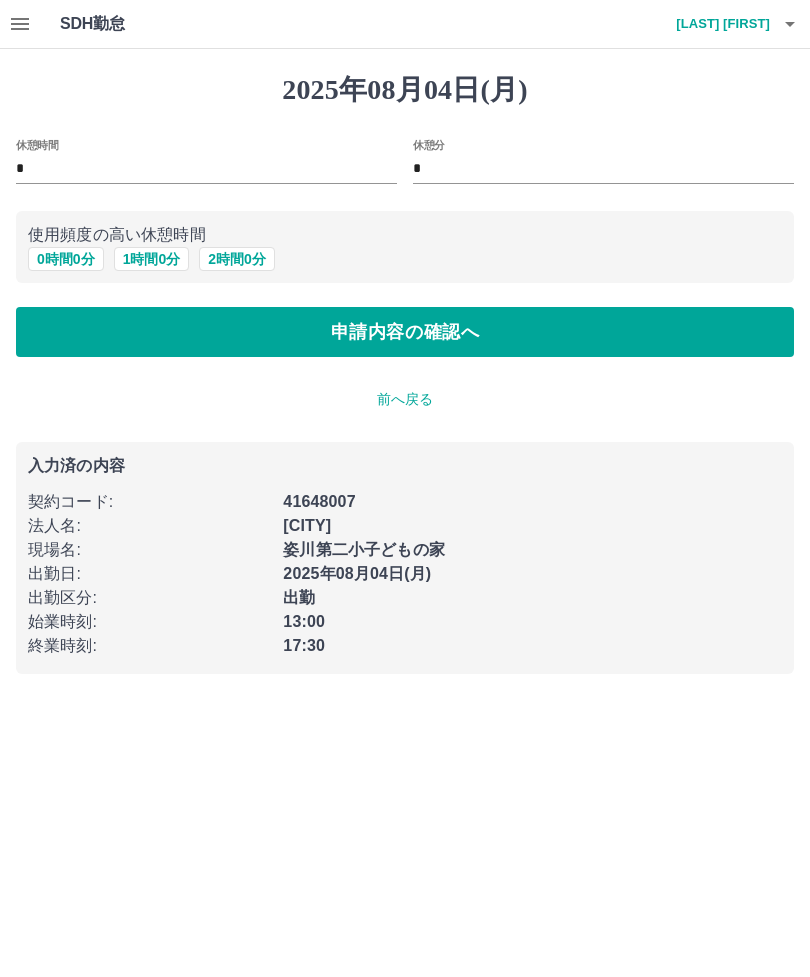 click on "申請内容の確認へ" at bounding box center [405, 332] 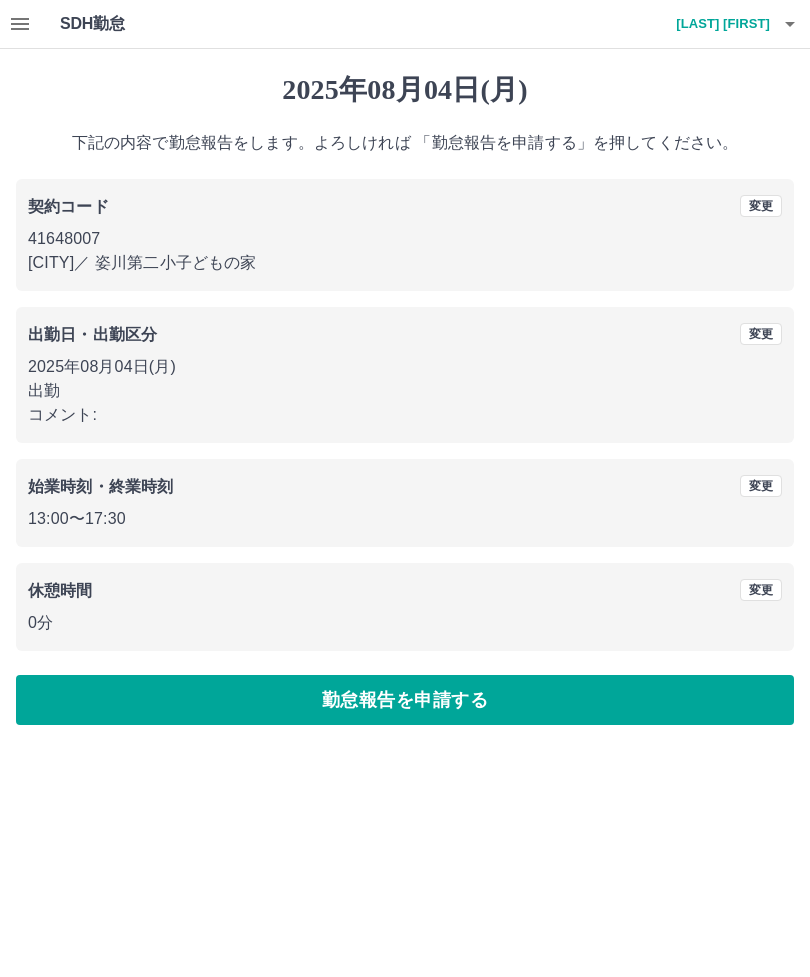 click on "勤怠報告を申請する" at bounding box center [405, 700] 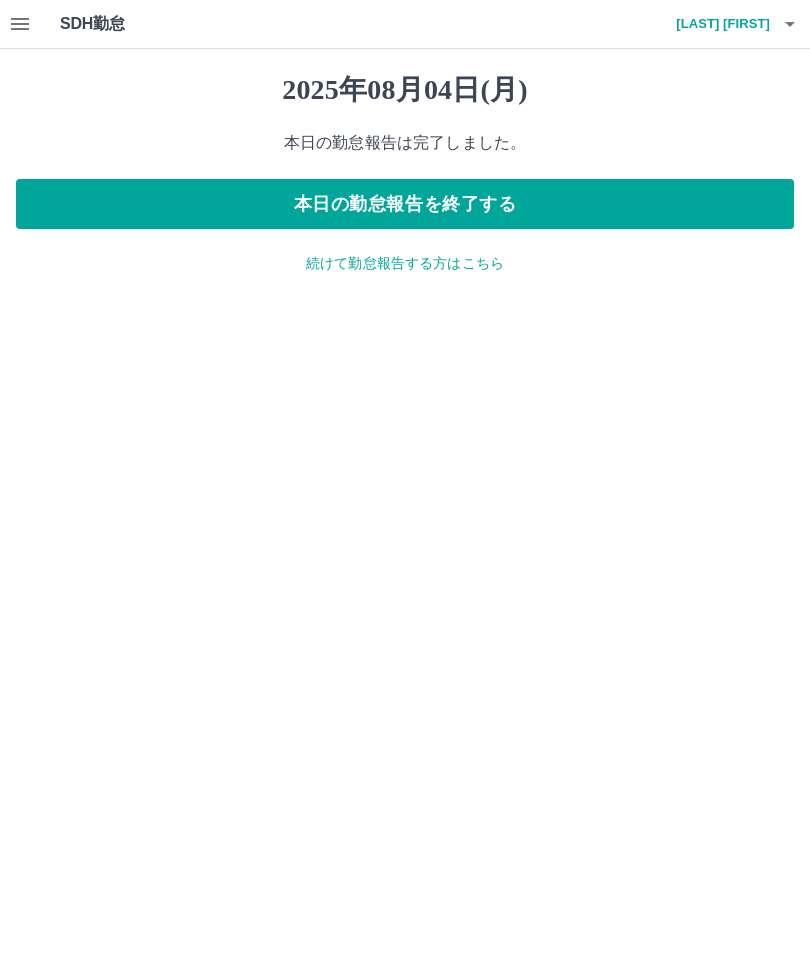 click 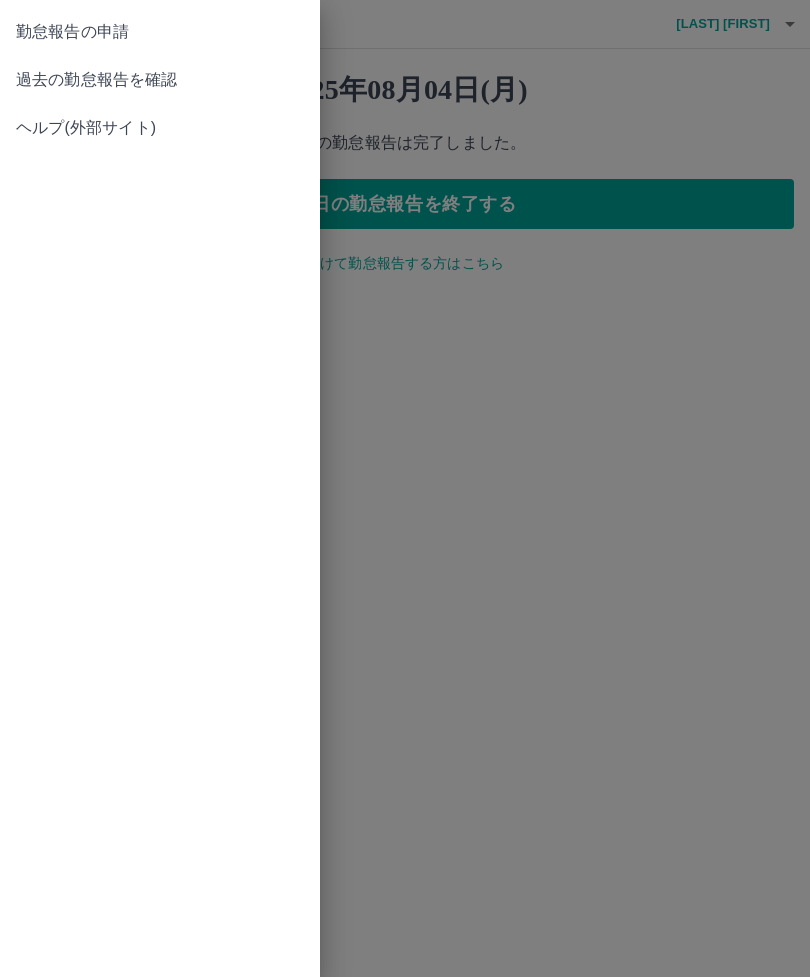 click on "勤怠報告の申請" at bounding box center [160, 32] 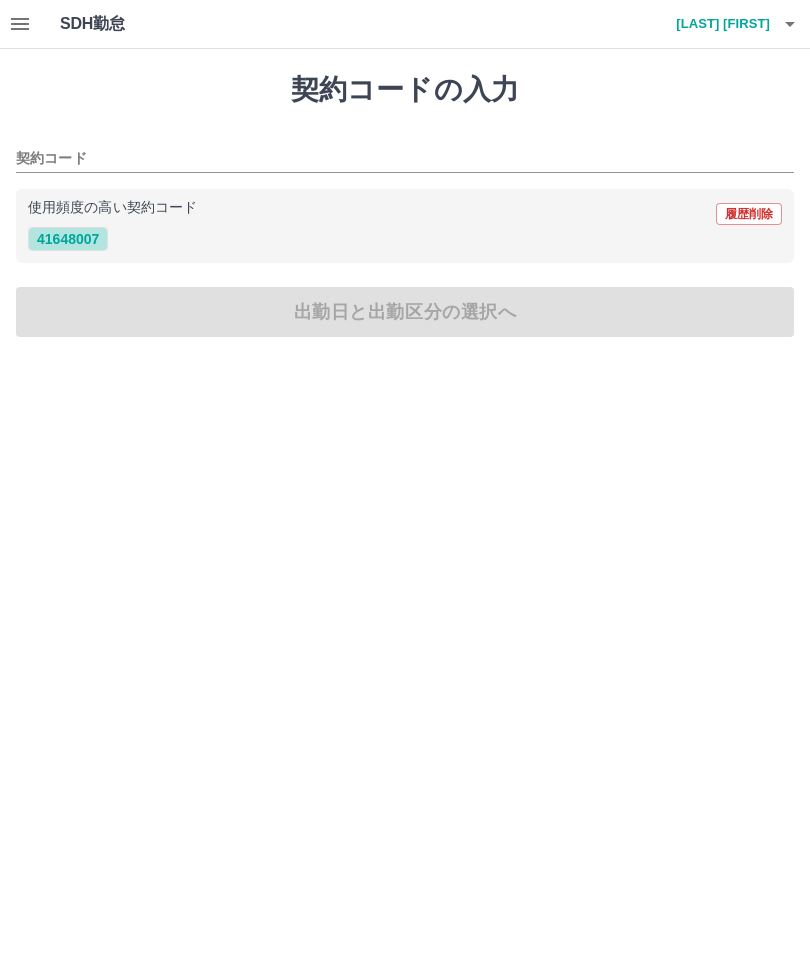 click on "41648007" at bounding box center [68, 239] 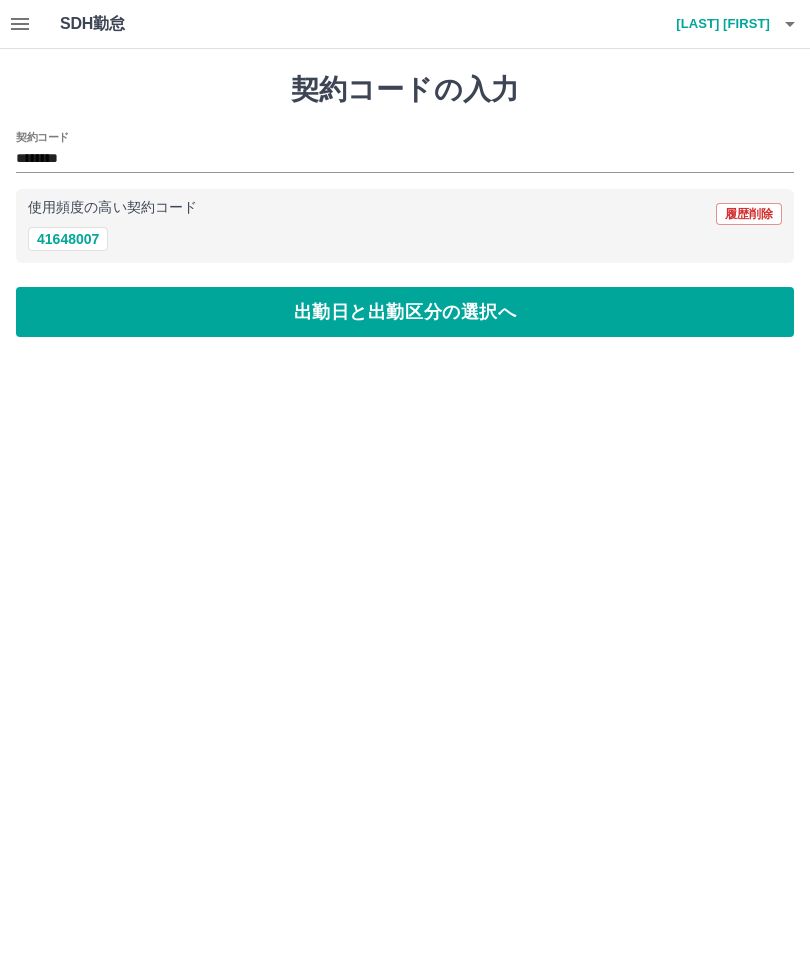 click on "出勤日と出勤区分の選択へ" at bounding box center (405, 312) 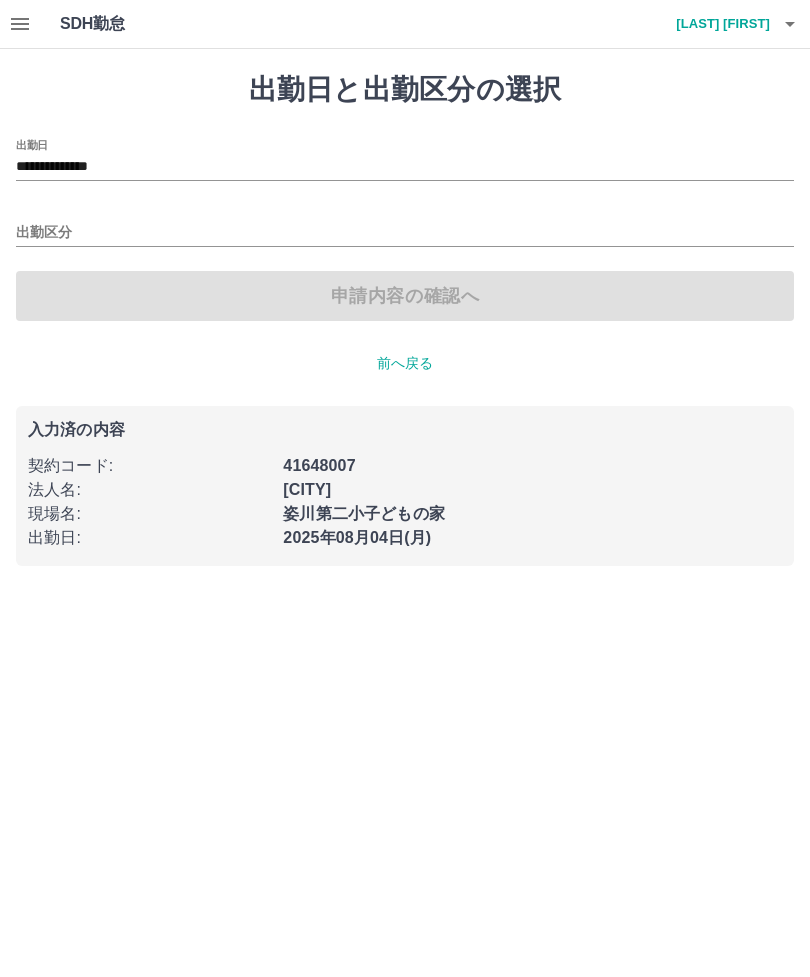 click on "**********" at bounding box center (405, 167) 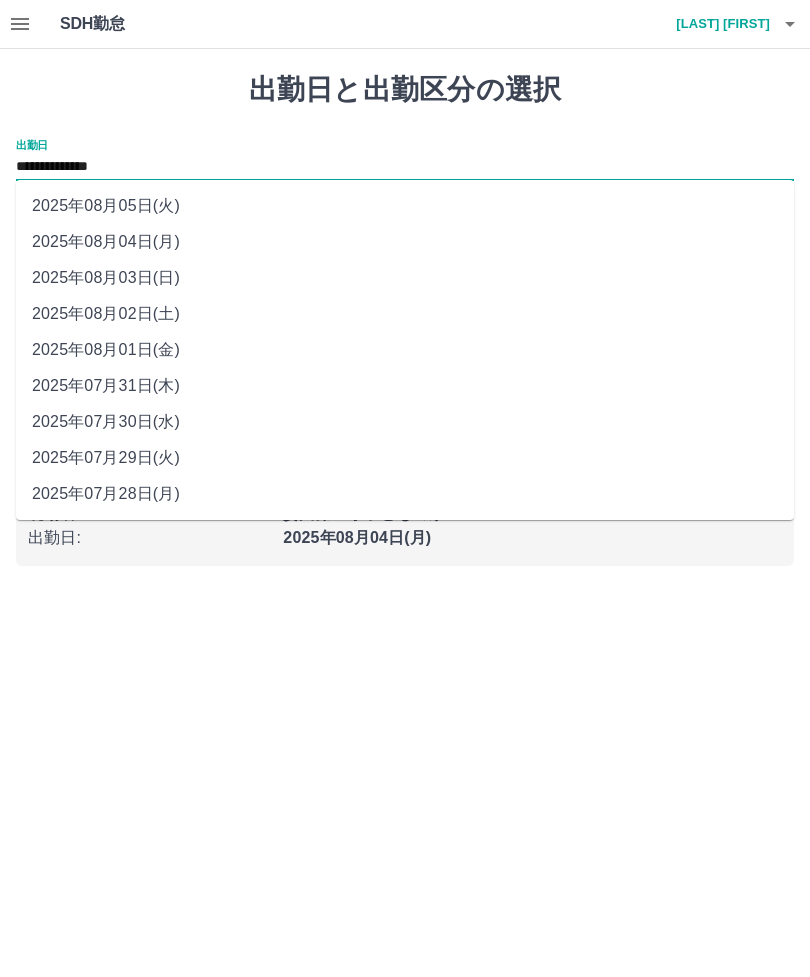 click on "2025年08月03日(日)" at bounding box center [405, 278] 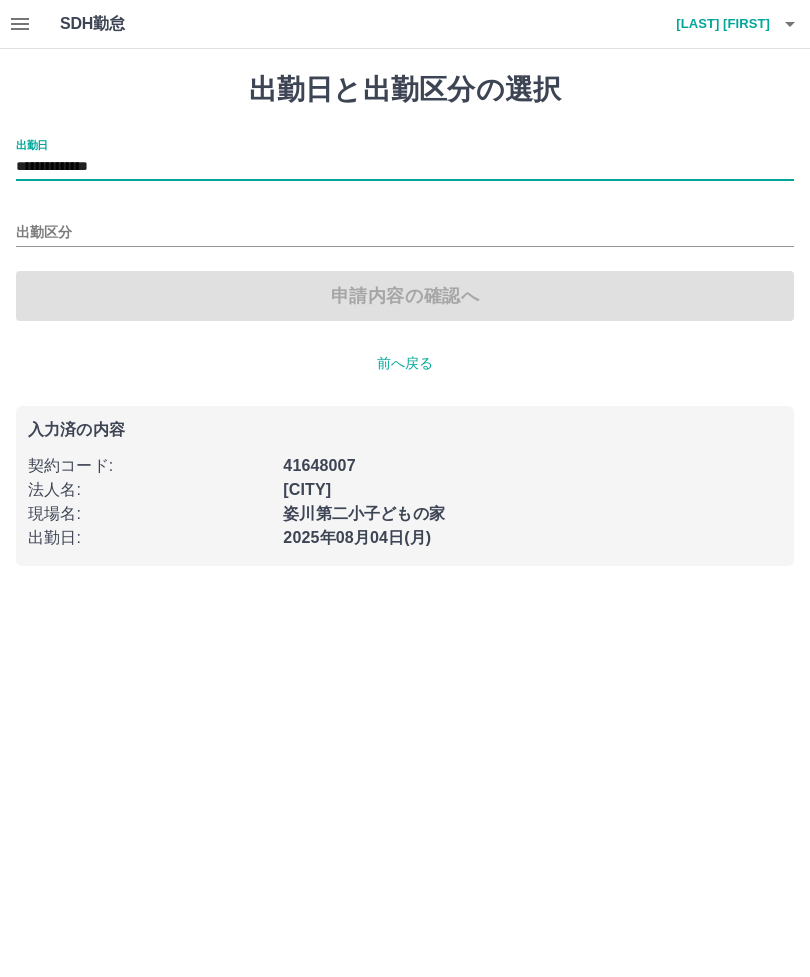 click on "出勤区分" at bounding box center [405, 233] 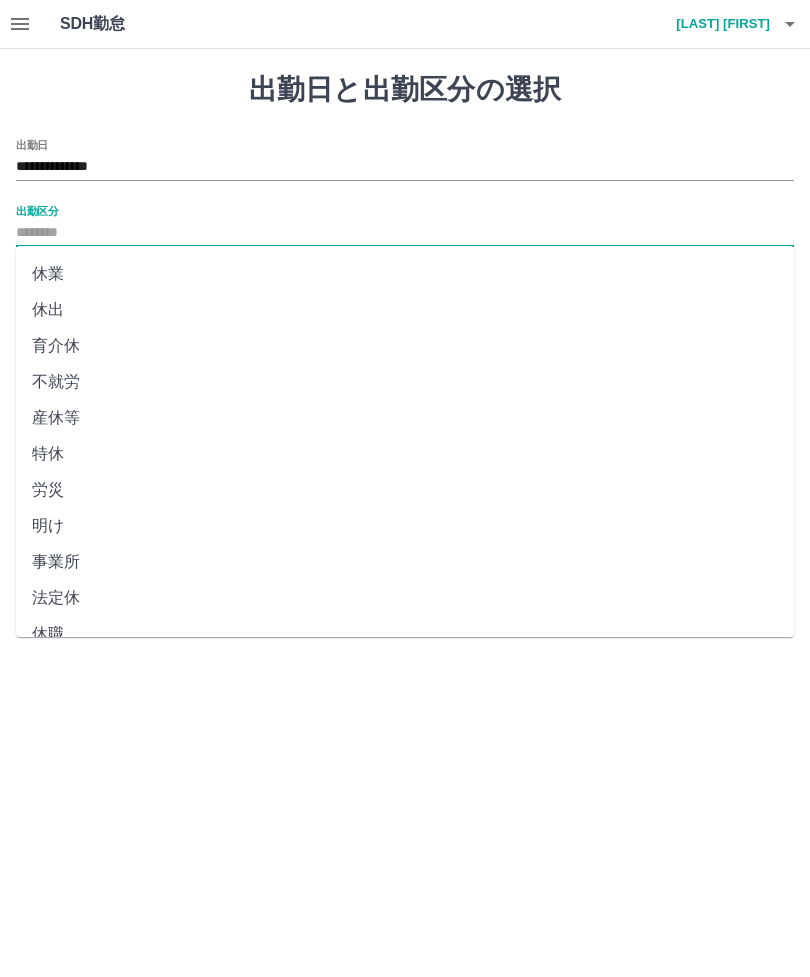 scroll, scrollTop: 248, scrollLeft: 0, axis: vertical 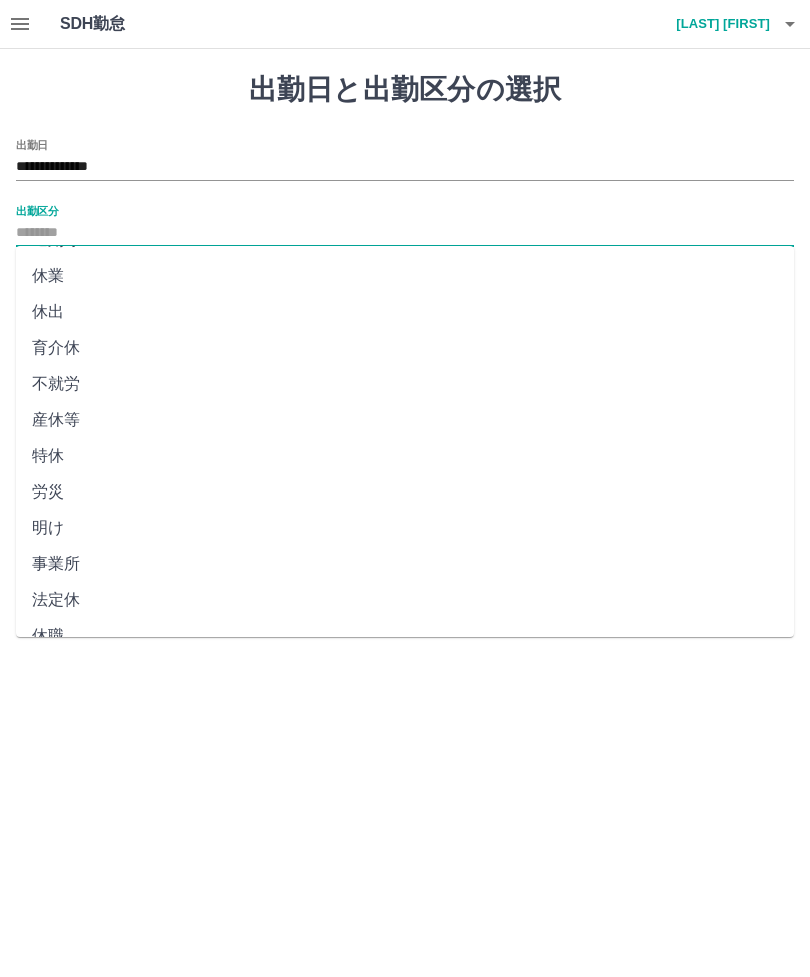 click on "法定休" at bounding box center [405, 600] 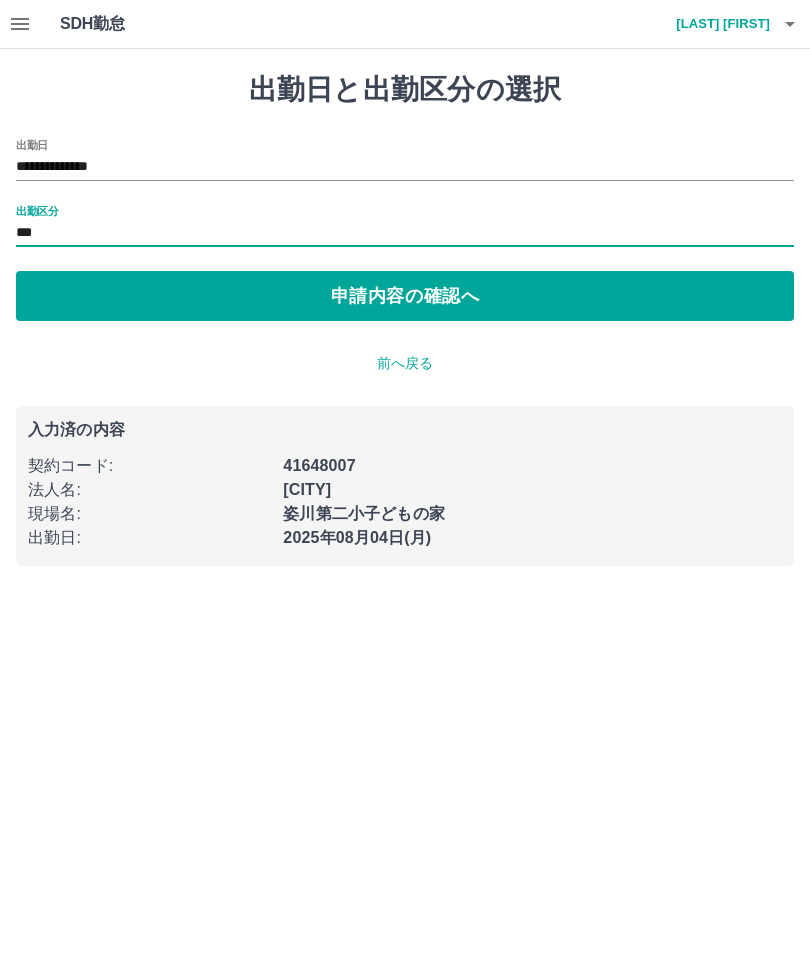 click on "申請内容の確認へ" at bounding box center [405, 296] 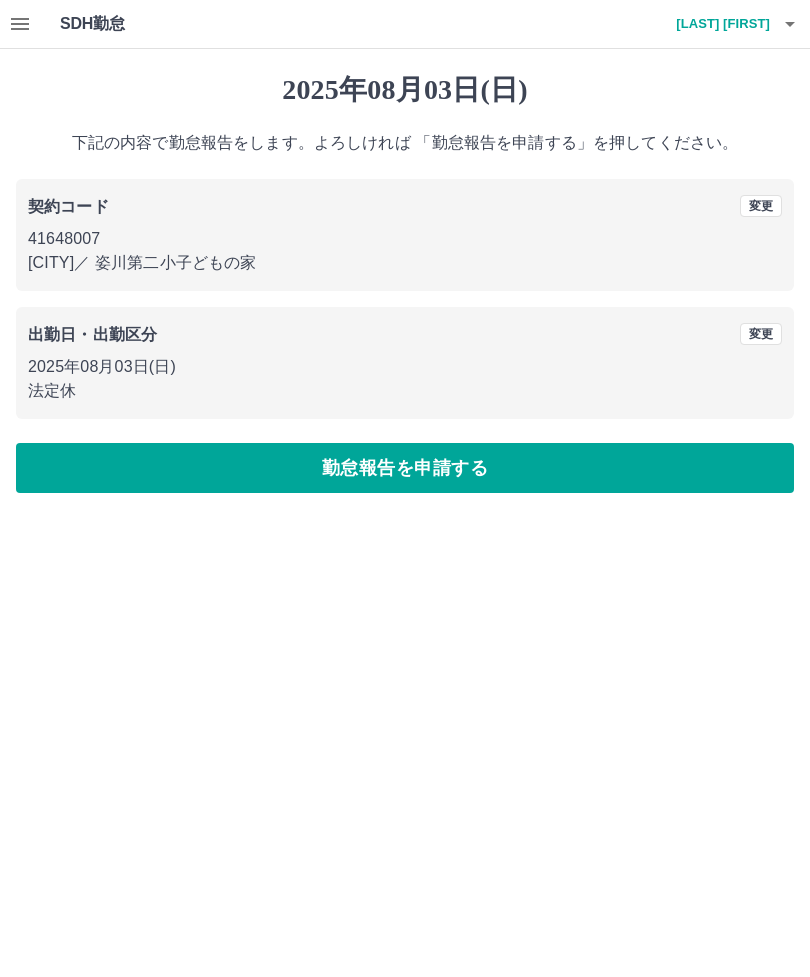 click on "勤怠報告を申請する" at bounding box center (405, 468) 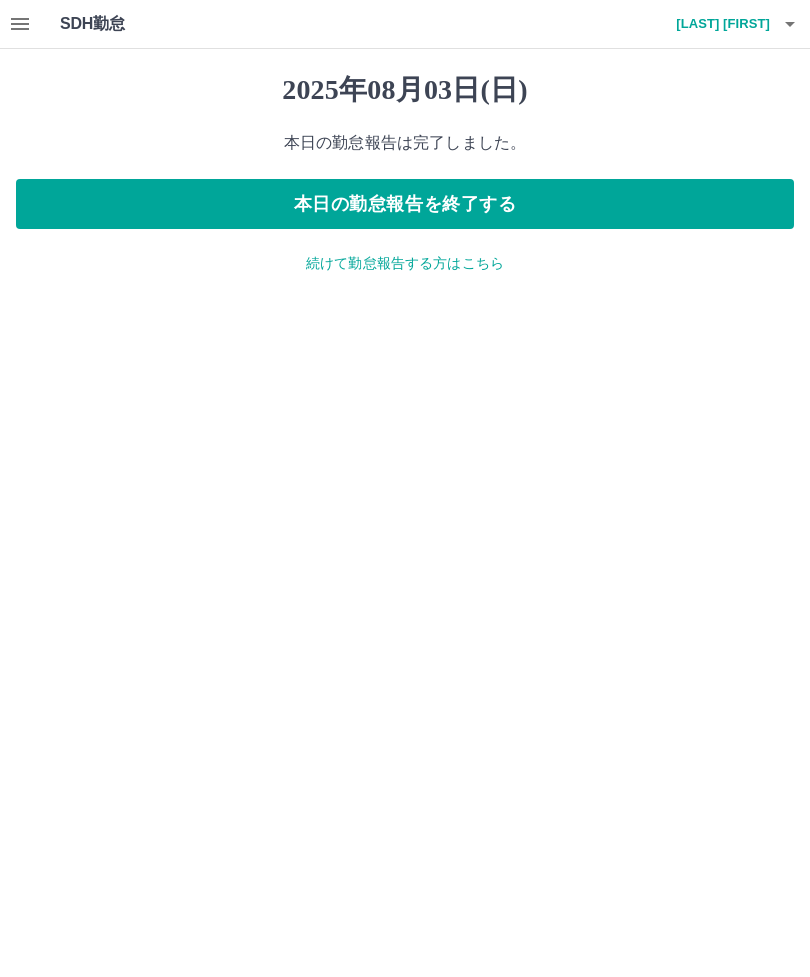 click at bounding box center (20, 24) 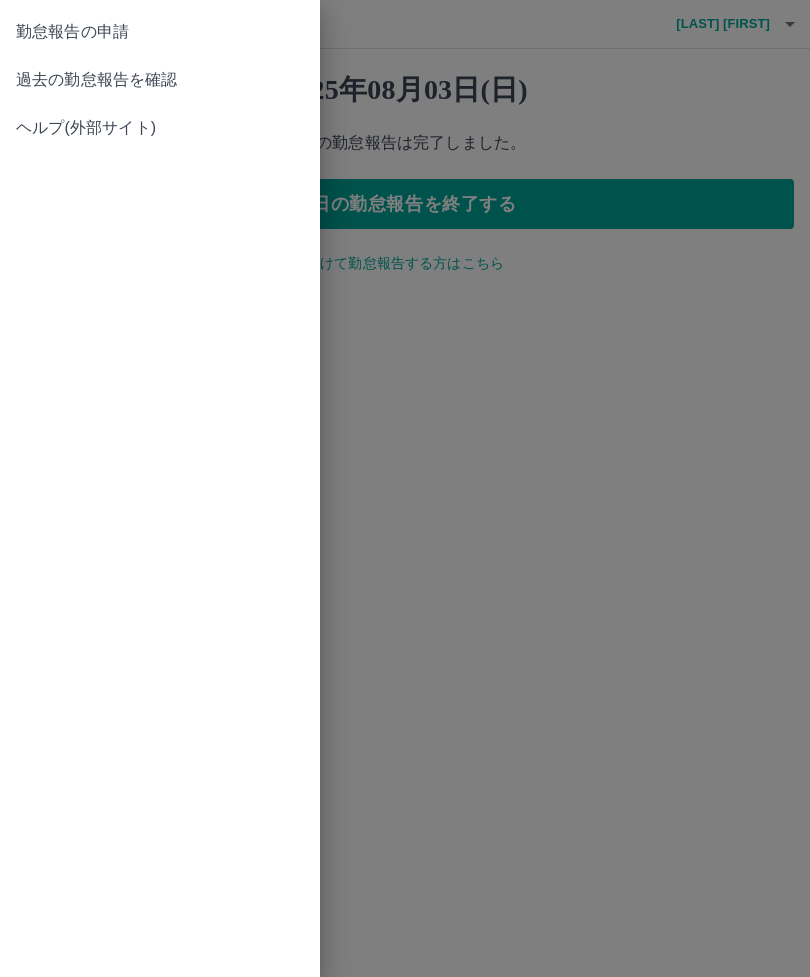 click on "勤怠報告の申請" at bounding box center [160, 32] 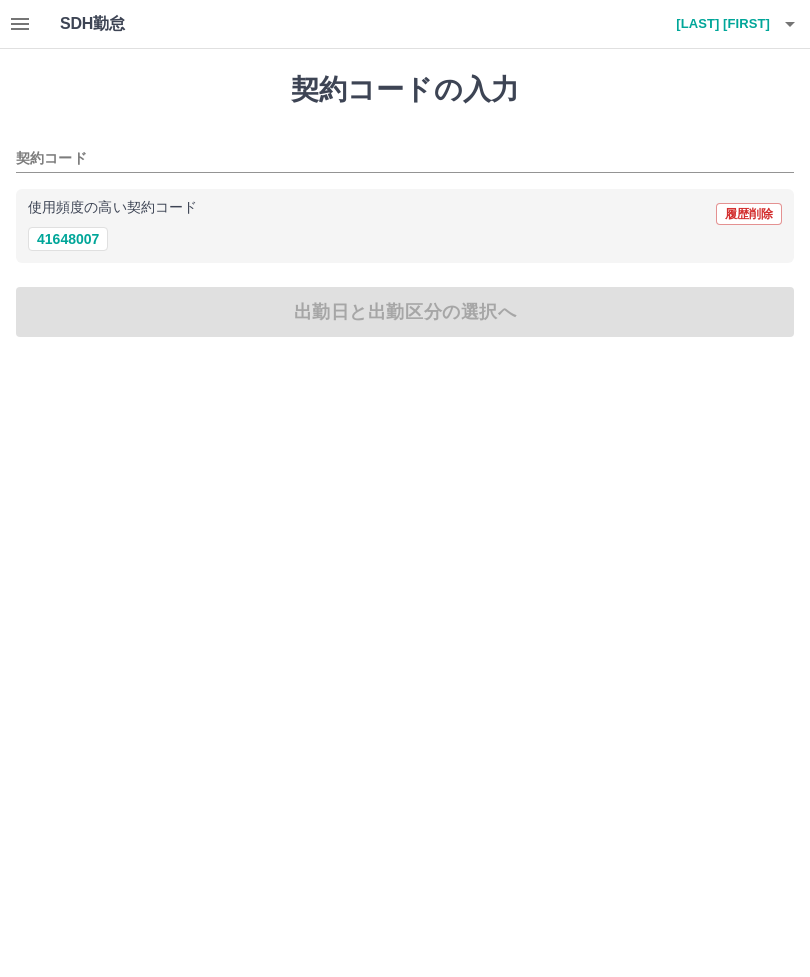 click on "41648007" at bounding box center (68, 239) 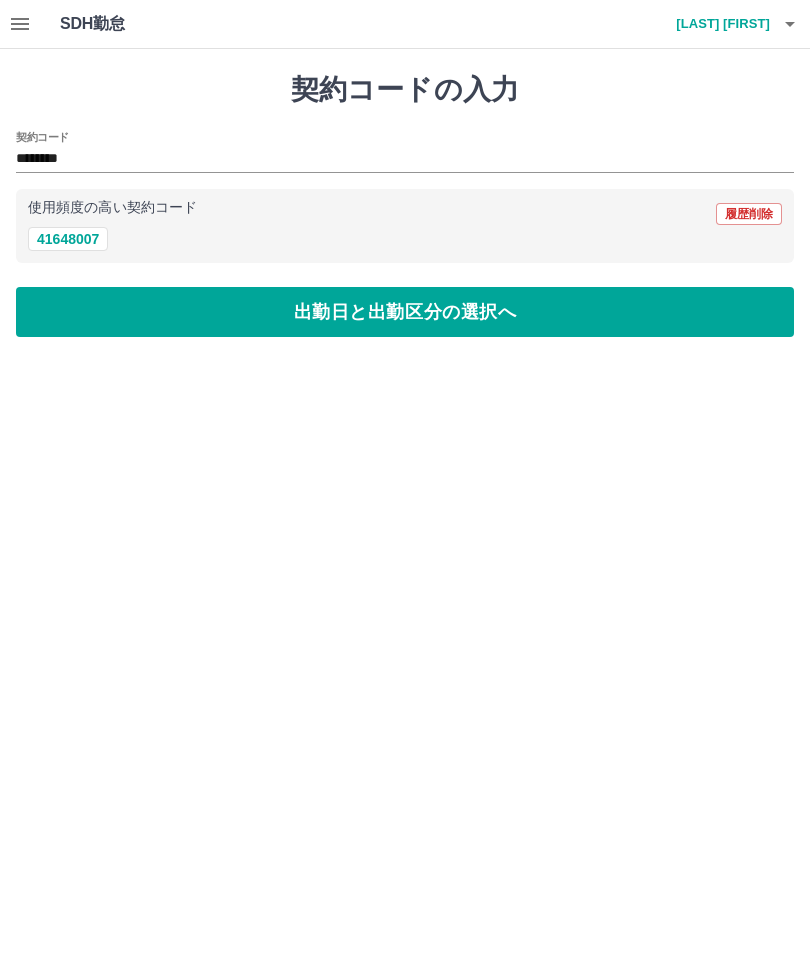 click on "出勤日と出勤区分の選択へ" at bounding box center [405, 312] 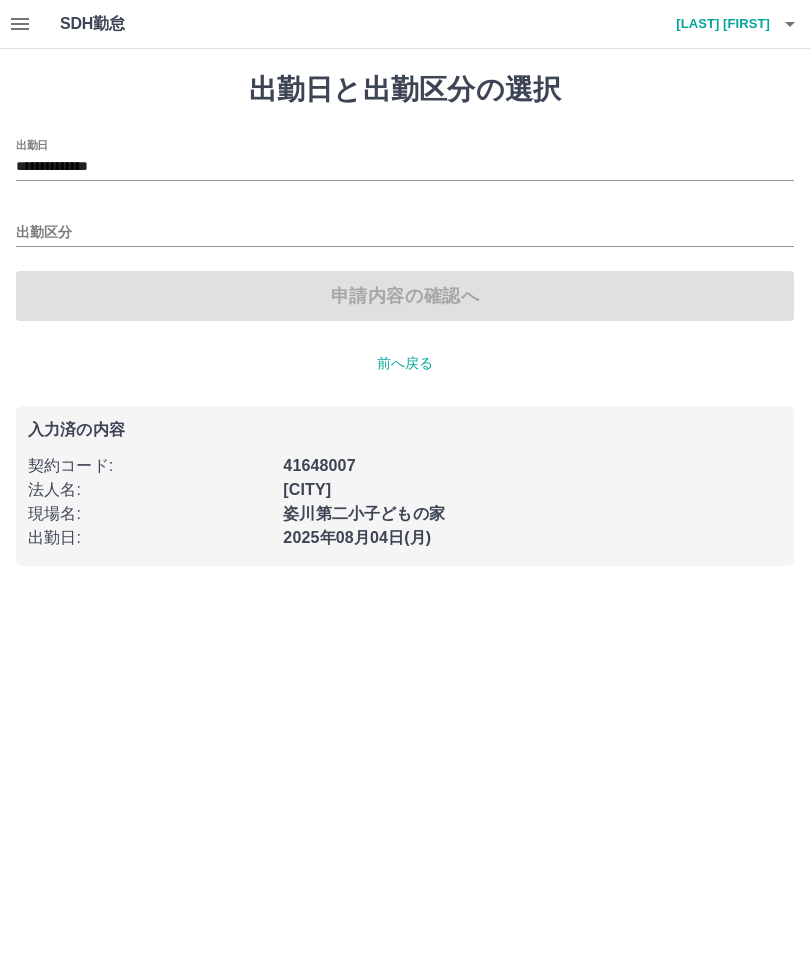 click on "**********" at bounding box center (405, 167) 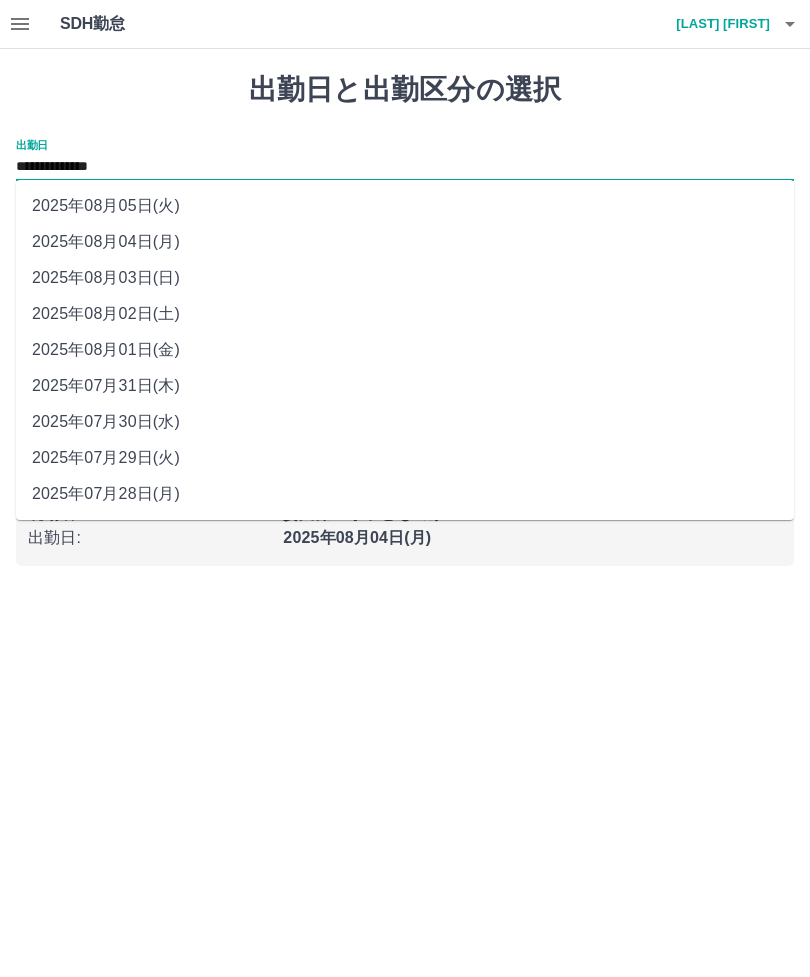click on "2025年08月05日(火)" at bounding box center (405, 206) 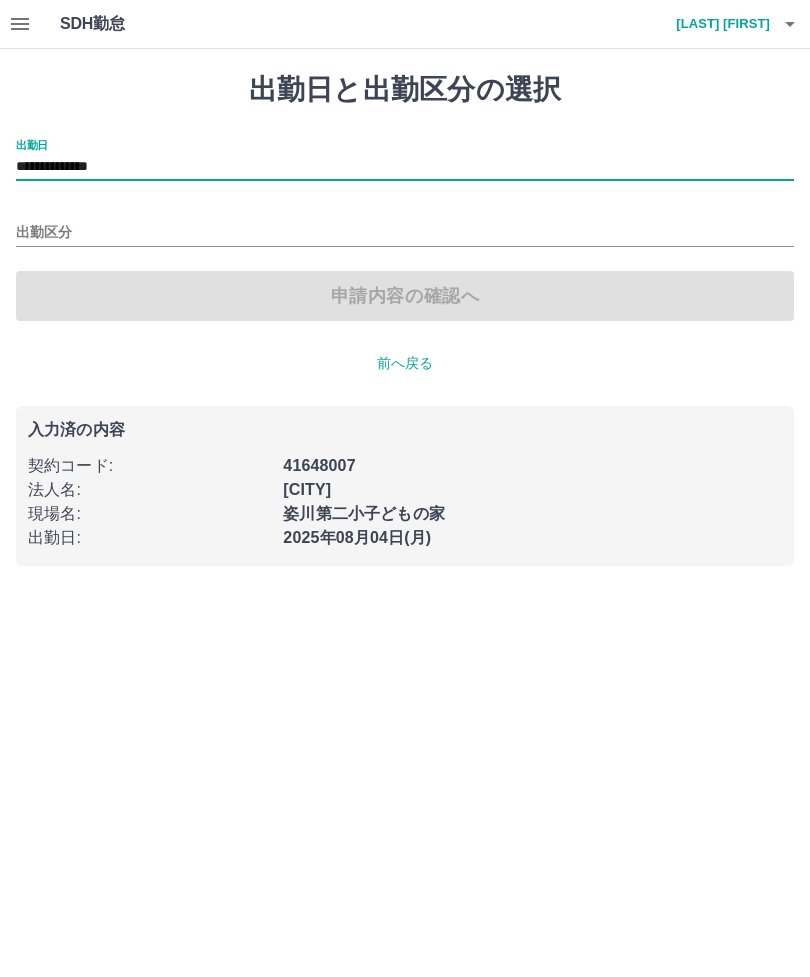 click on "出勤区分" at bounding box center [405, 233] 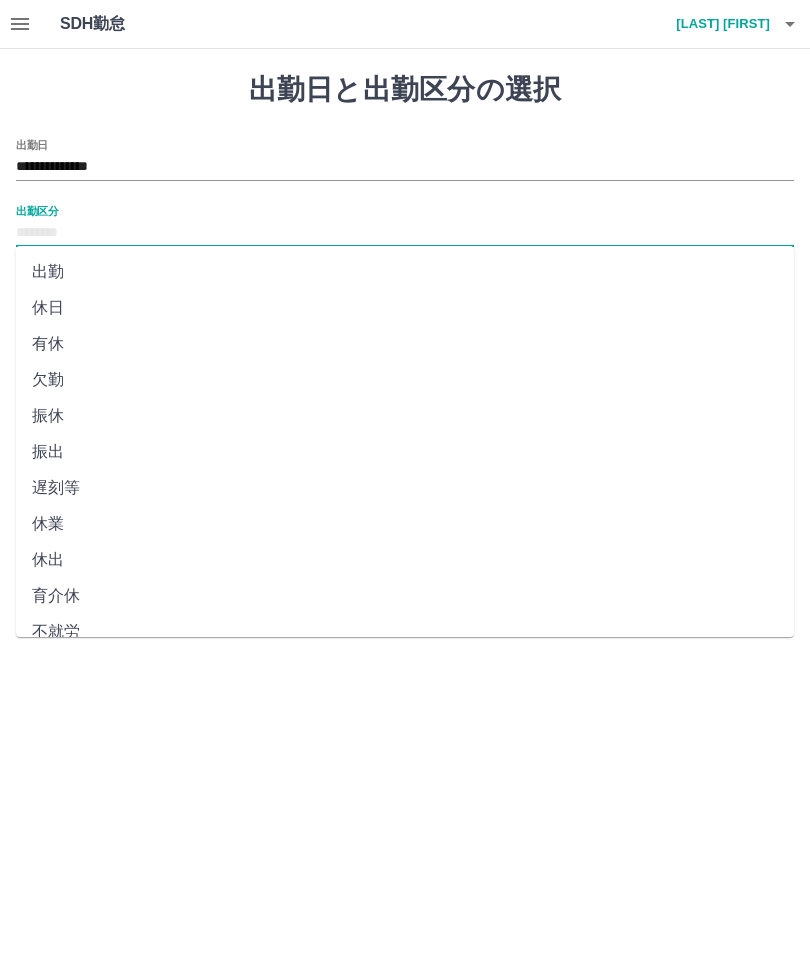 click on "休日" at bounding box center [405, 308] 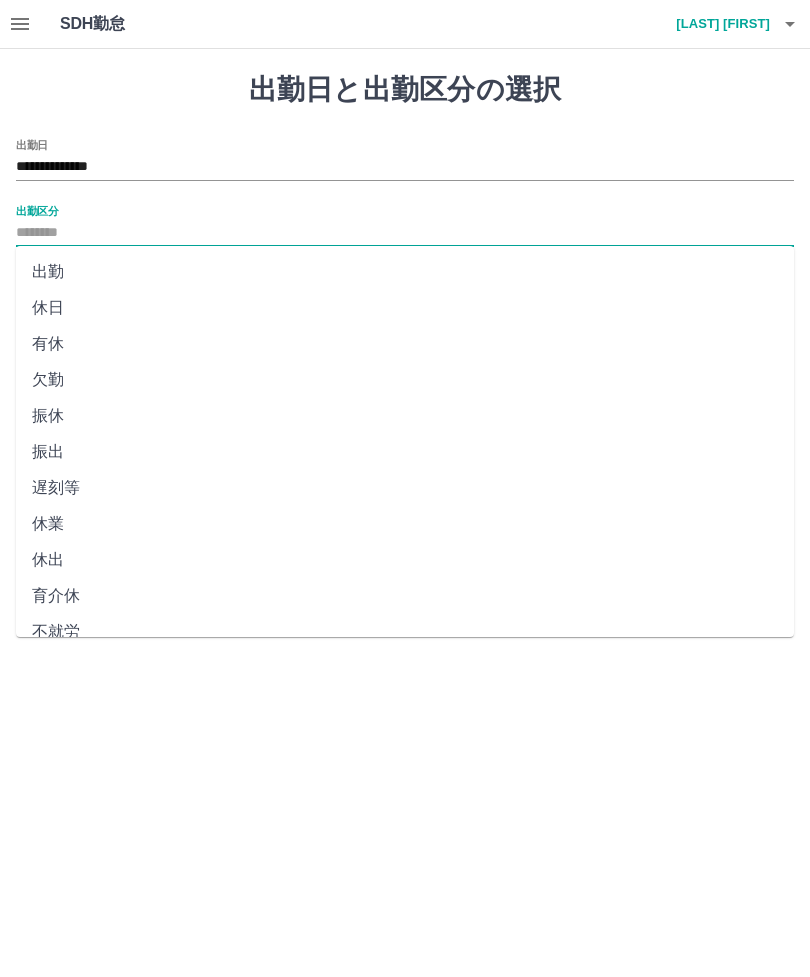 type on "**" 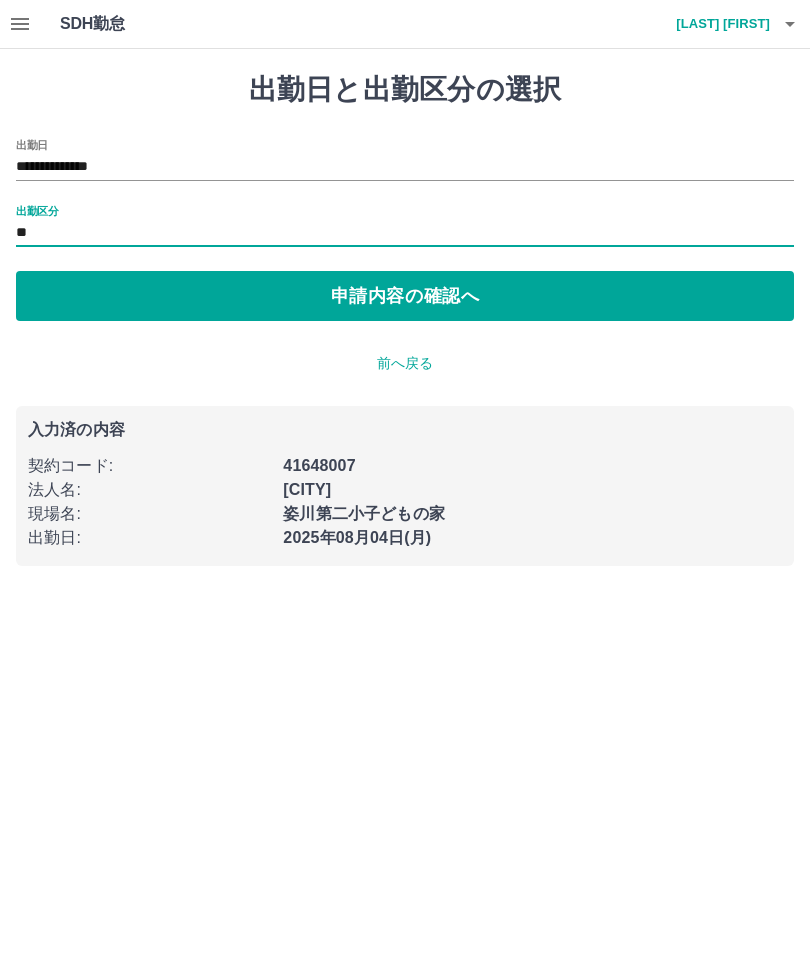 click on "申請内容の確認へ" at bounding box center [405, 296] 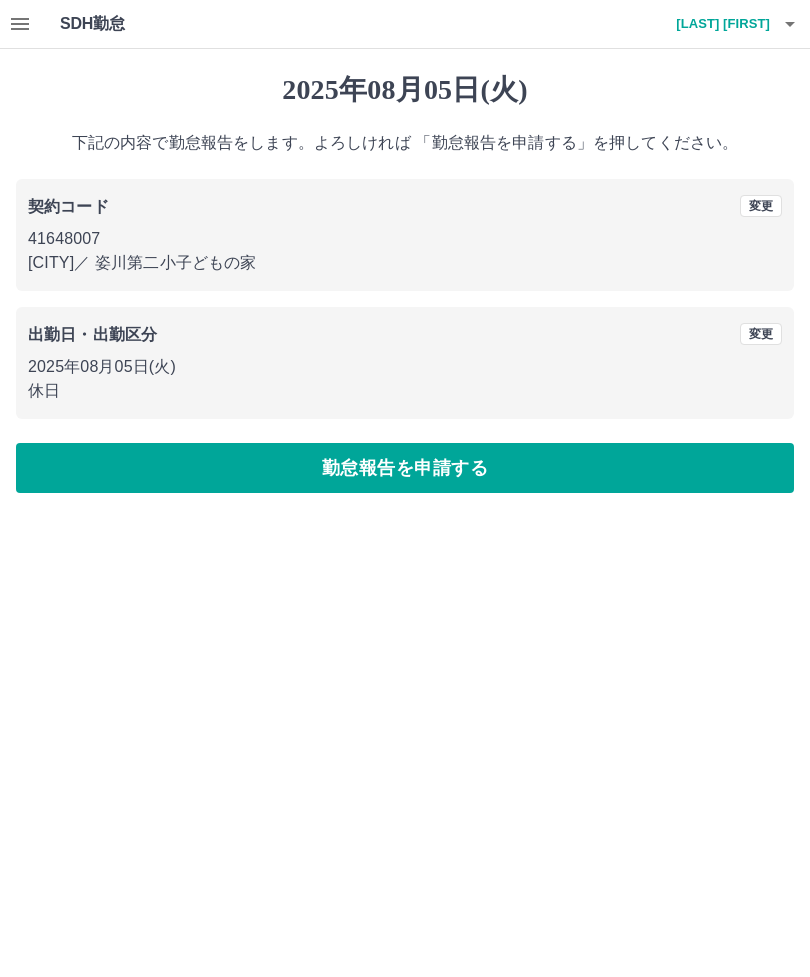 click on "勤怠報告を申請する" at bounding box center (405, 468) 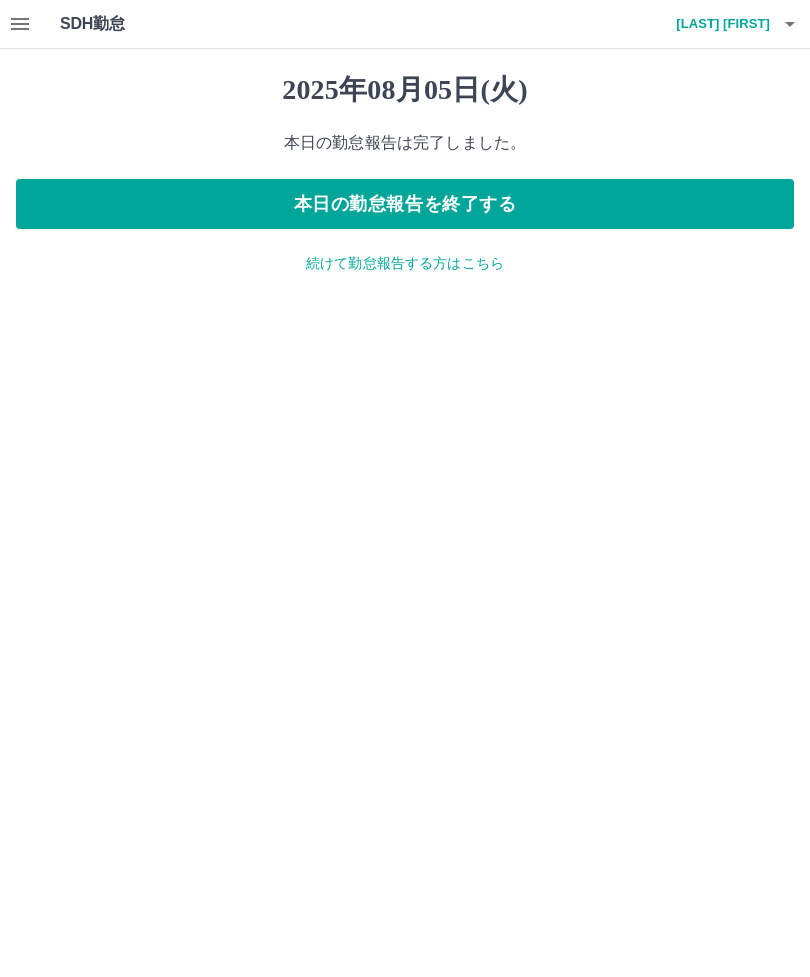 click at bounding box center [20, 24] 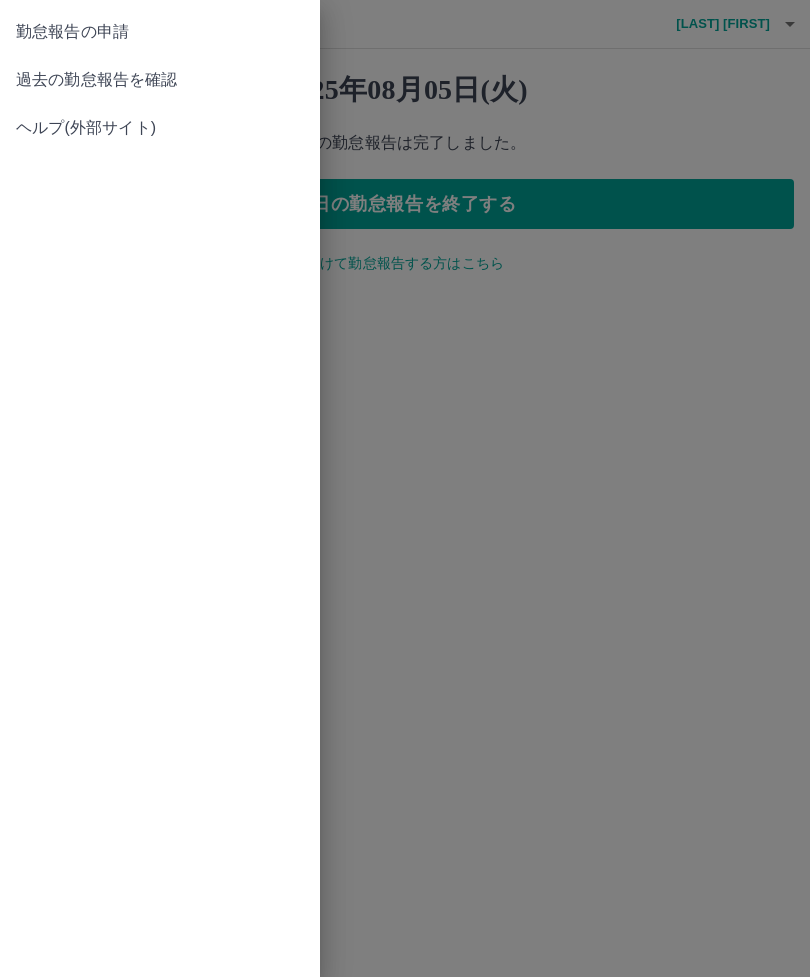 click on "過去の勤怠報告を確認" at bounding box center (160, 80) 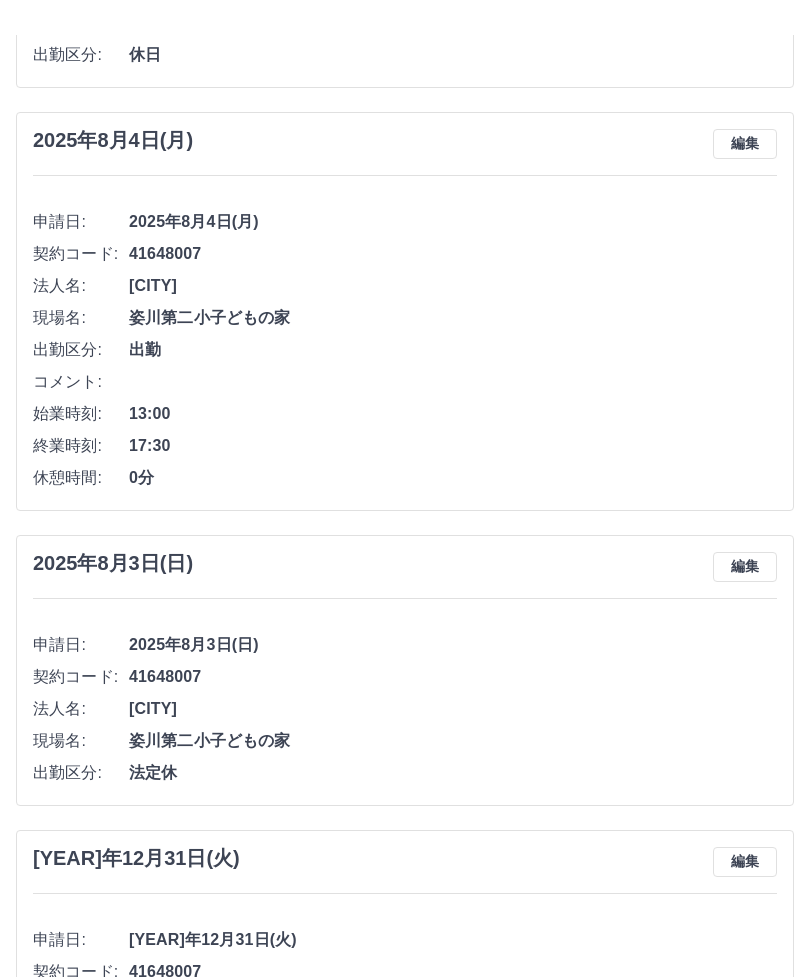 scroll, scrollTop: 0, scrollLeft: 0, axis: both 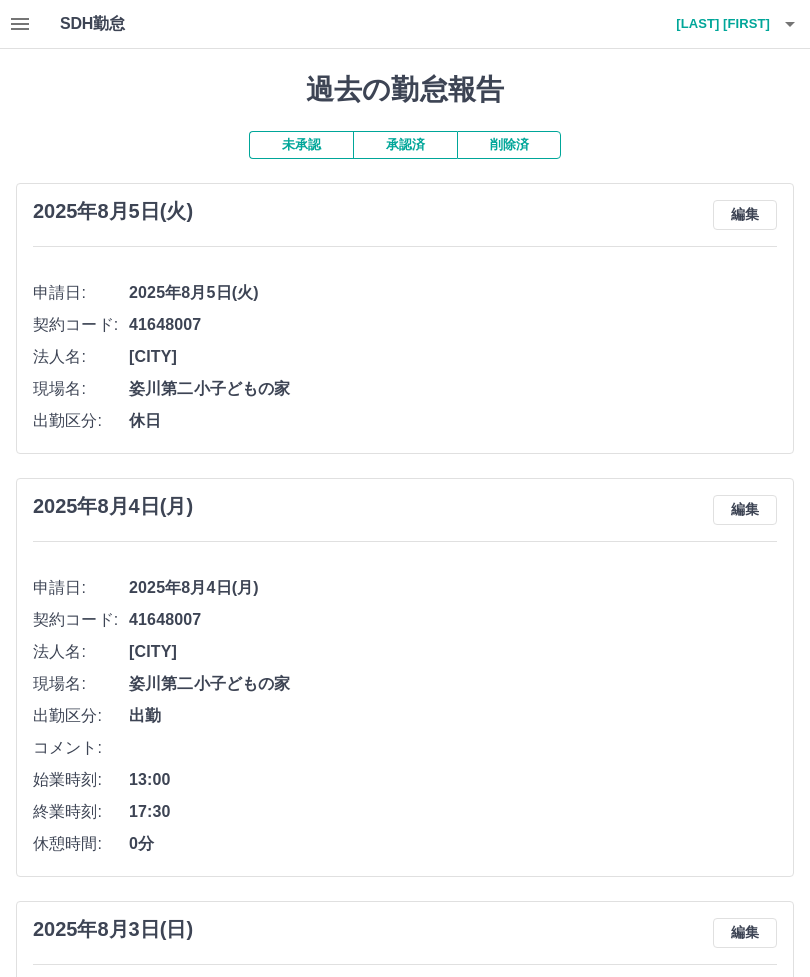 click on "承認済" at bounding box center (405, 145) 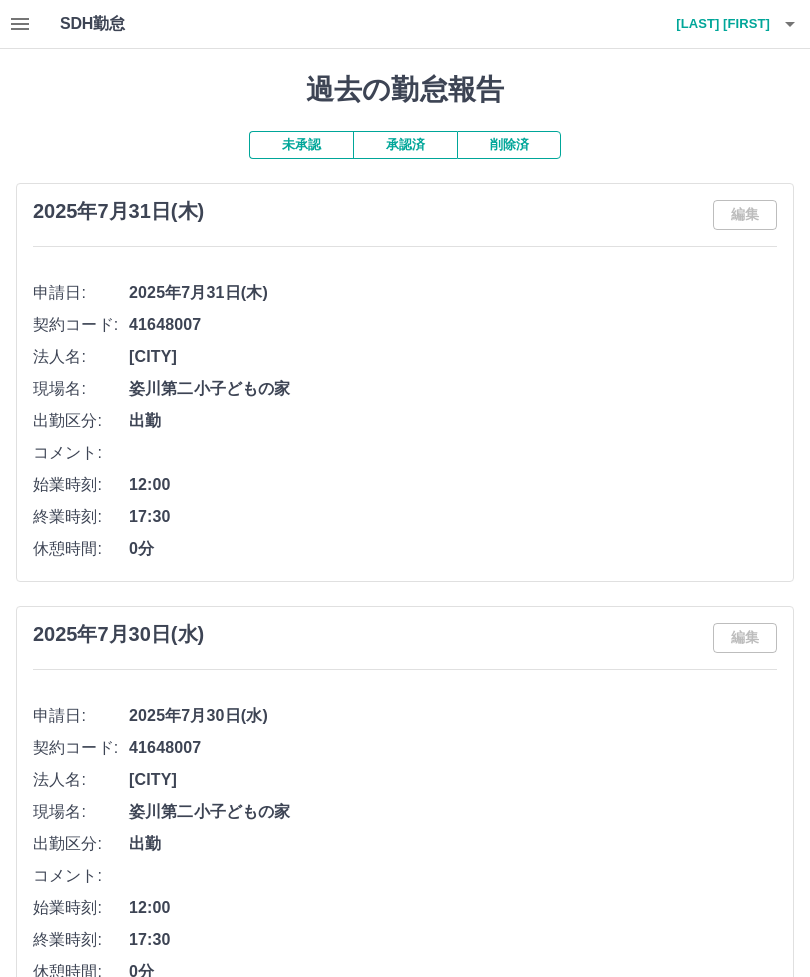 click on "承認済" at bounding box center (405, 145) 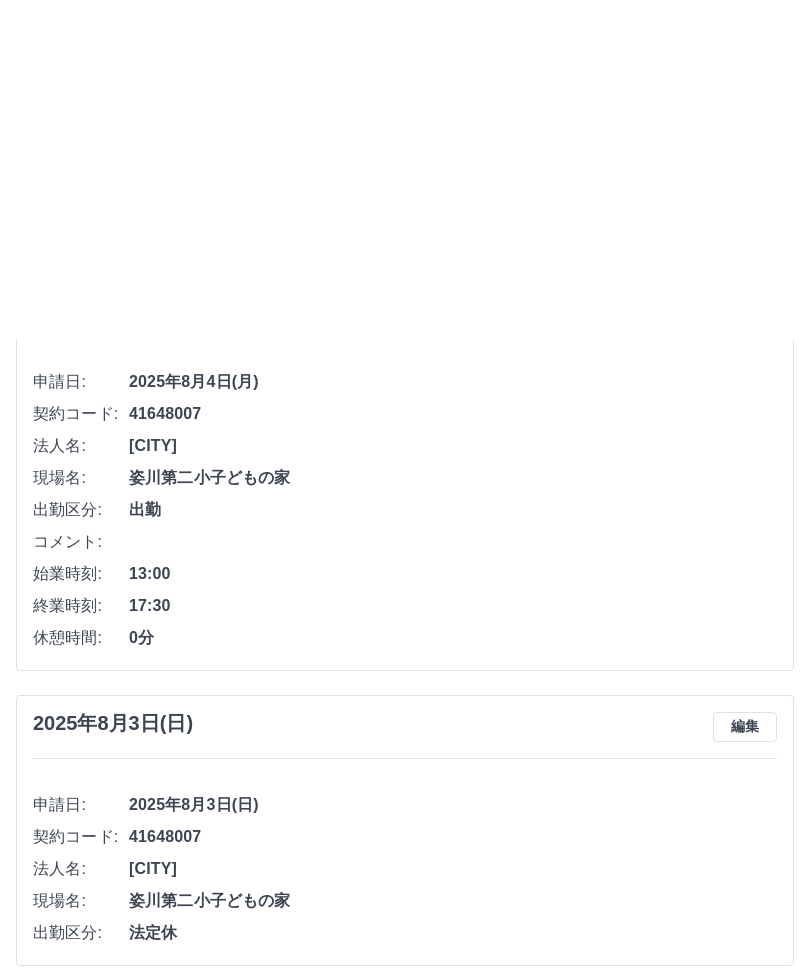 scroll, scrollTop: 0, scrollLeft: 0, axis: both 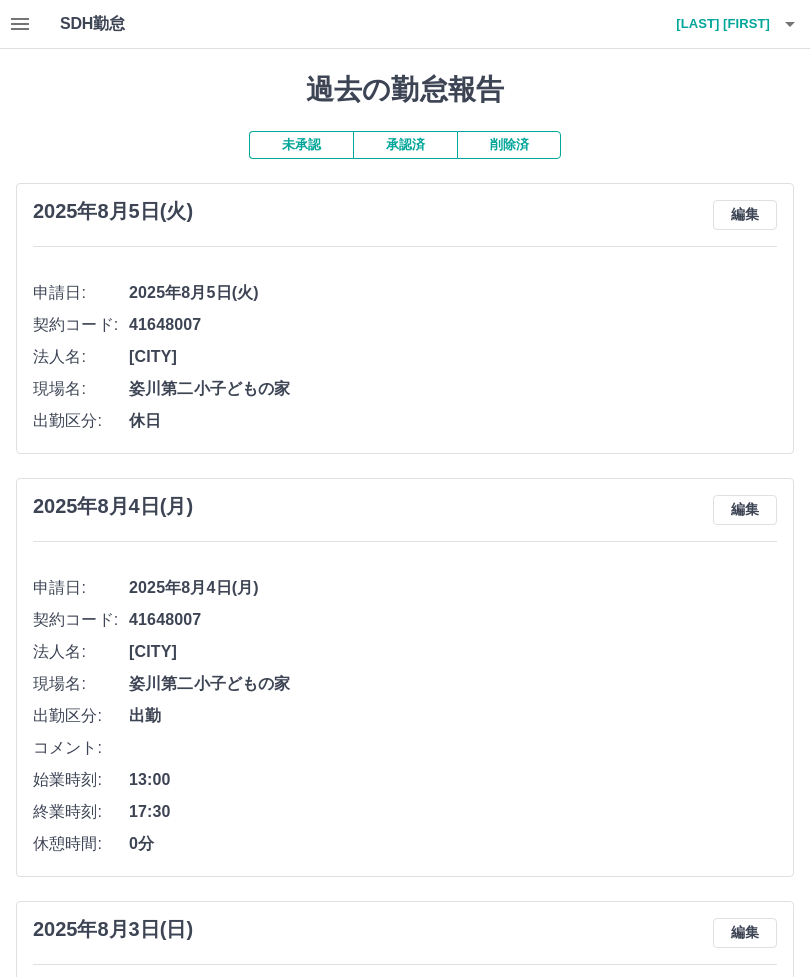 click at bounding box center (20, 24) 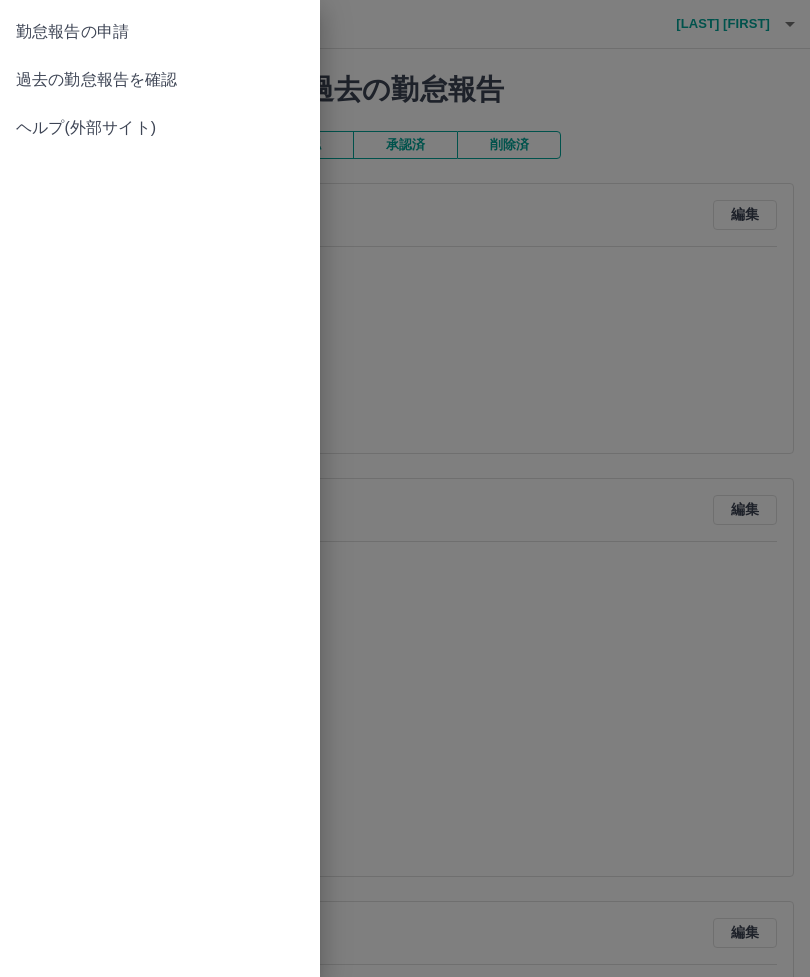 click on "勤怠報告の申請" at bounding box center (160, 32) 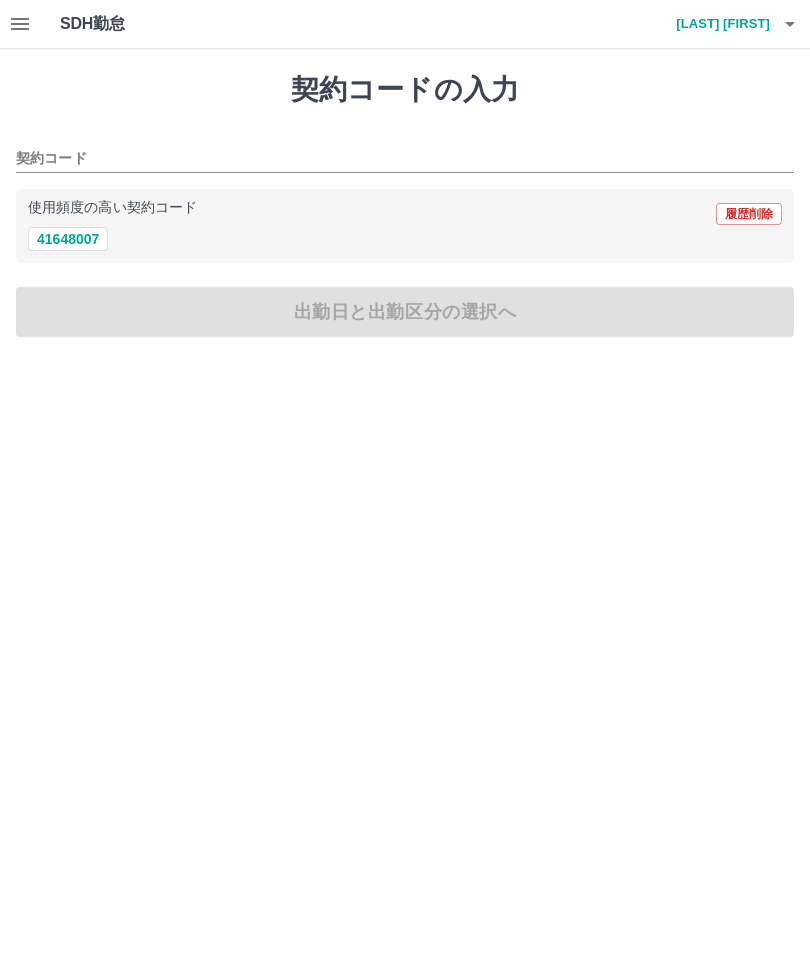 click on "41648007" at bounding box center (68, 239) 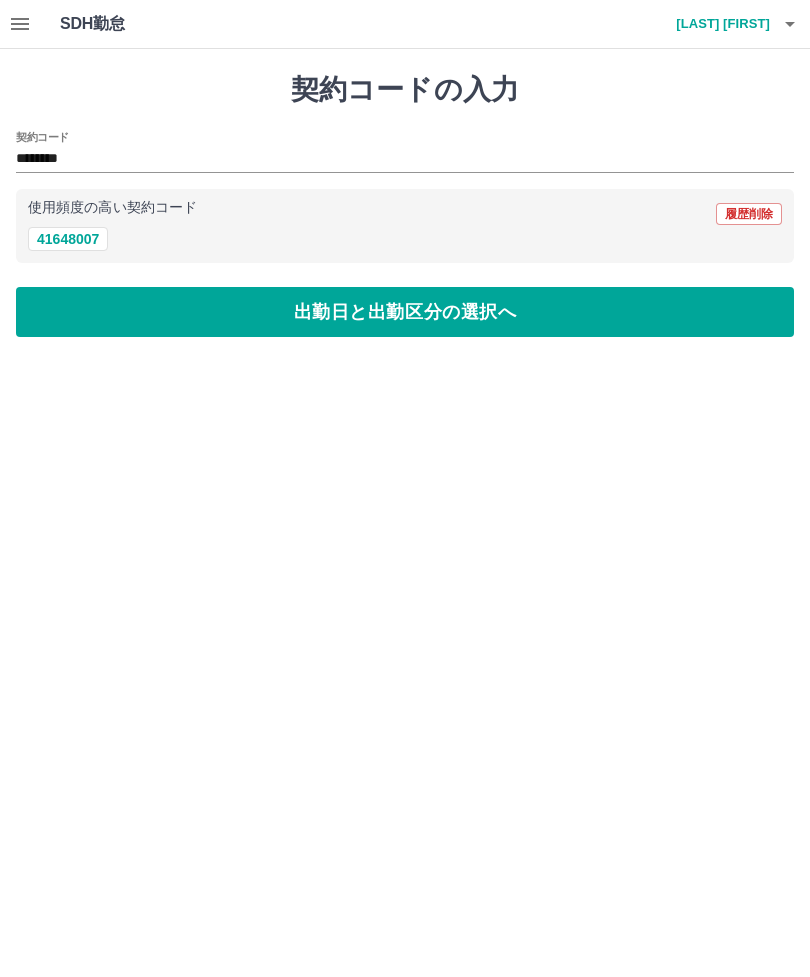 click on "出勤日と出勤区分の選択へ" at bounding box center [405, 312] 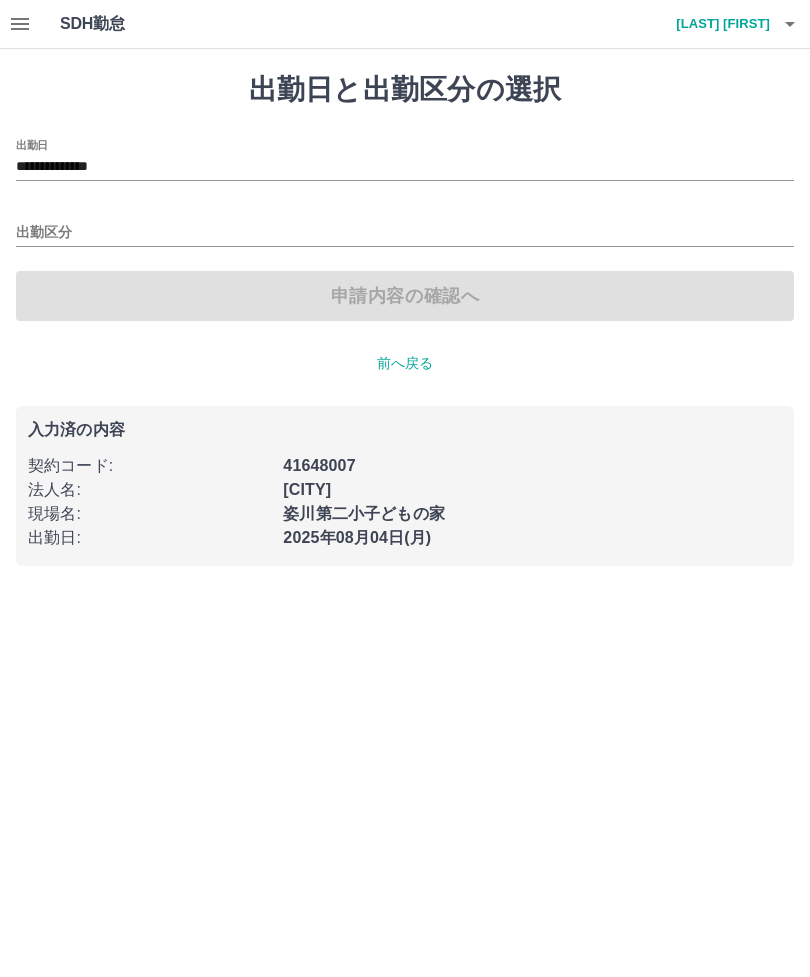 click on "**********" at bounding box center [405, 167] 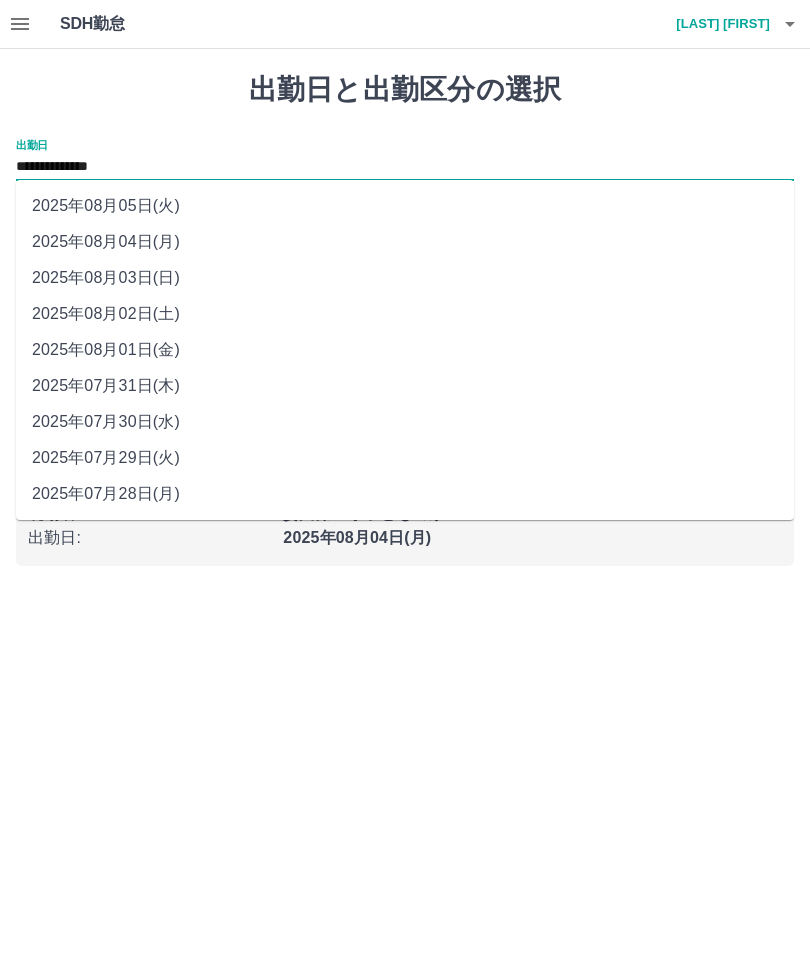 click on "2025年08月01日(金)" at bounding box center [405, 350] 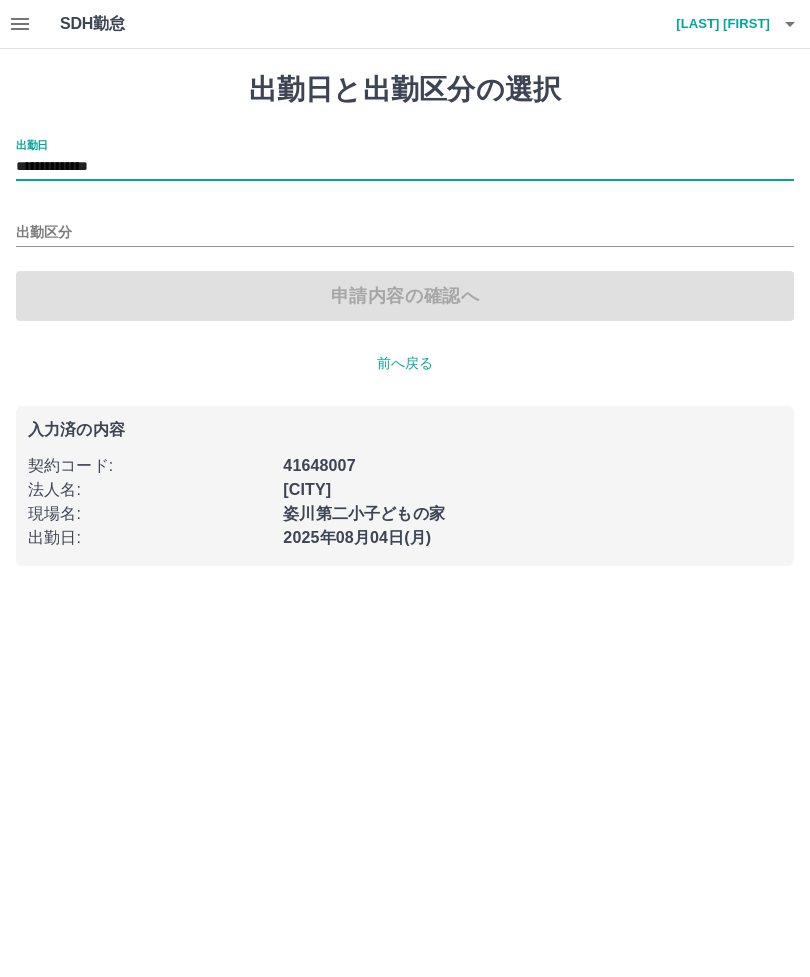click on "出勤区分" at bounding box center (405, 233) 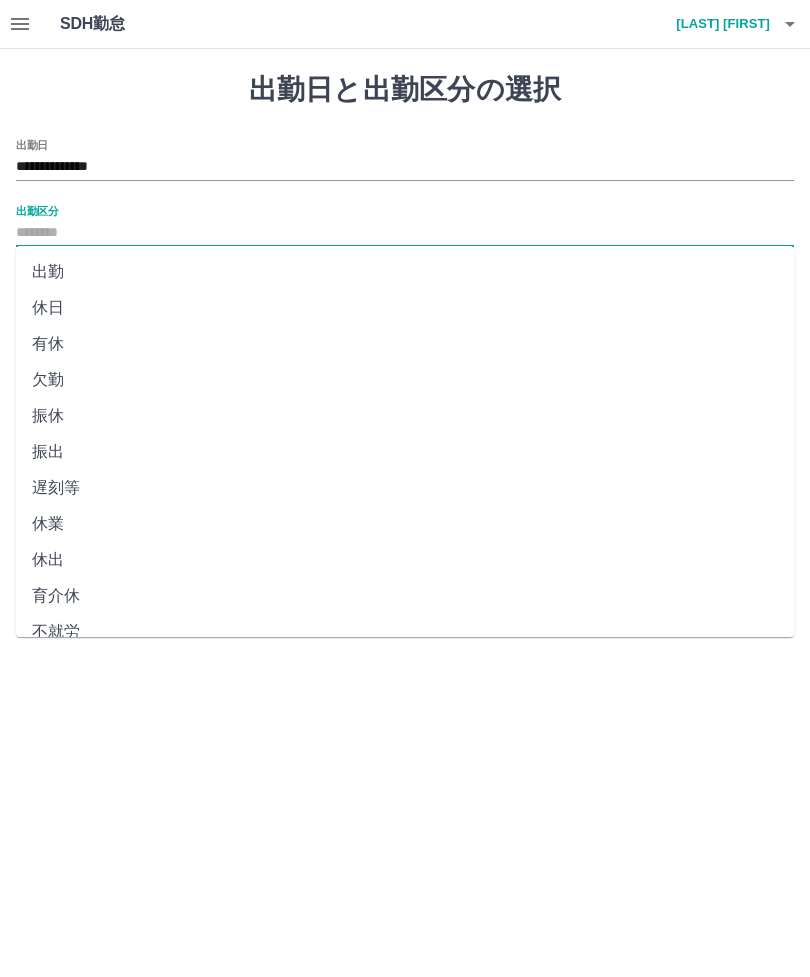 click on "休日" at bounding box center (405, 308) 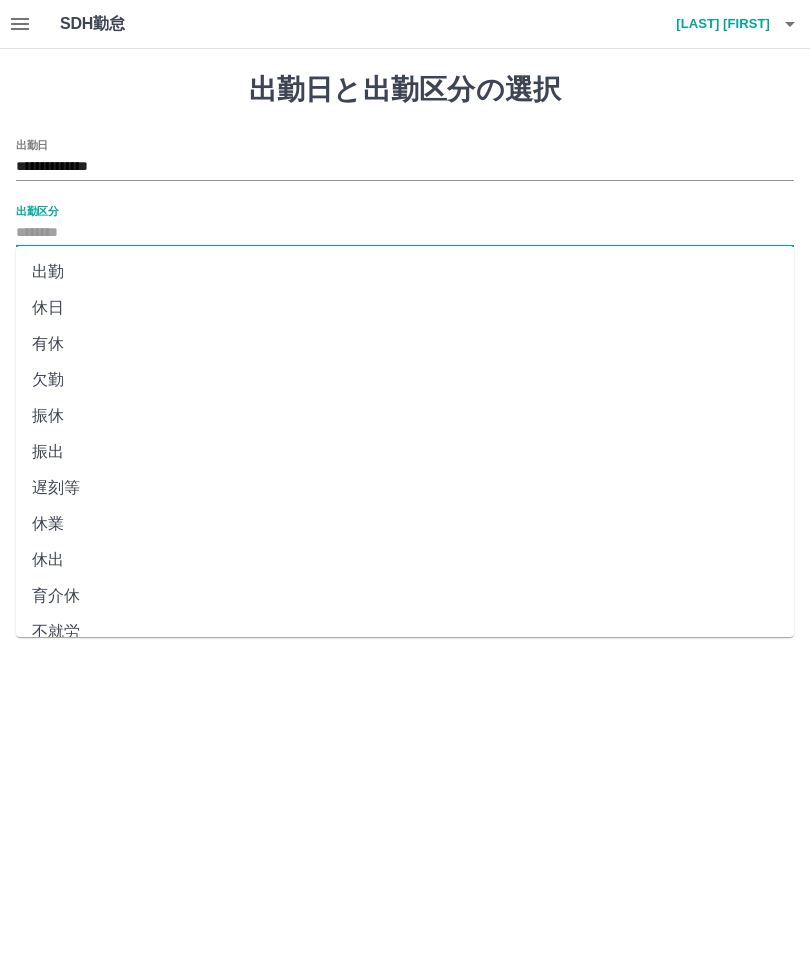 type on "**" 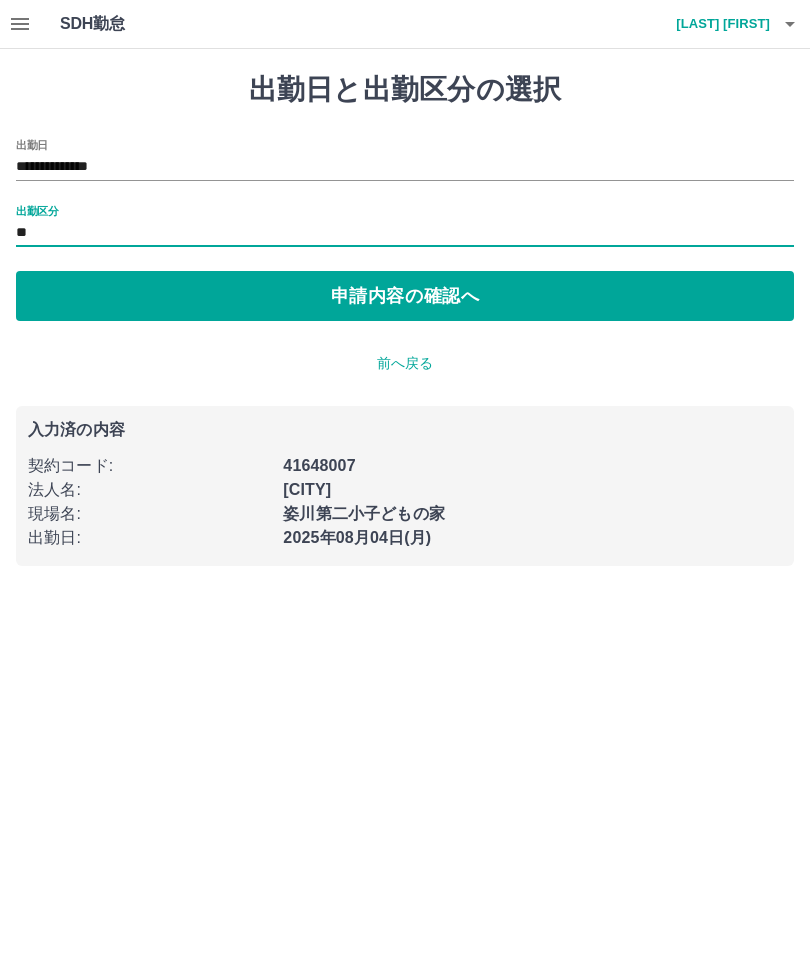 click on "申請内容の確認へ" at bounding box center [405, 296] 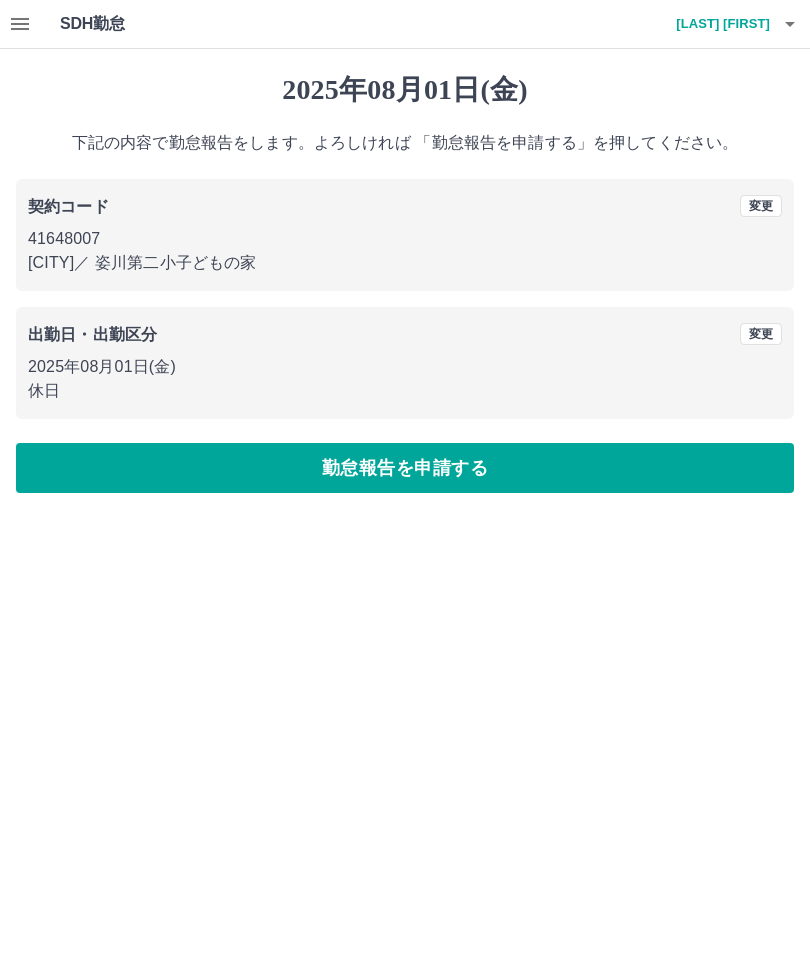 click on "勤怠報告を申請する" at bounding box center [405, 468] 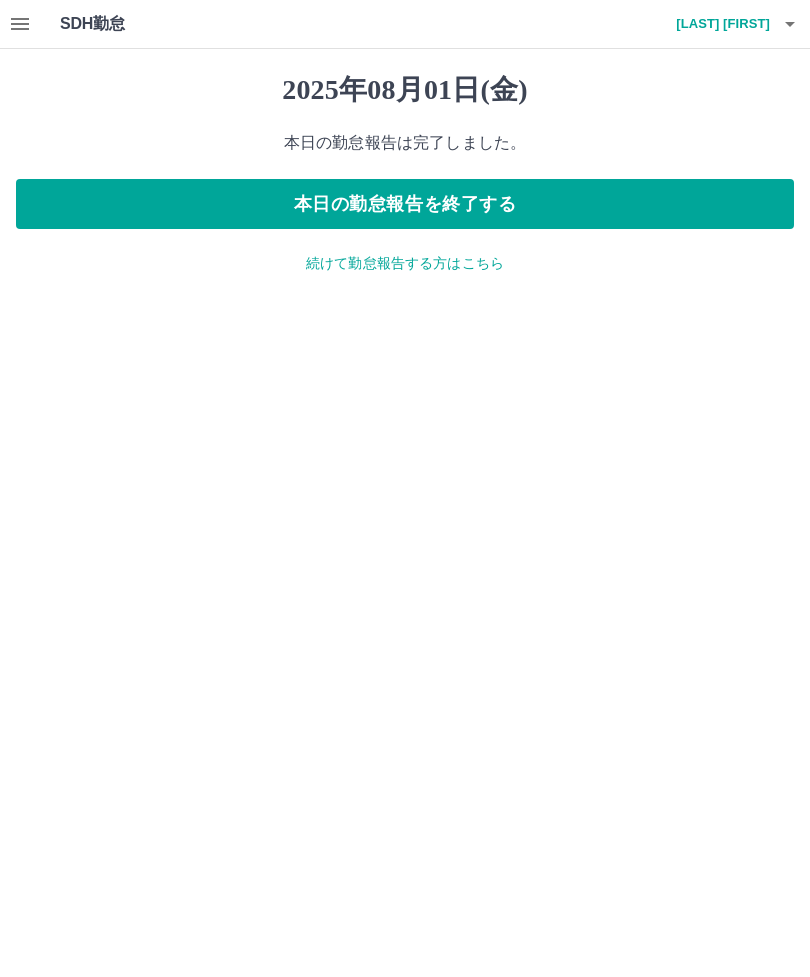 click on "SDH勤怠 [LAST] [FIRST]" at bounding box center [405, 24] 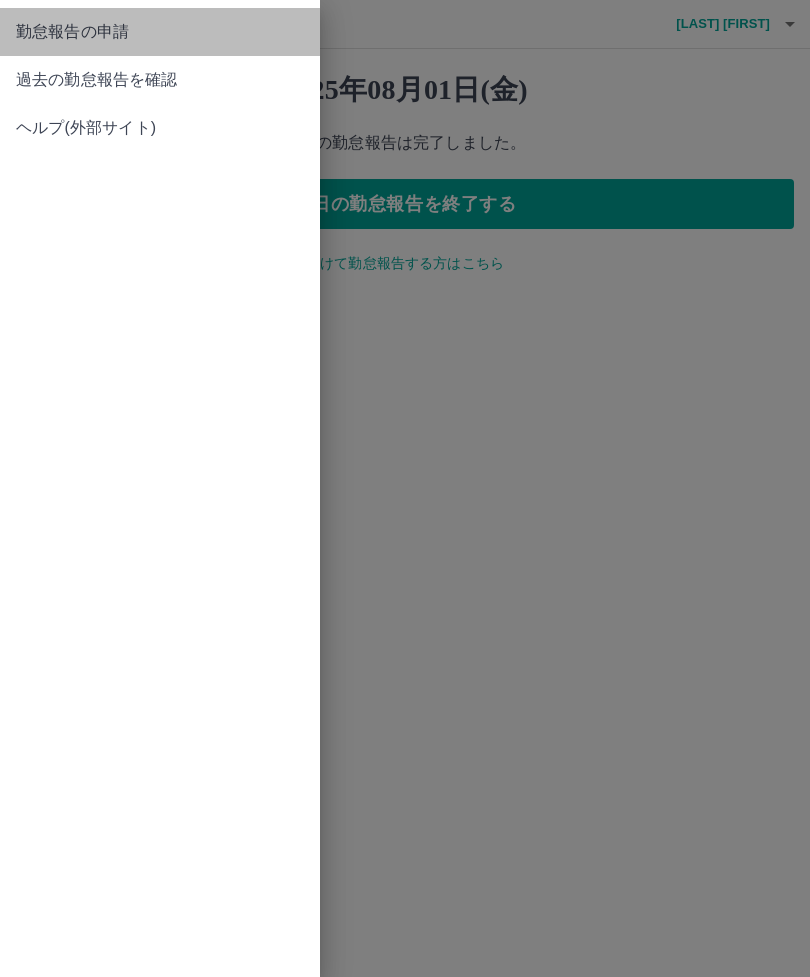 click on "勤怠報告の申請" at bounding box center [160, 32] 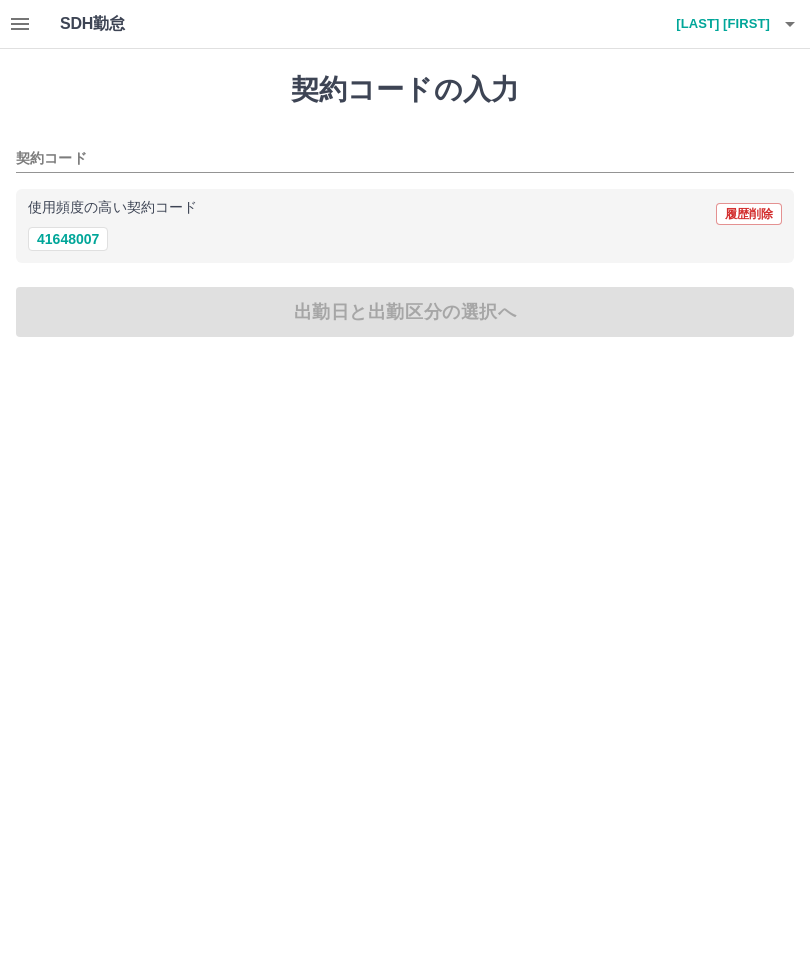 click on "41648007" at bounding box center [68, 239] 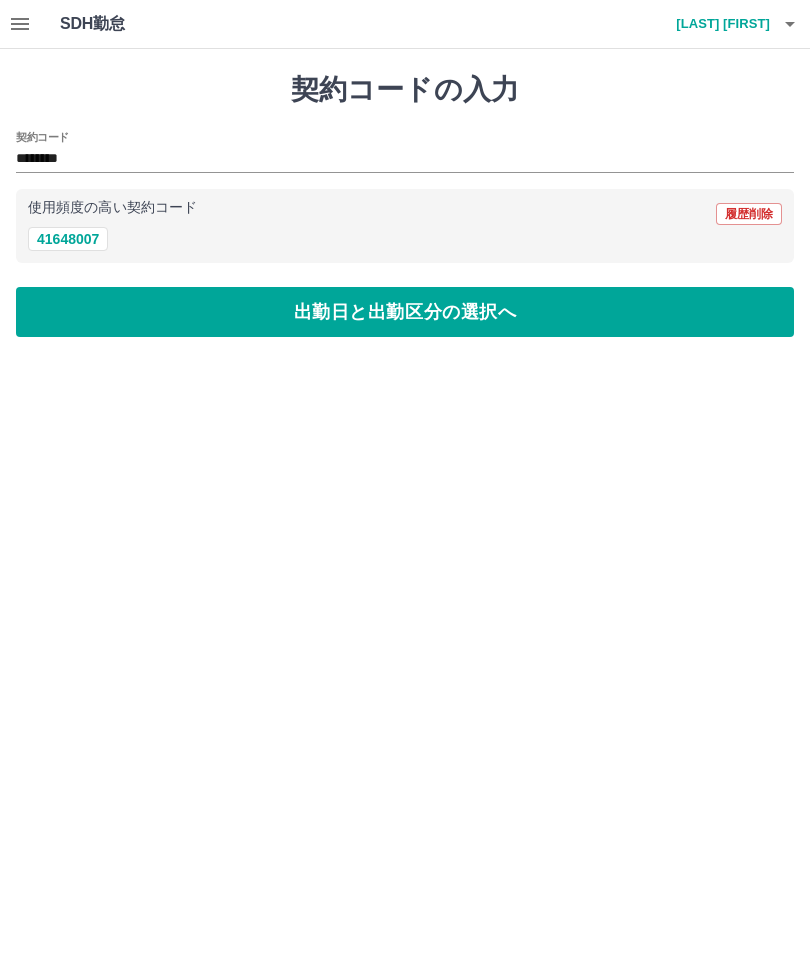 click on "出勤日と出勤区分の選択へ" at bounding box center (405, 312) 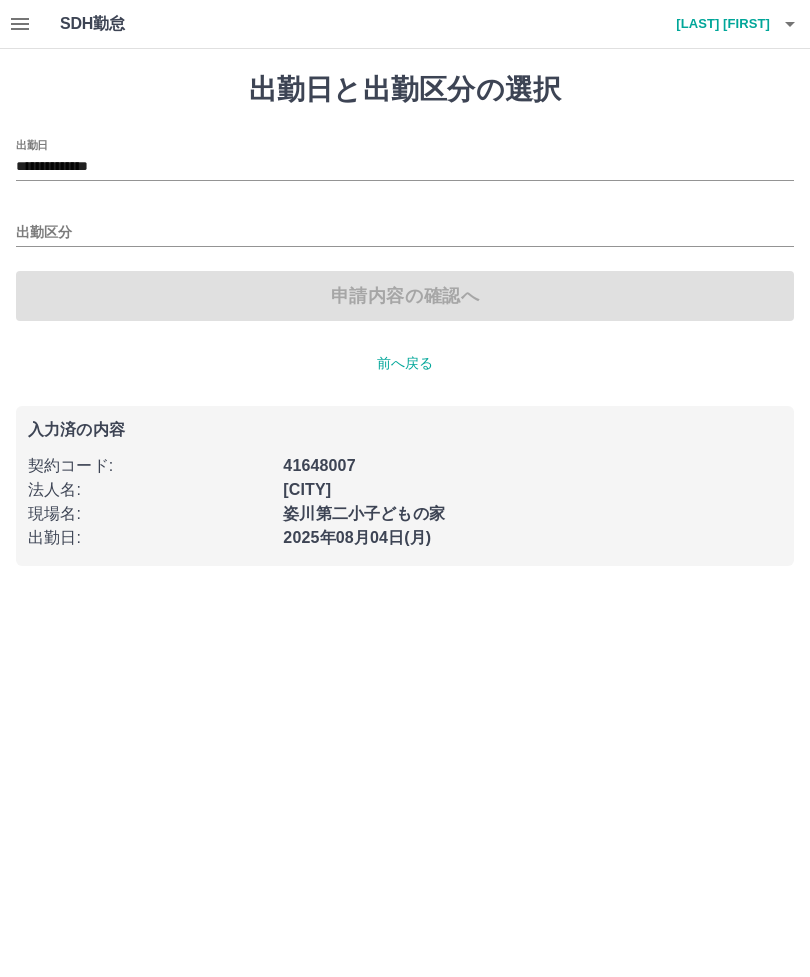 click on "**********" at bounding box center (405, 167) 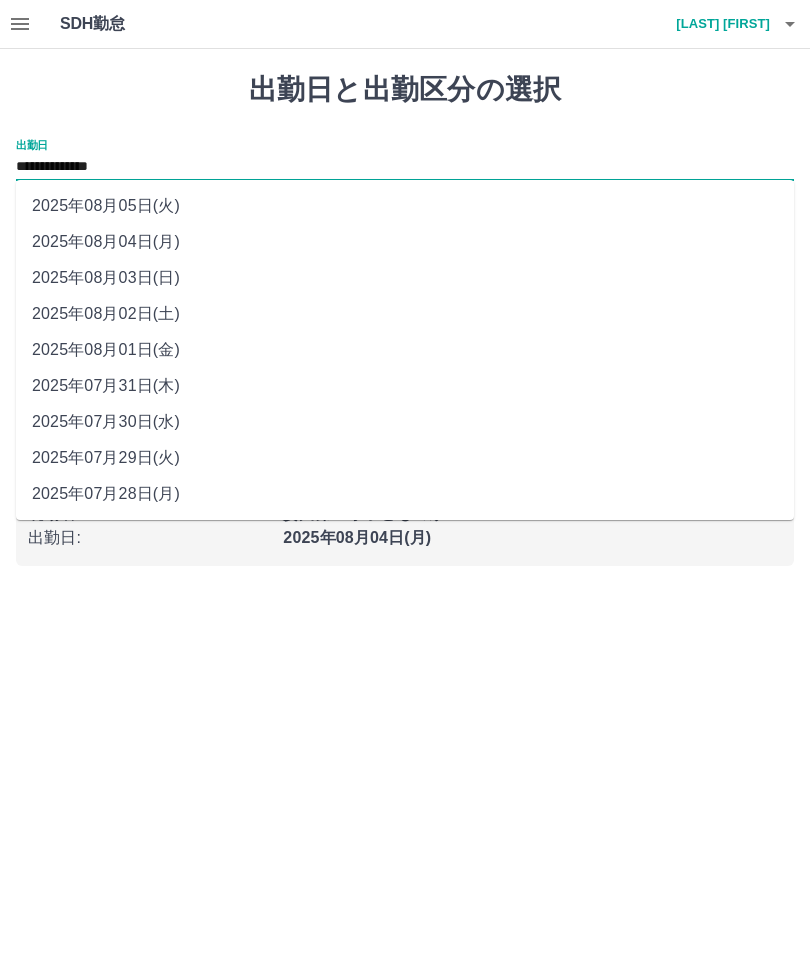 click on "2025年08月02日(土)" at bounding box center [405, 314] 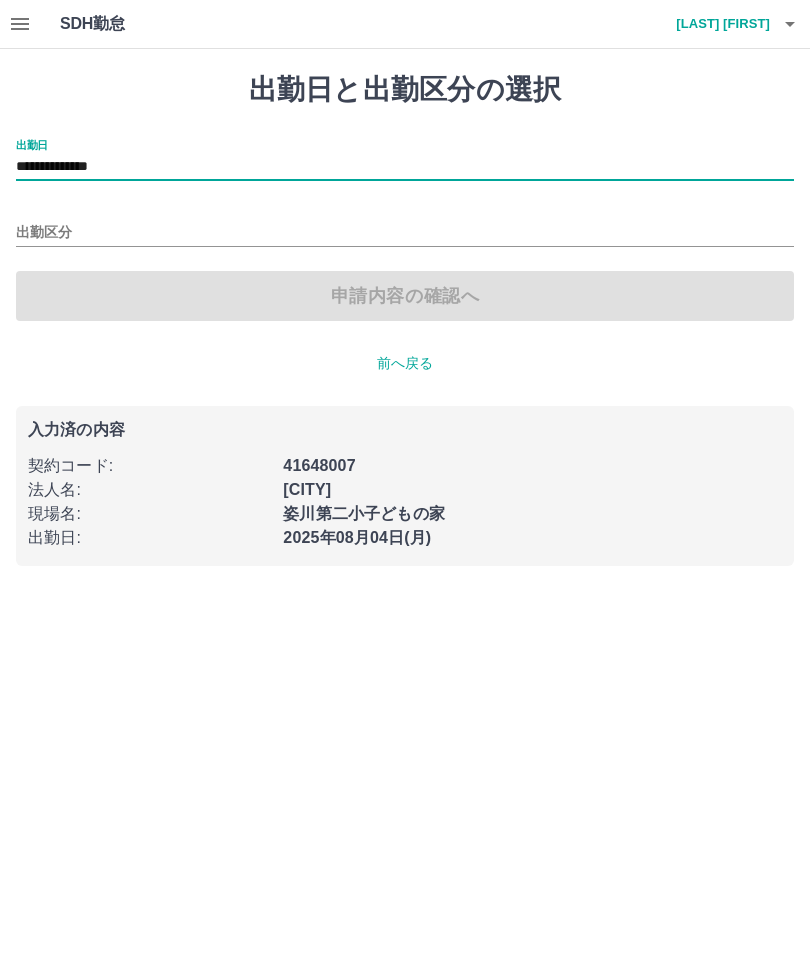click on "出勤区分" at bounding box center [405, 233] 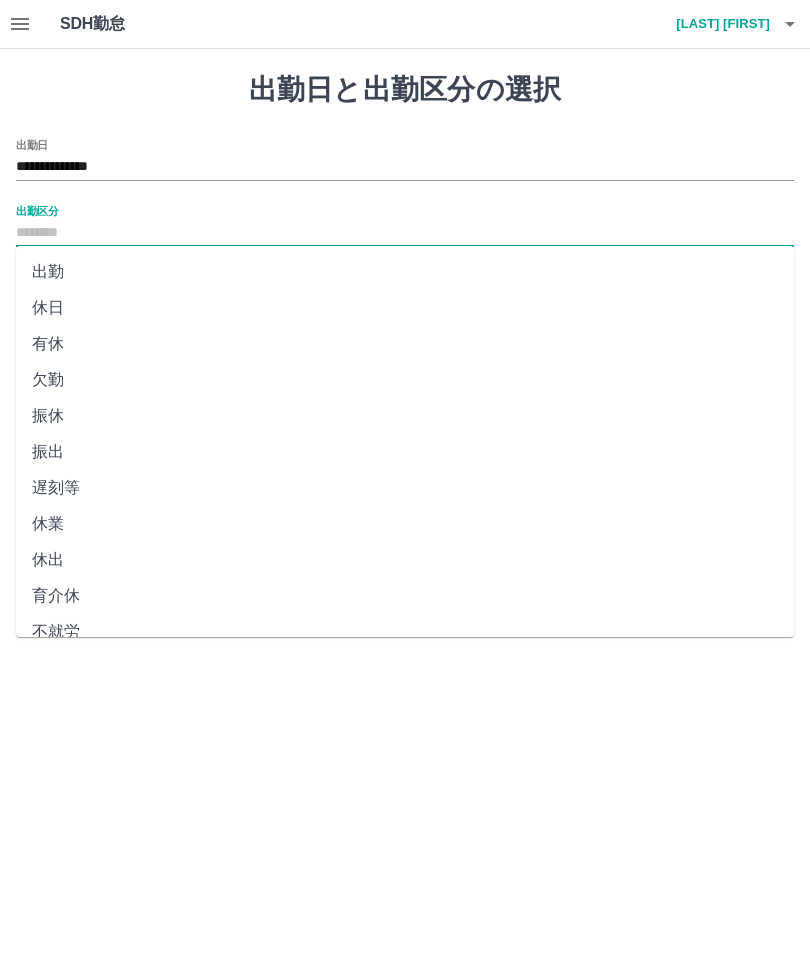 click on "休日" at bounding box center [405, 308] 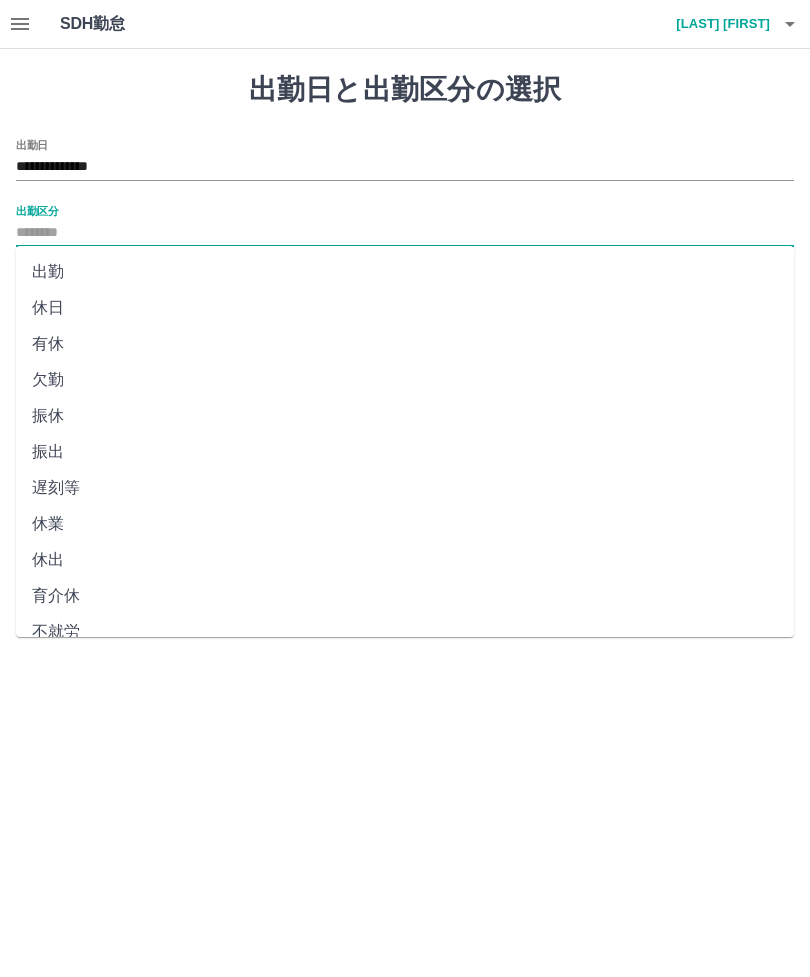 type on "**" 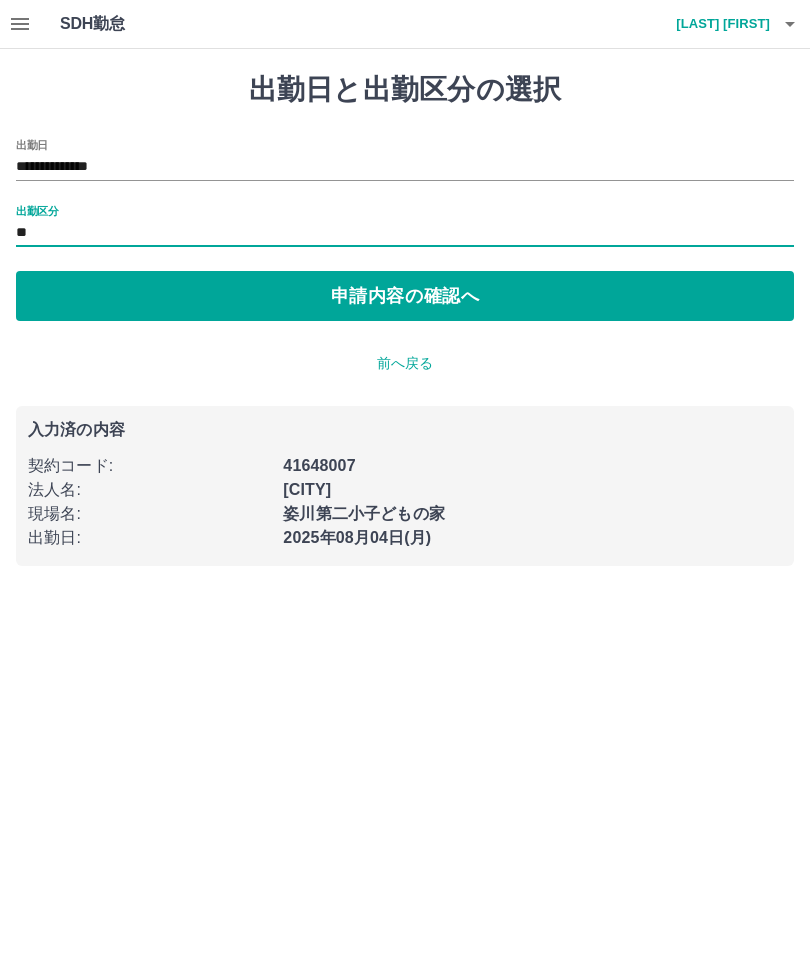 click on "申請内容の確認へ" at bounding box center (405, 296) 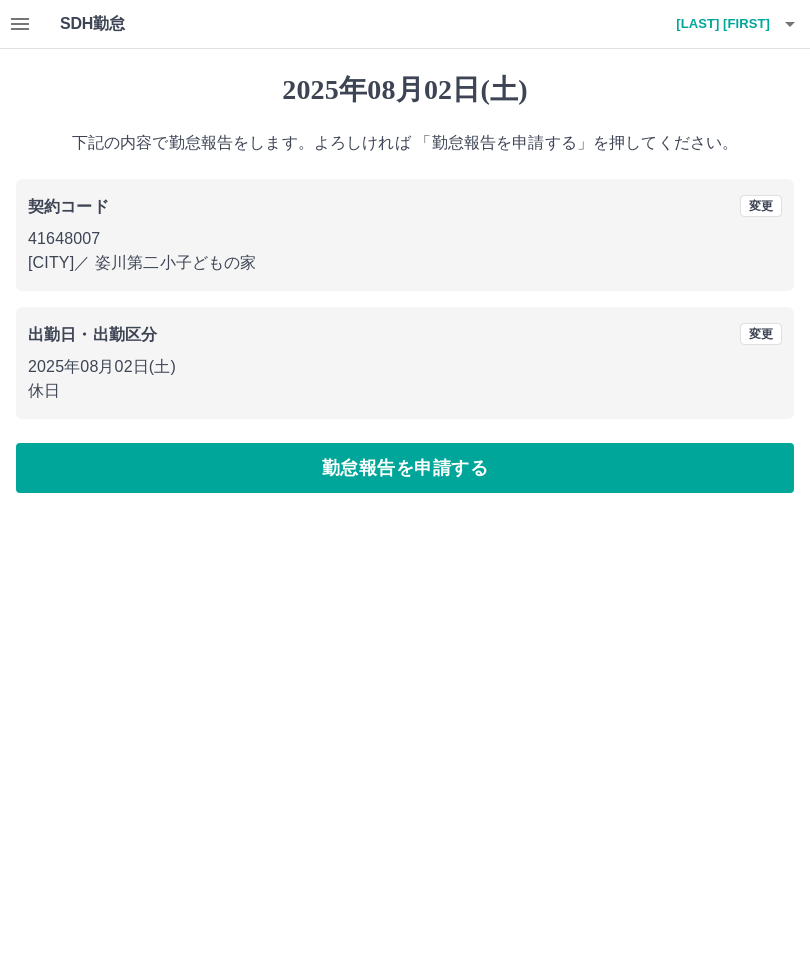 click on "勤怠報告を申請する" at bounding box center (405, 468) 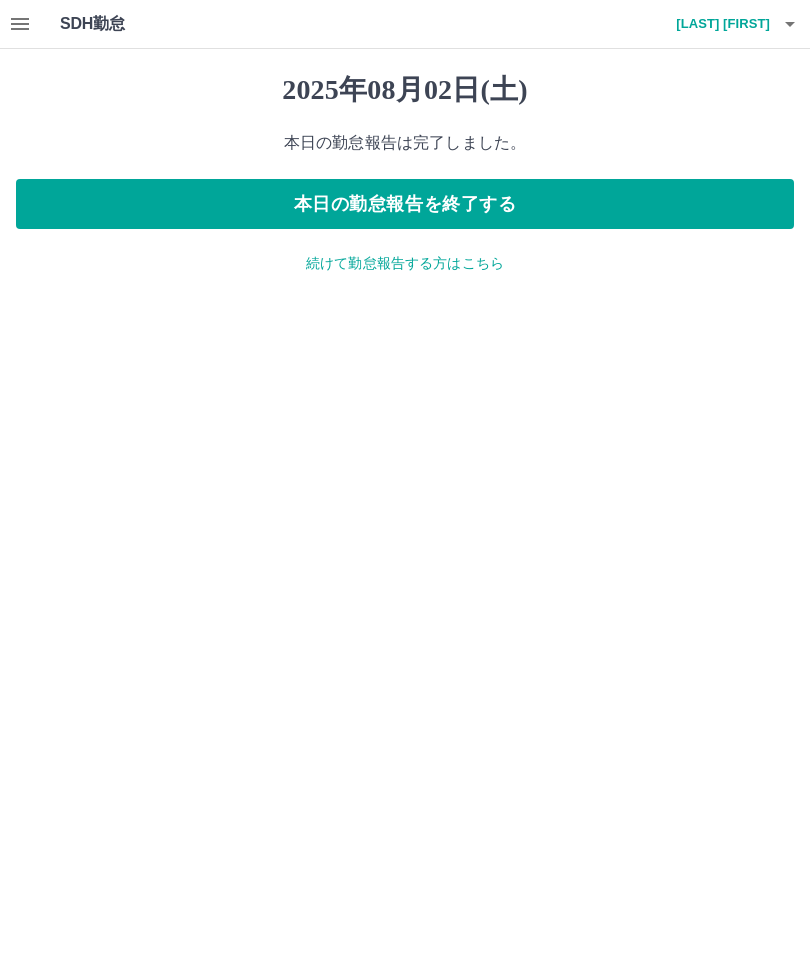 click on "SDH勤怠" at bounding box center (125, 24) 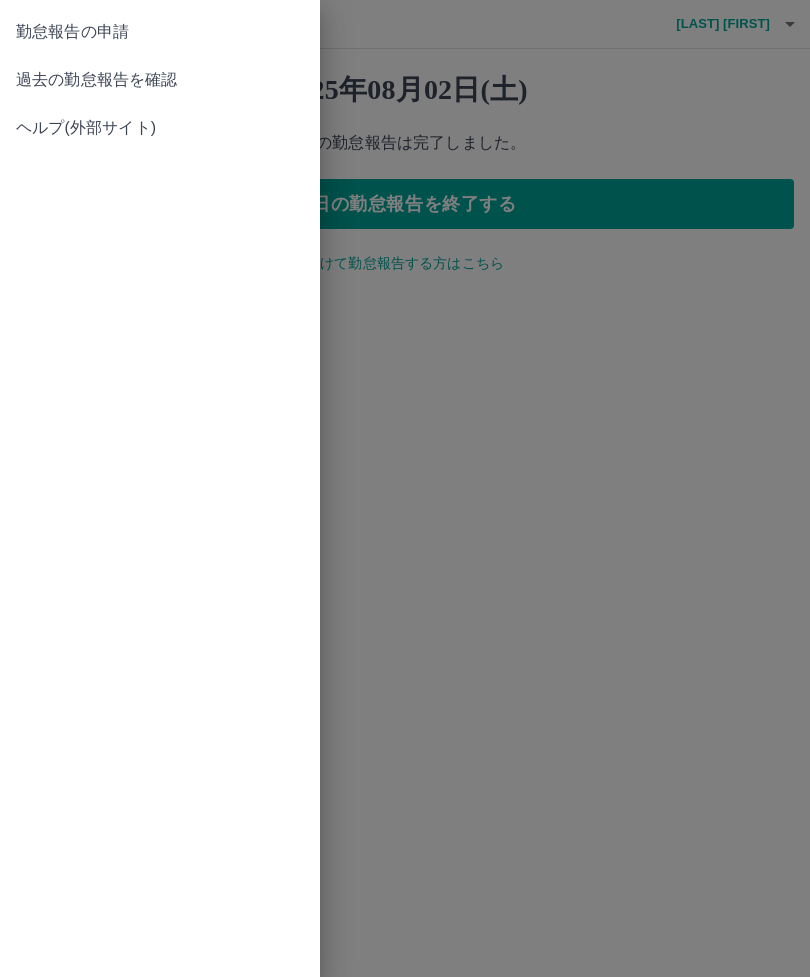 click on "勤怠報告の申請" at bounding box center [160, 32] 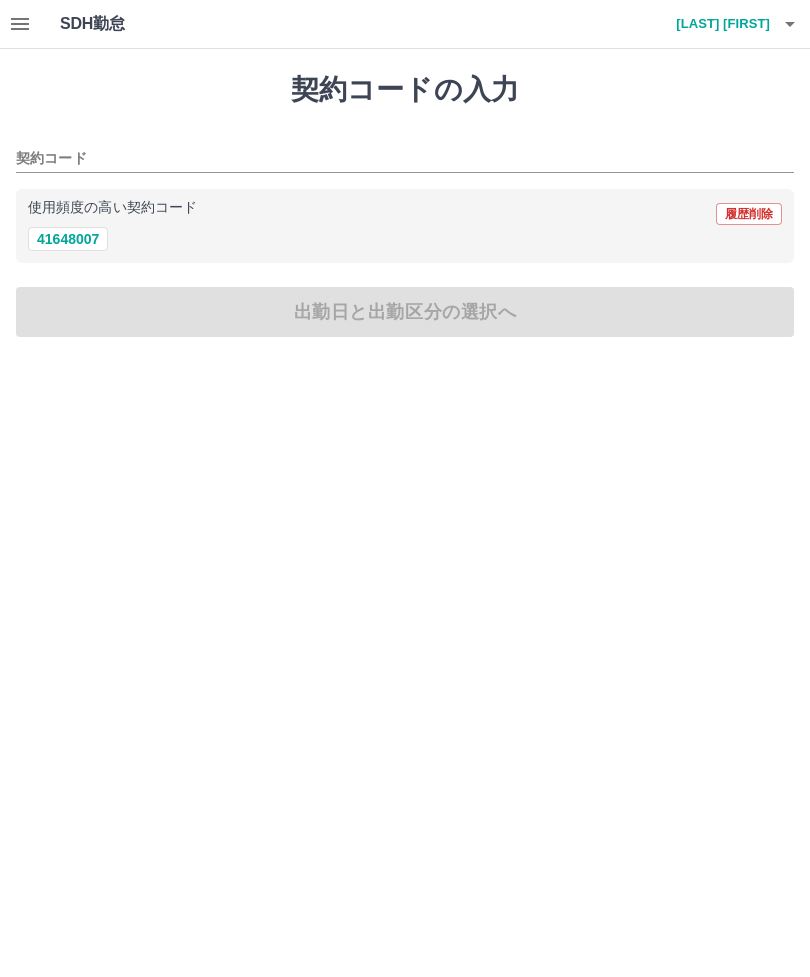 click at bounding box center (20, 24) 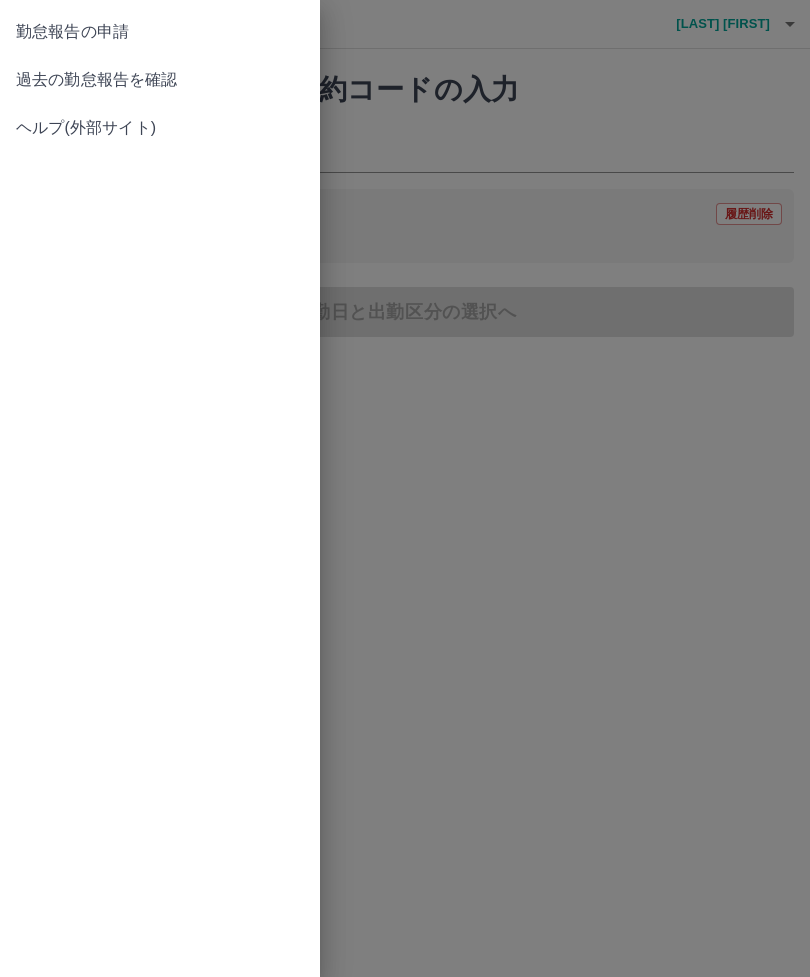 click on "過去の勤怠報告を確認" at bounding box center [160, 80] 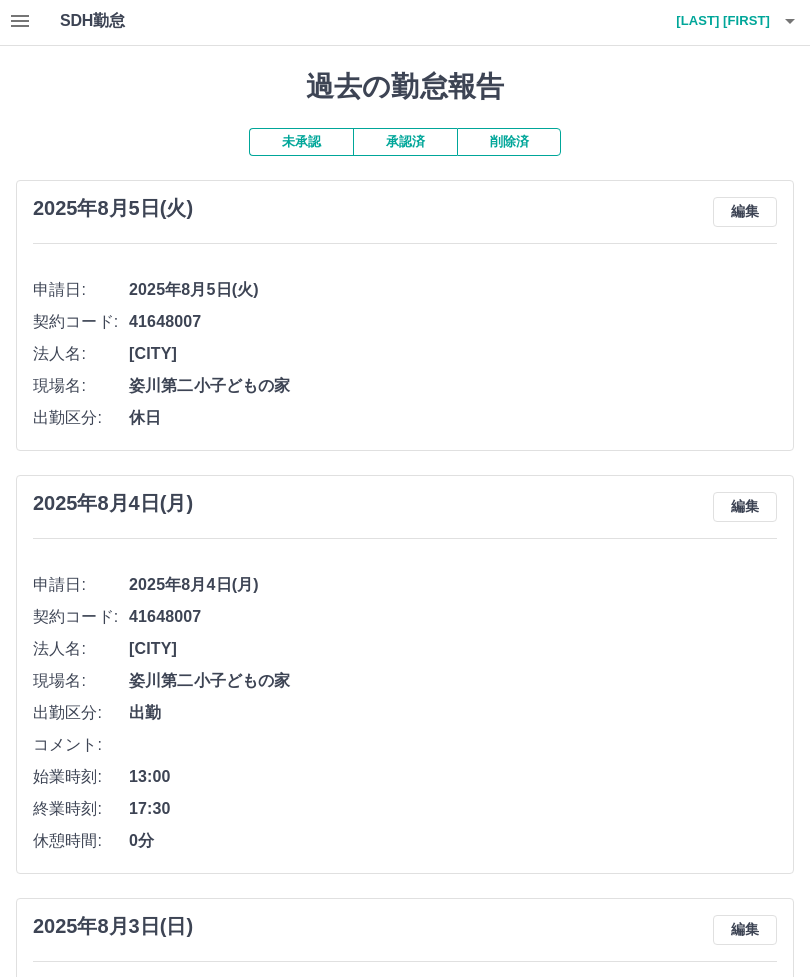 scroll, scrollTop: 0, scrollLeft: 0, axis: both 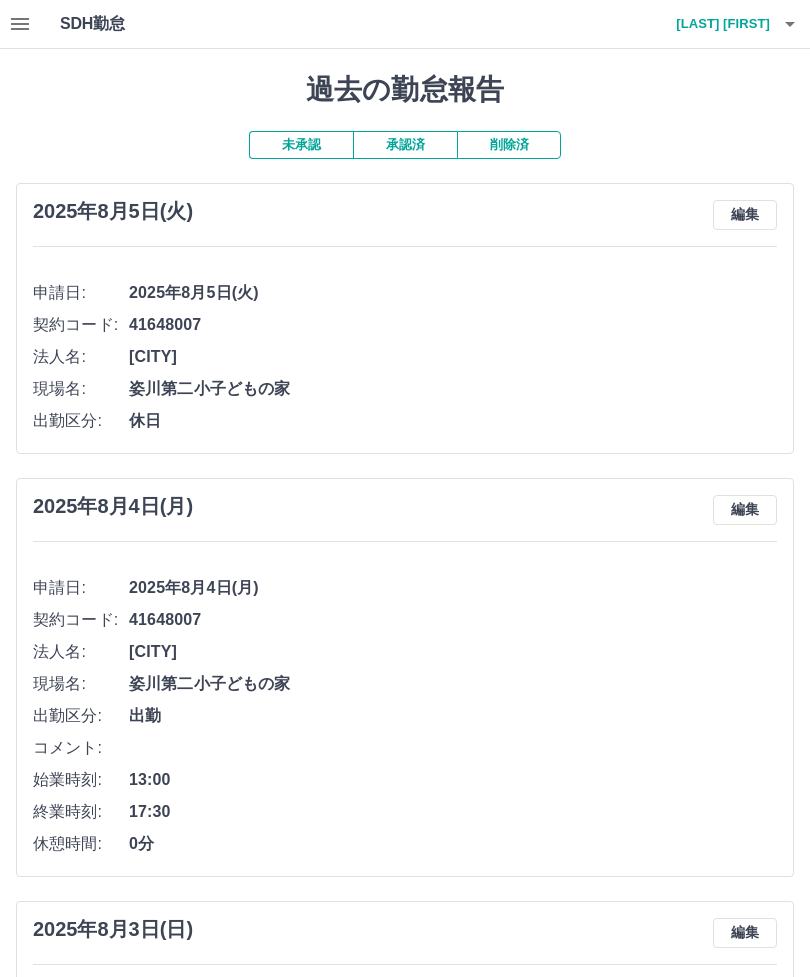 click 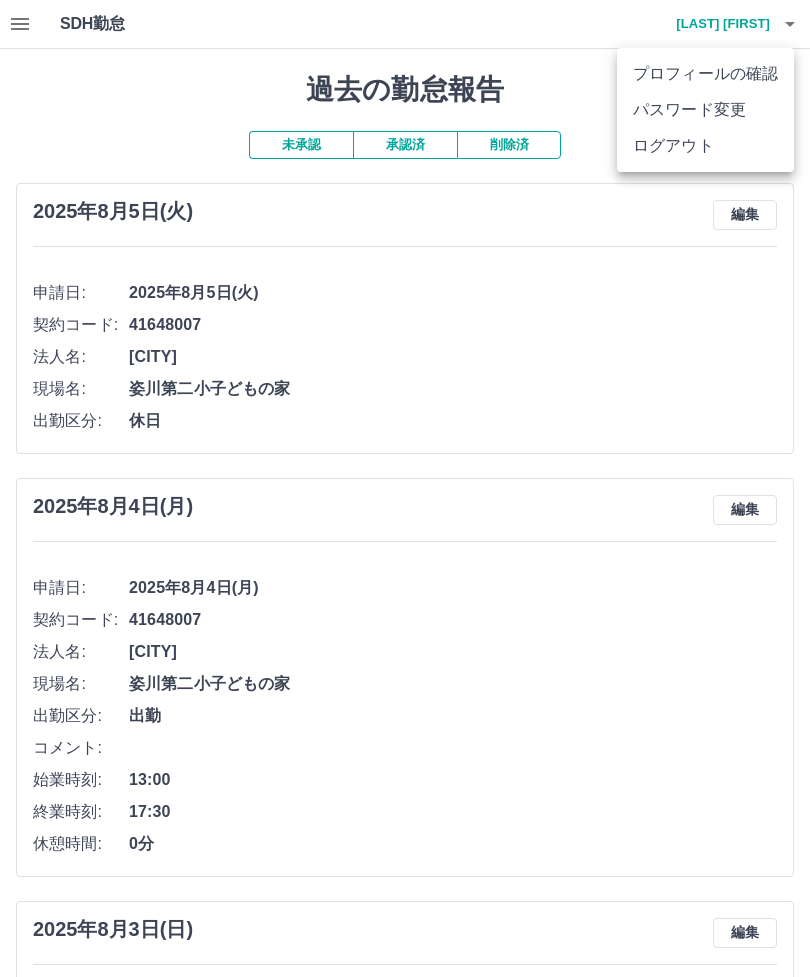 click on "ログアウト" at bounding box center [705, 146] 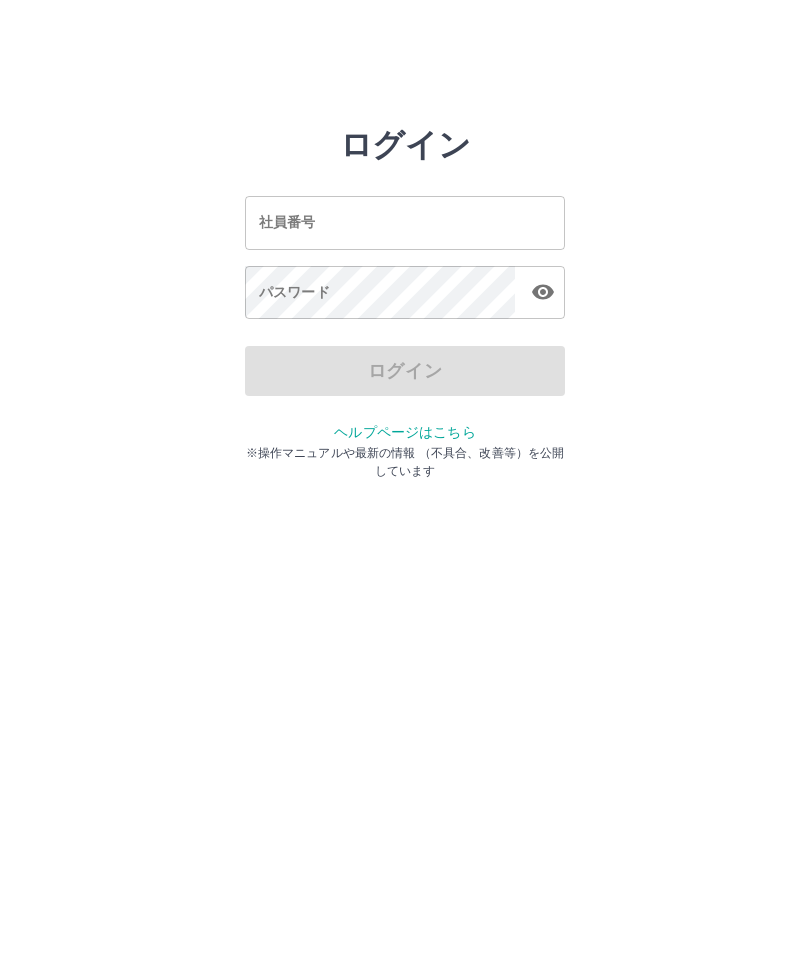 scroll, scrollTop: 0, scrollLeft: 0, axis: both 